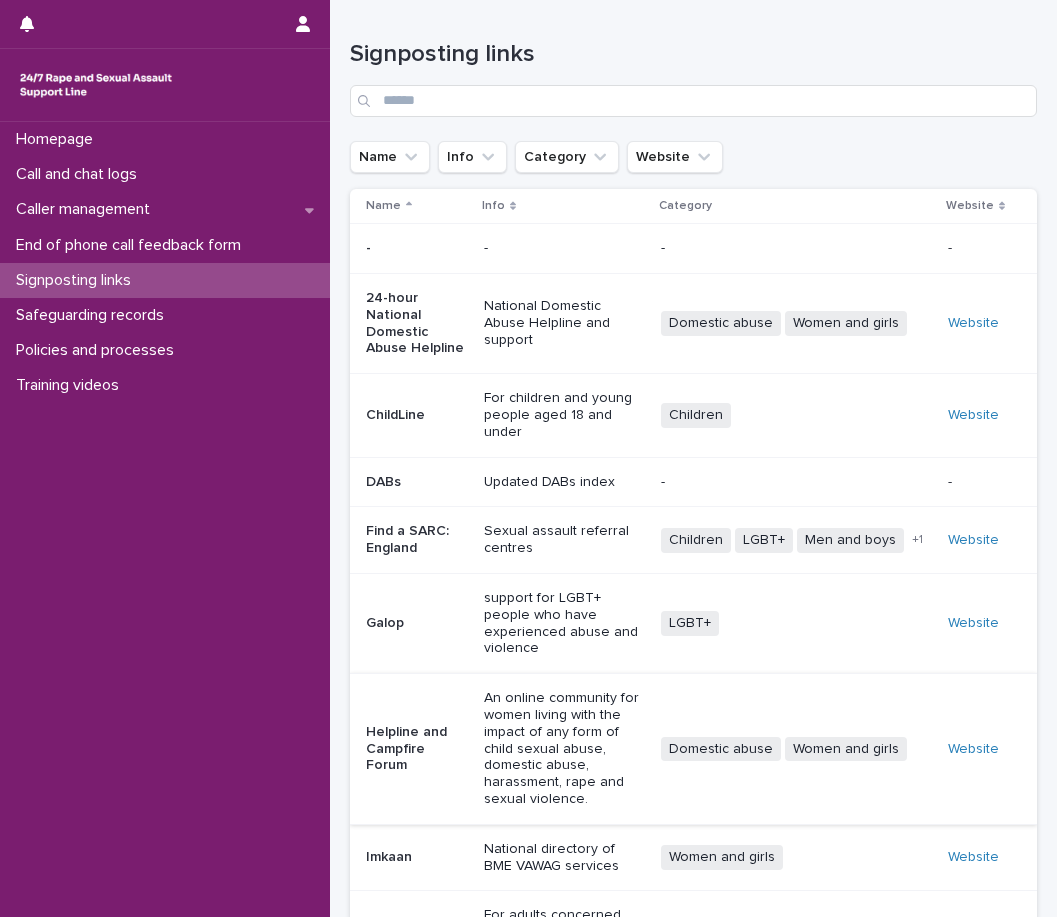 scroll, scrollTop: 0, scrollLeft: 0, axis: both 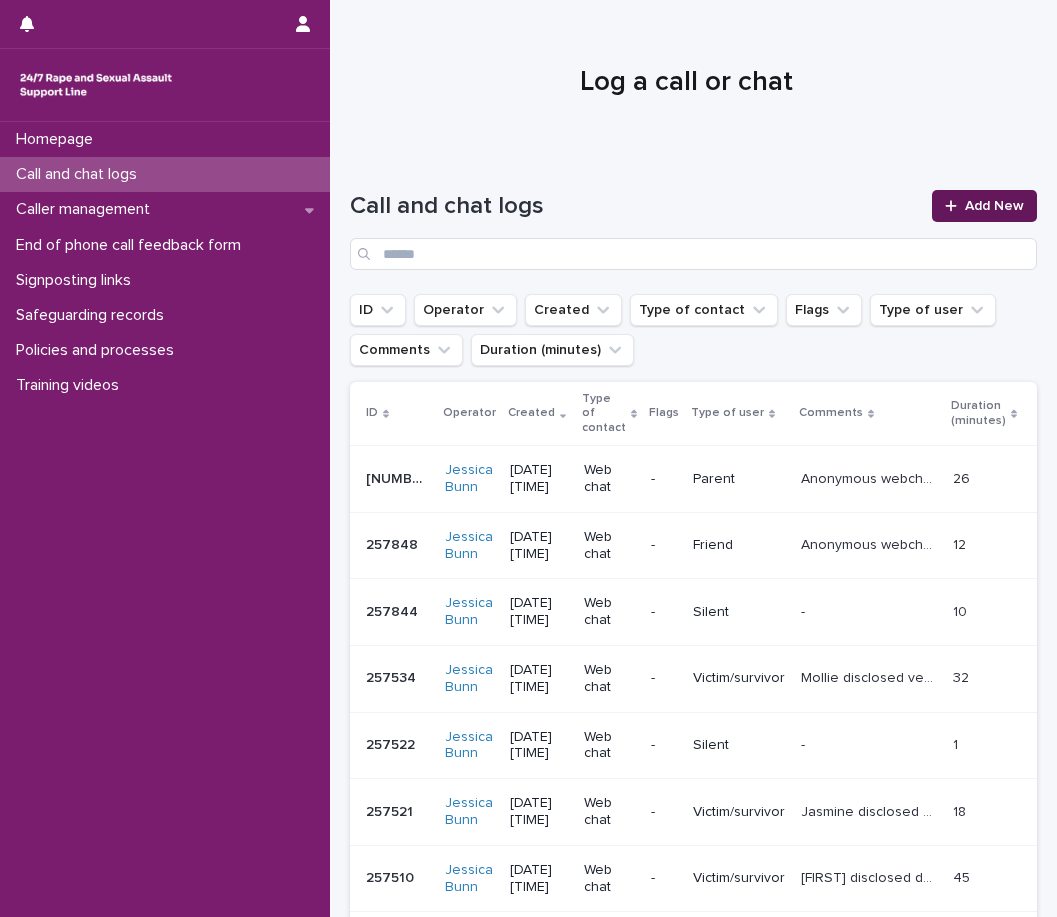 click 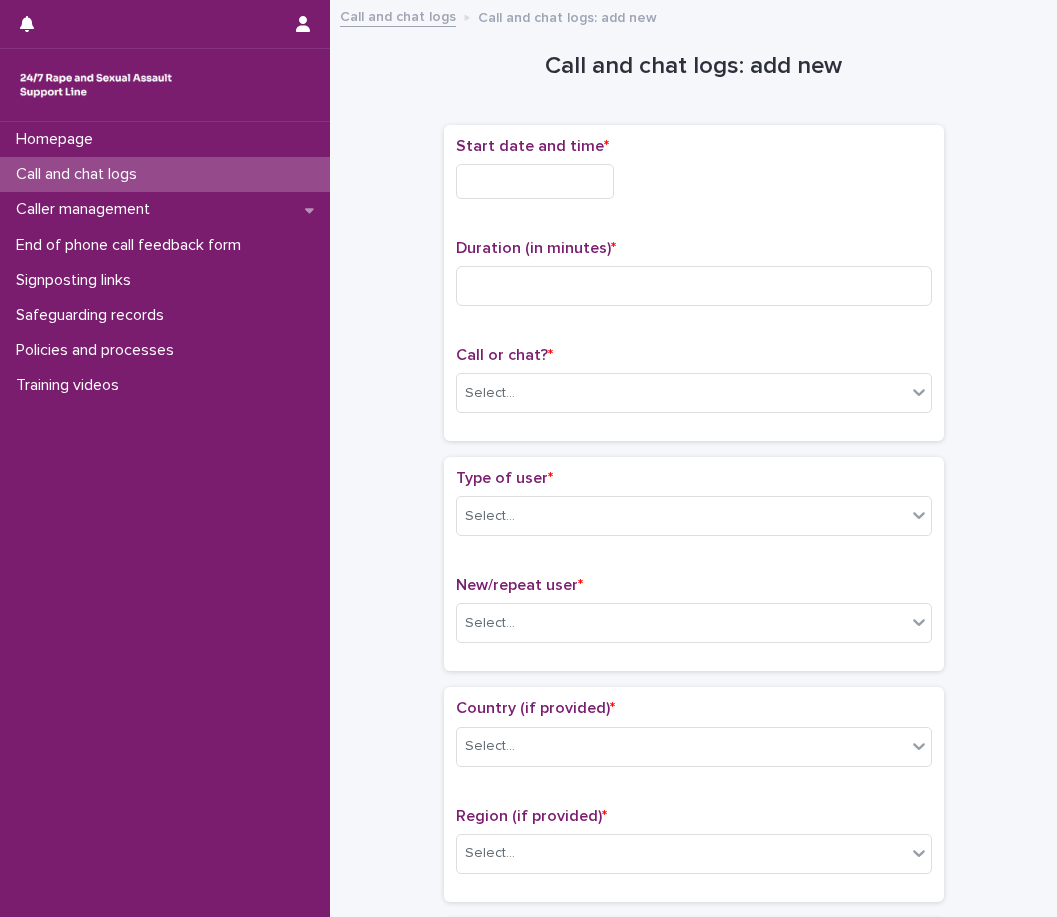 click at bounding box center (535, 181) 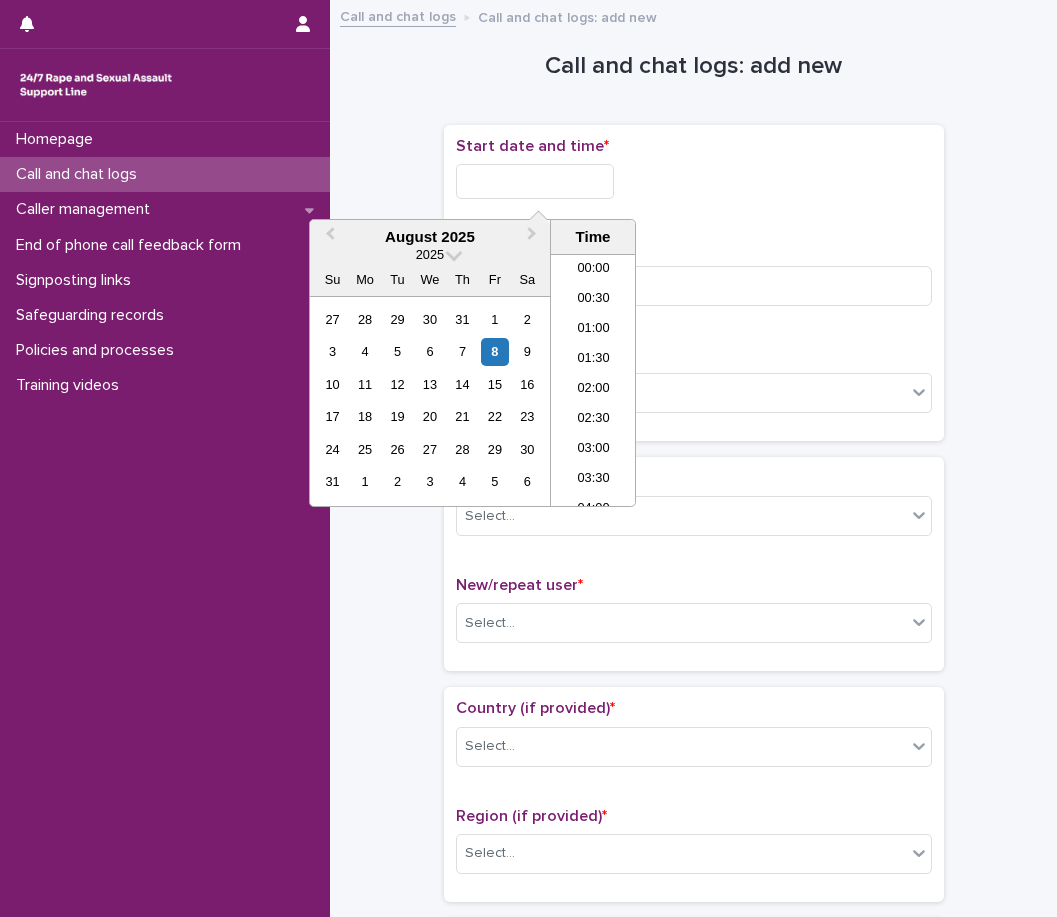scroll, scrollTop: 1000, scrollLeft: 0, axis: vertical 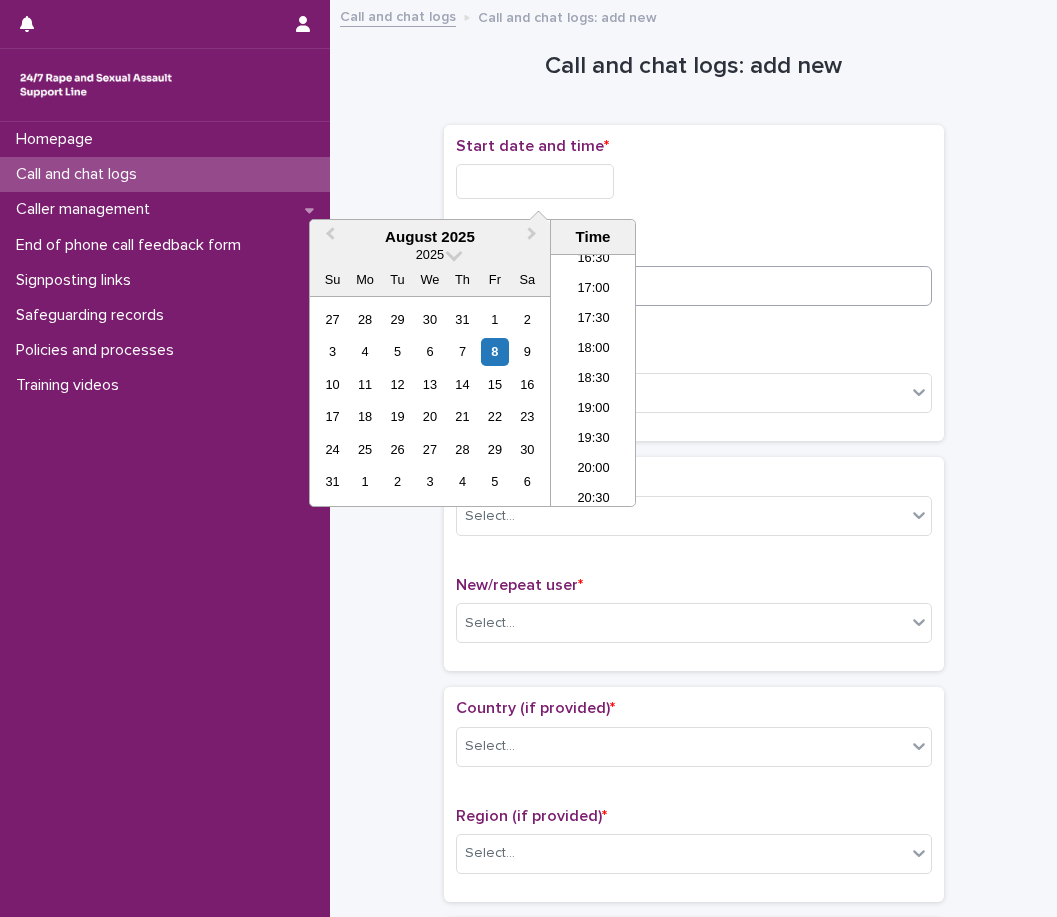 drag, startPoint x: 601, startPoint y: 351, endPoint x: 606, endPoint y: 292, distance: 59.211487 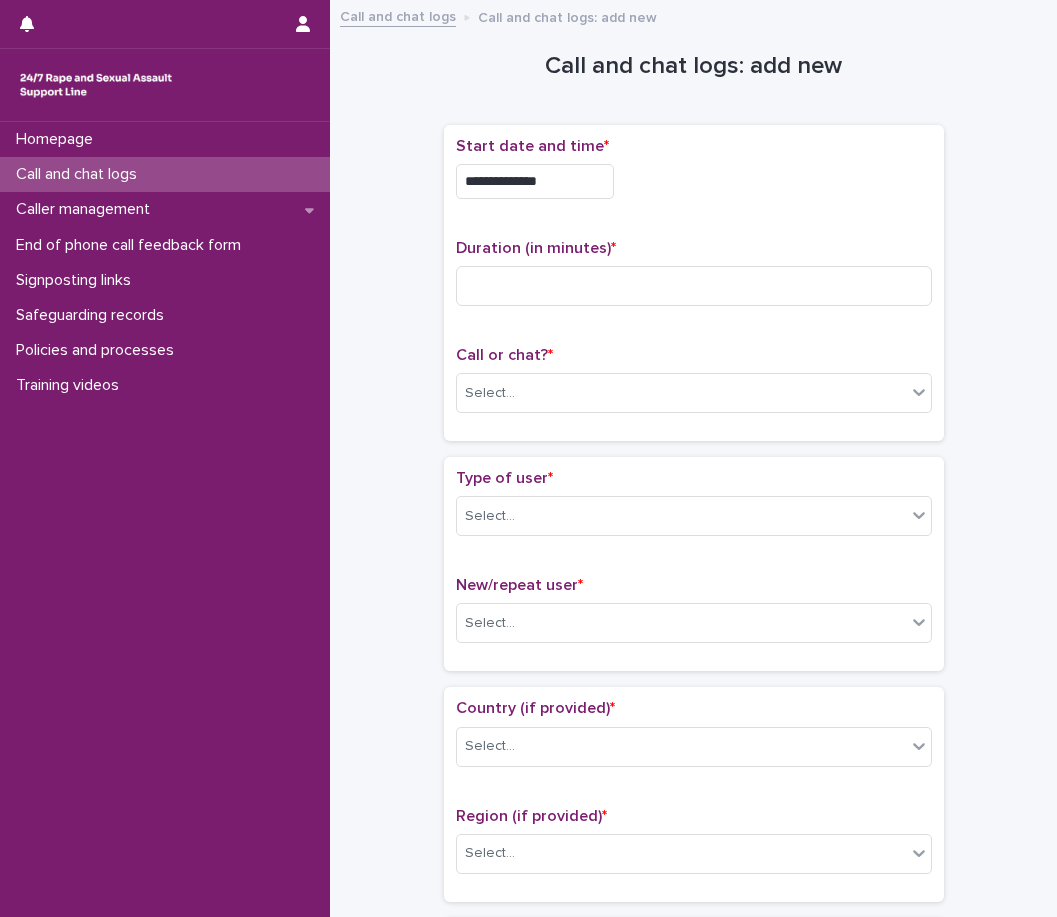 click on "**********" at bounding box center (535, 181) 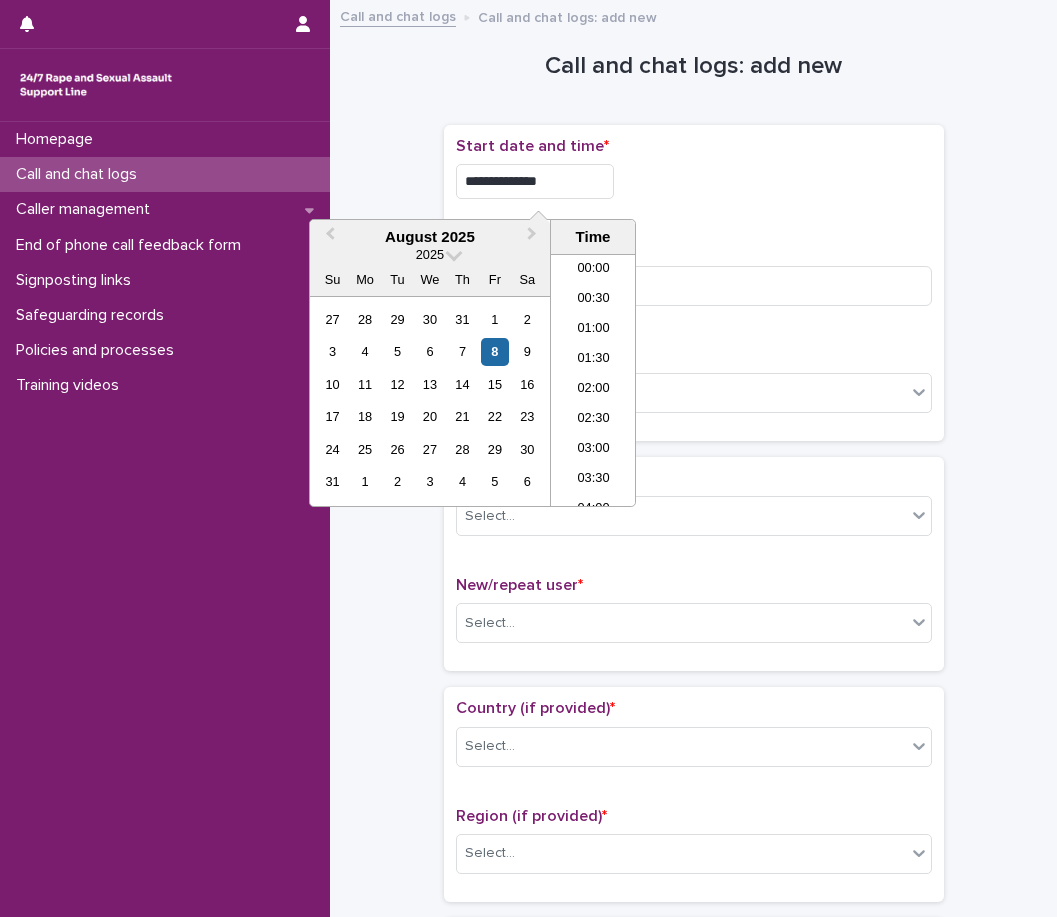 scroll, scrollTop: 970, scrollLeft: 0, axis: vertical 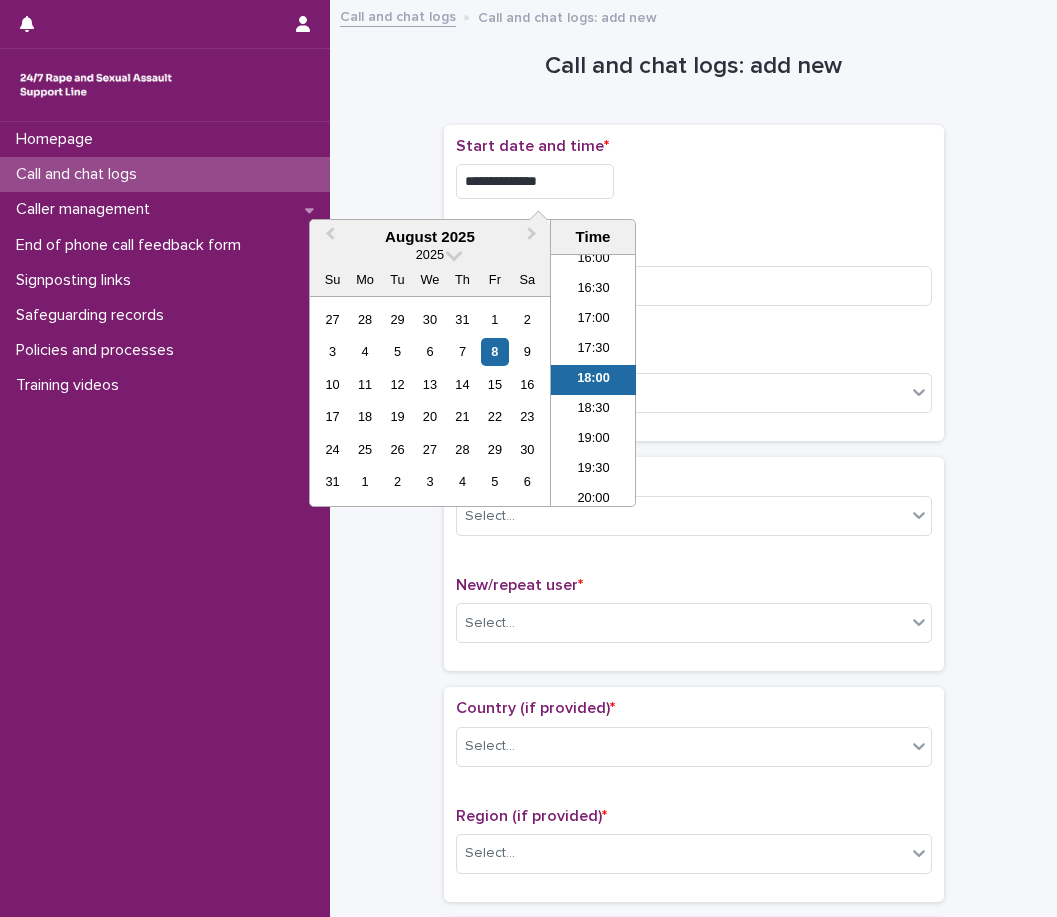 type on "**********" 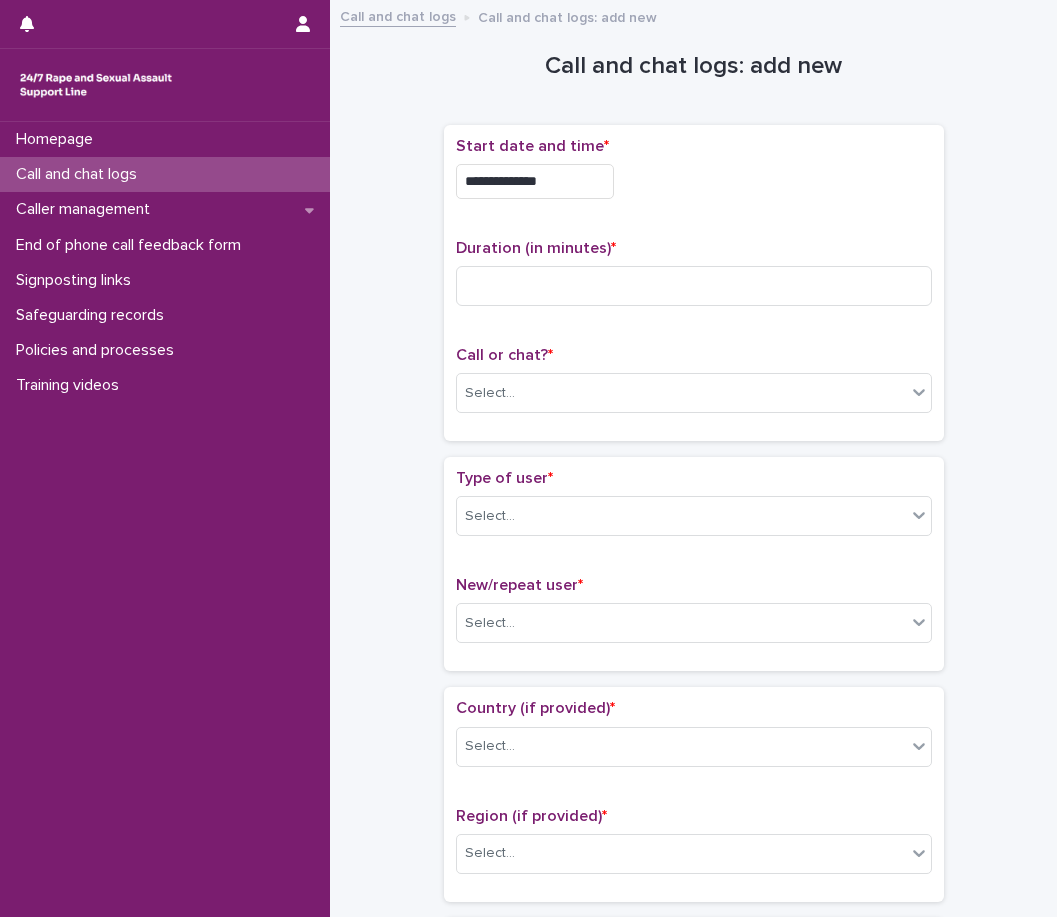 click on "**********" at bounding box center (694, 283) 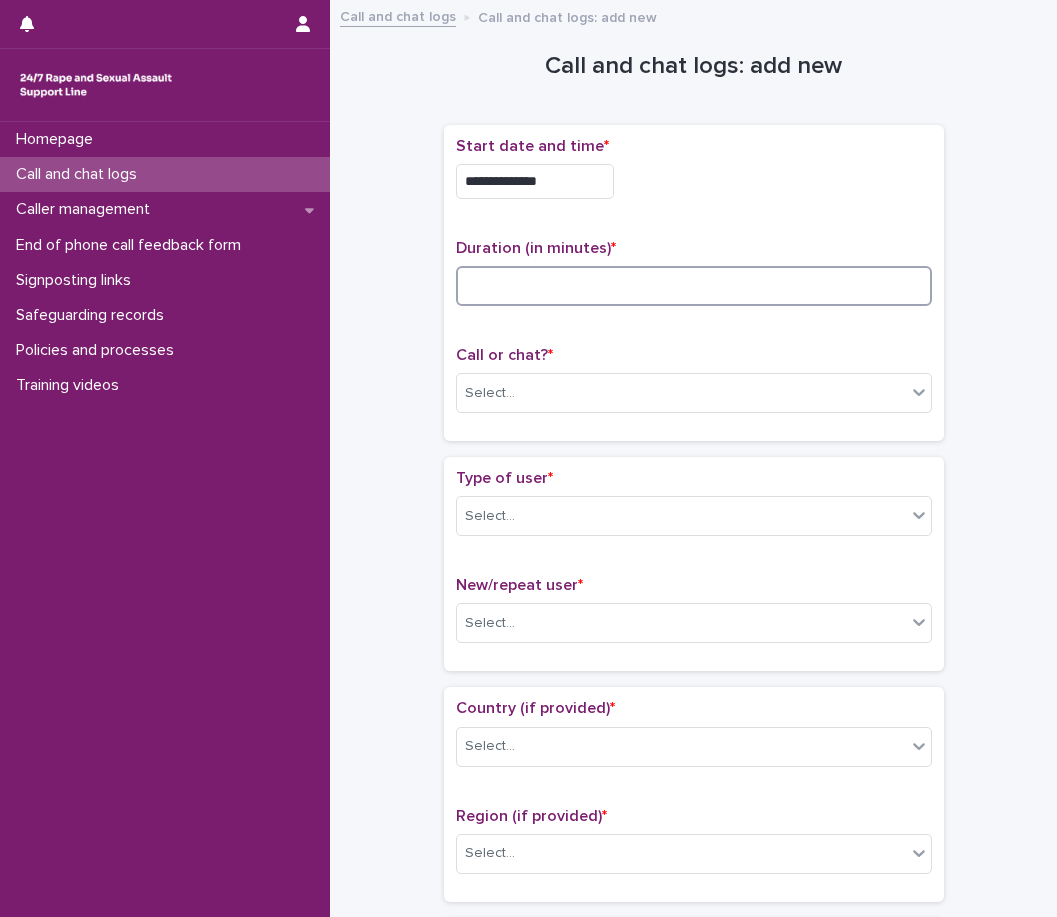 click at bounding box center (694, 286) 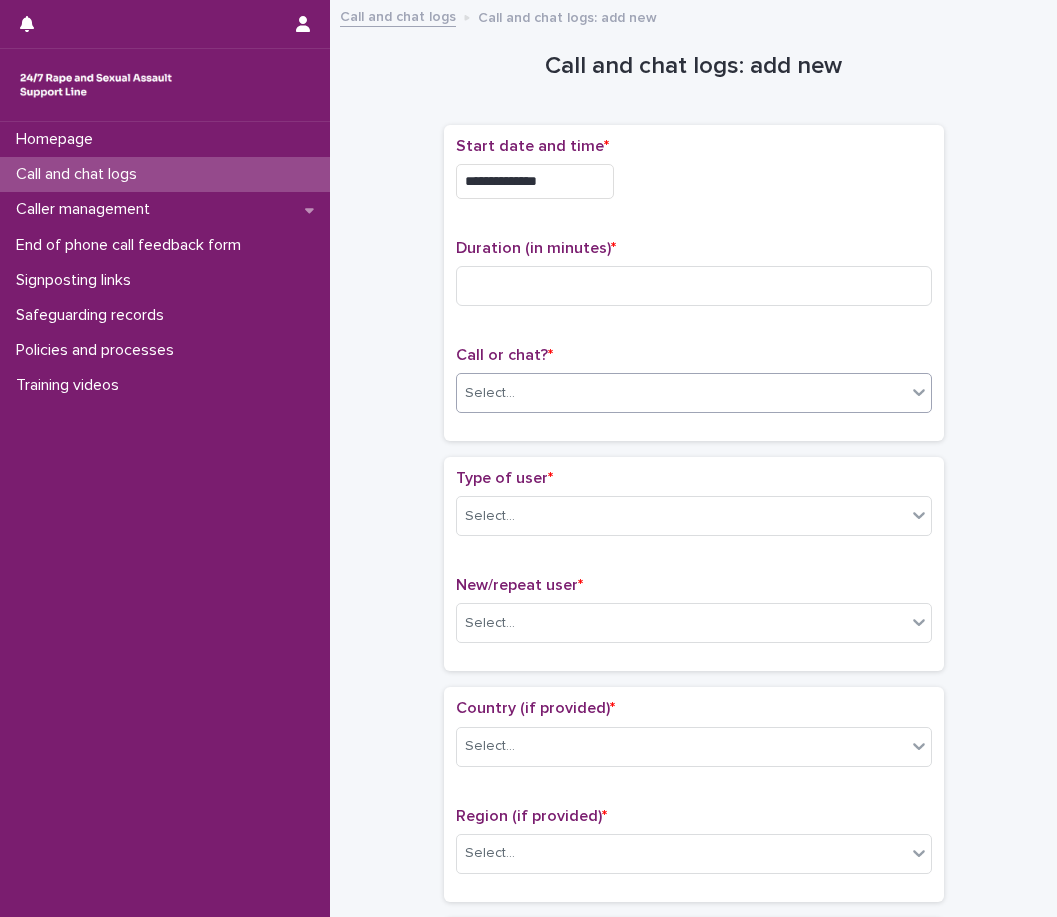 click on "Select..." at bounding box center (681, 393) 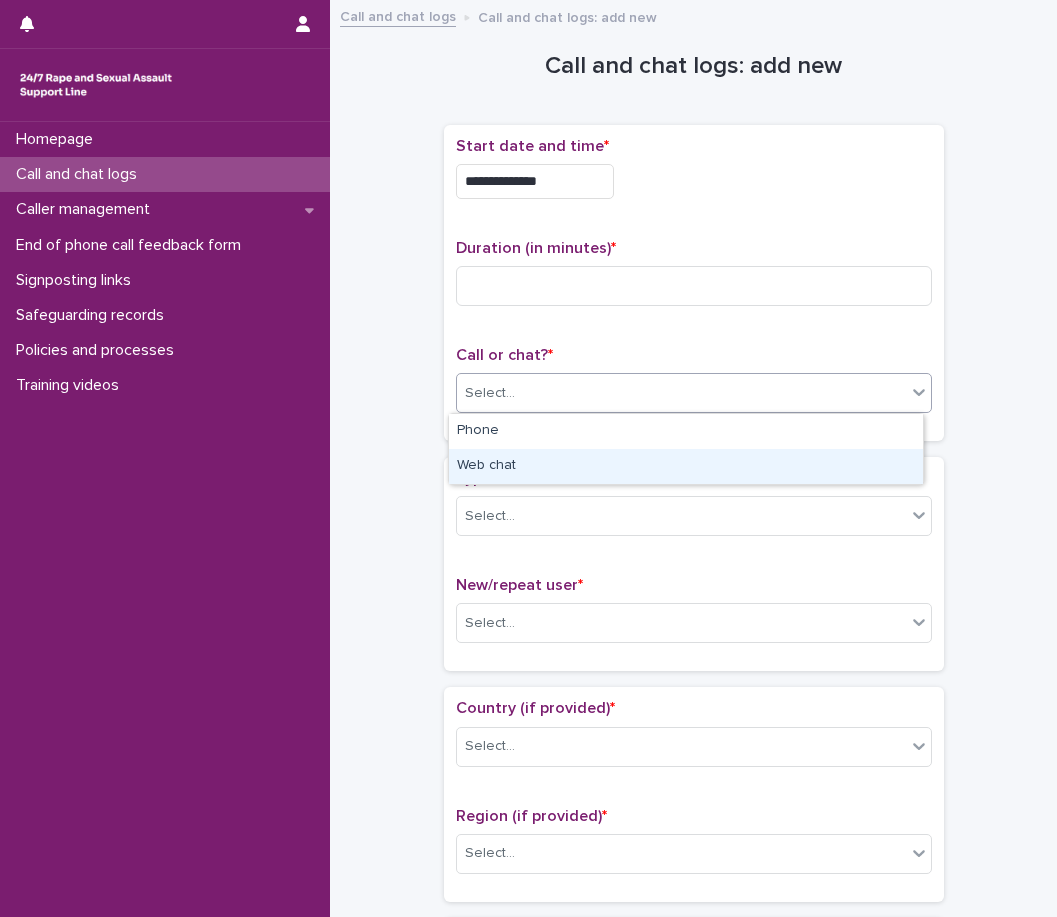 click on "Web chat" at bounding box center [686, 466] 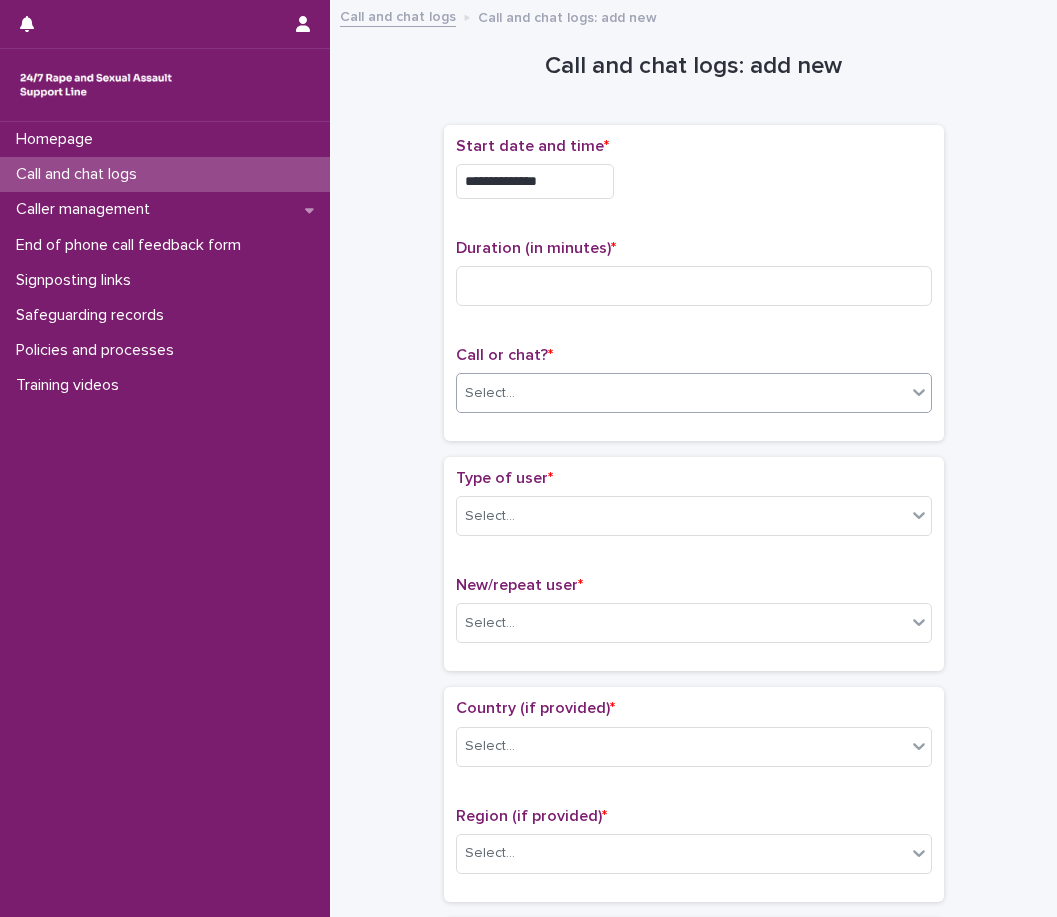 click on "Type of user * Select... New/repeat user * Select..." at bounding box center (694, 564) 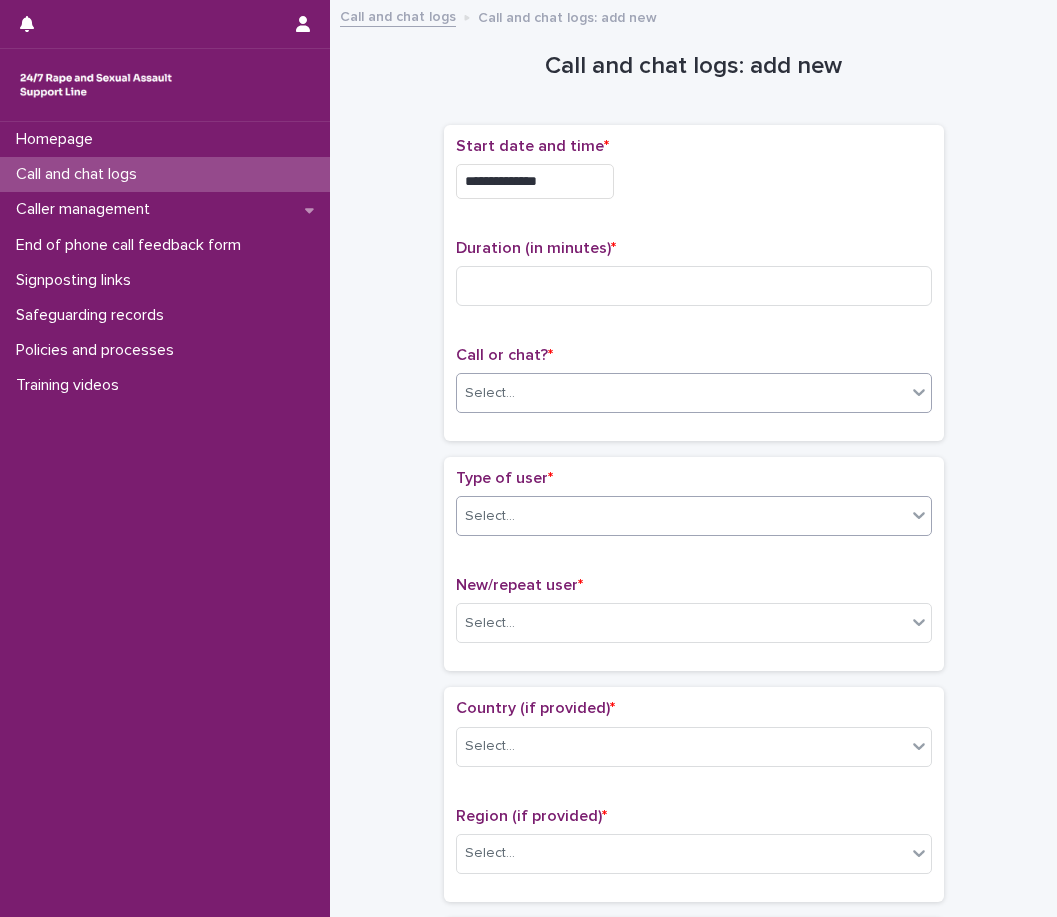 click on "Type of user * Select... New/repeat user * Select..." at bounding box center [694, 564] 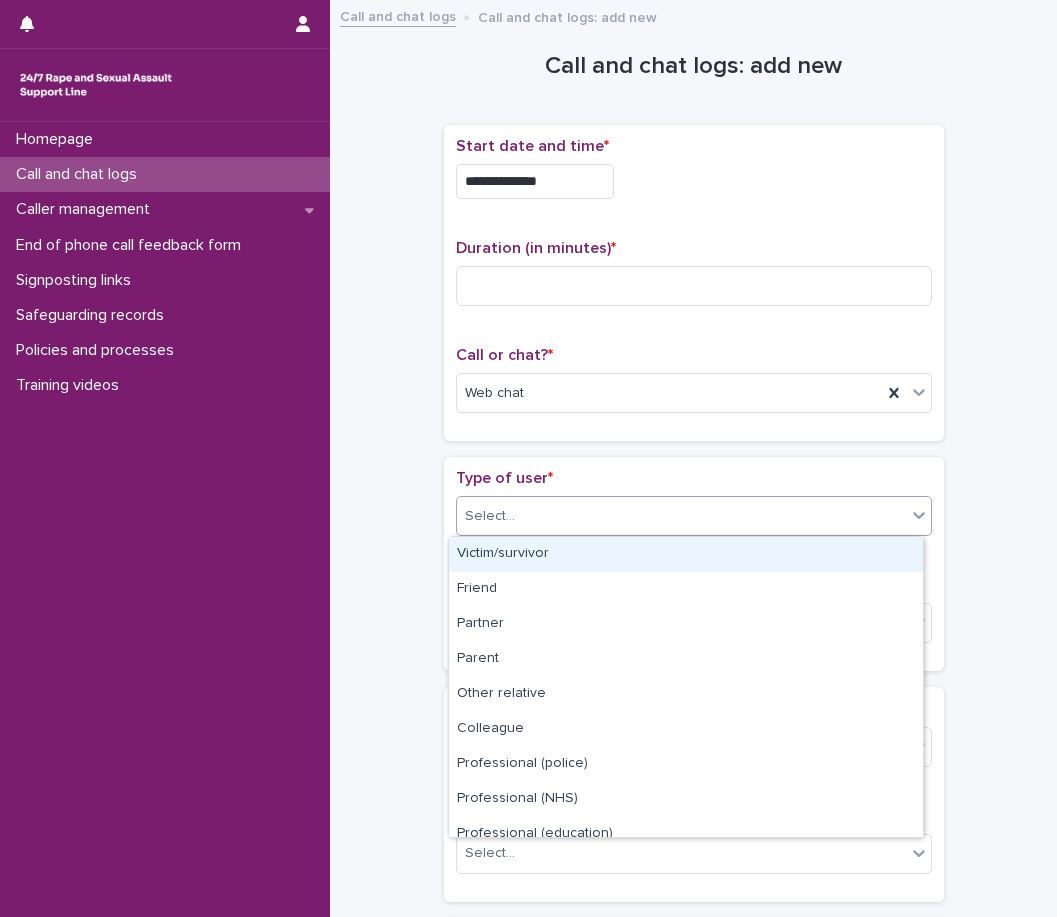 drag, startPoint x: 604, startPoint y: 516, endPoint x: 588, endPoint y: 523, distance: 17.464249 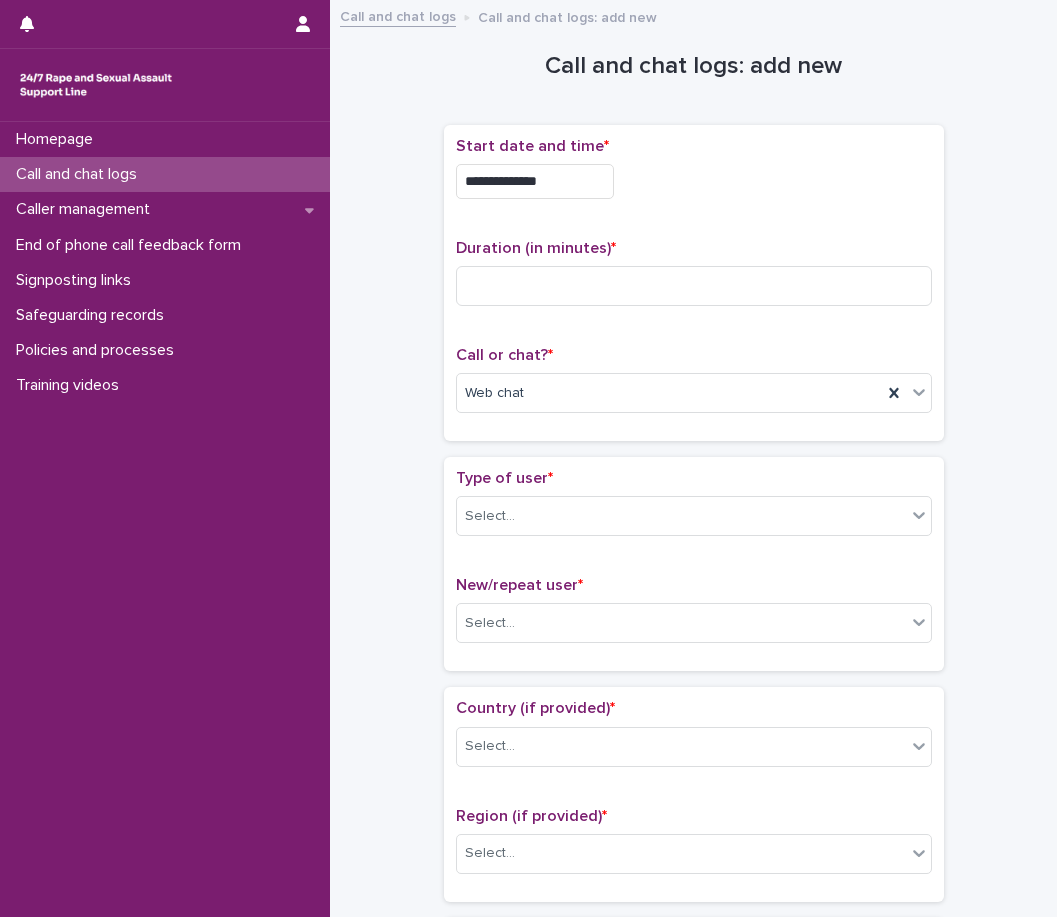 click on "Type of user * Select... New/repeat user * Select..." at bounding box center (694, 564) 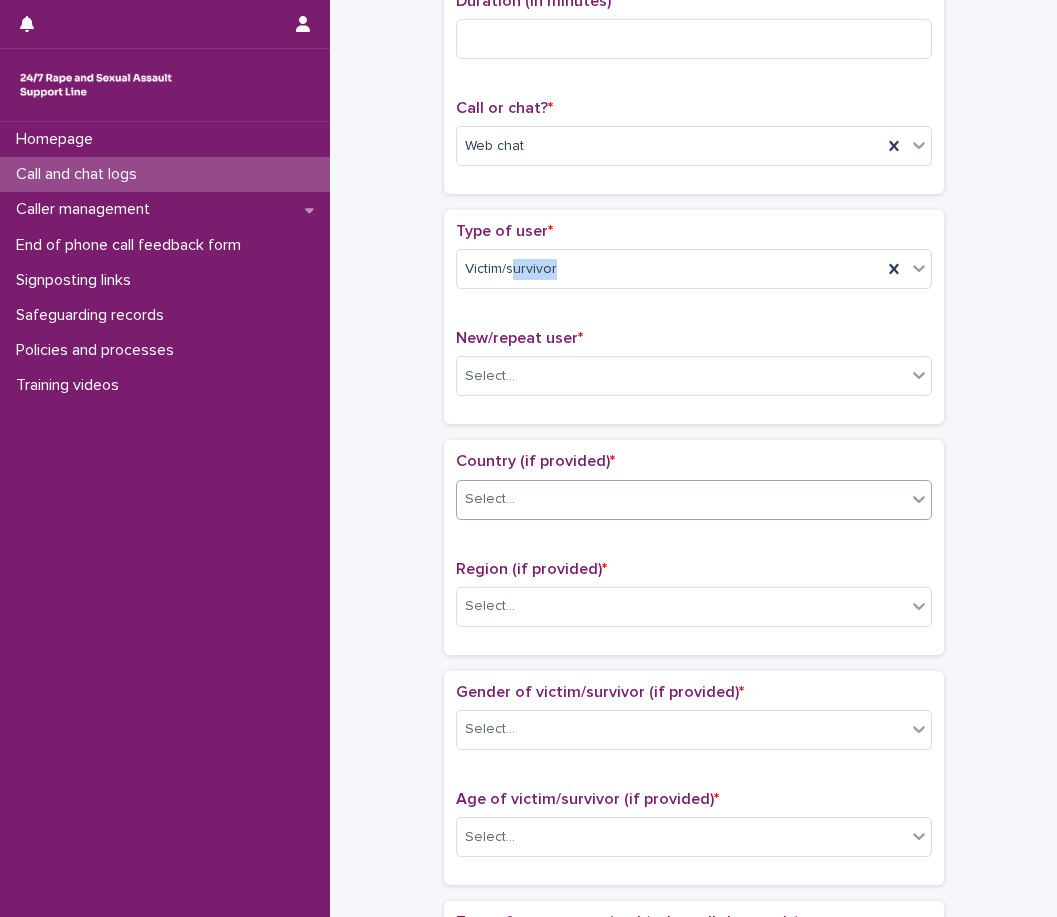 scroll, scrollTop: 300, scrollLeft: 0, axis: vertical 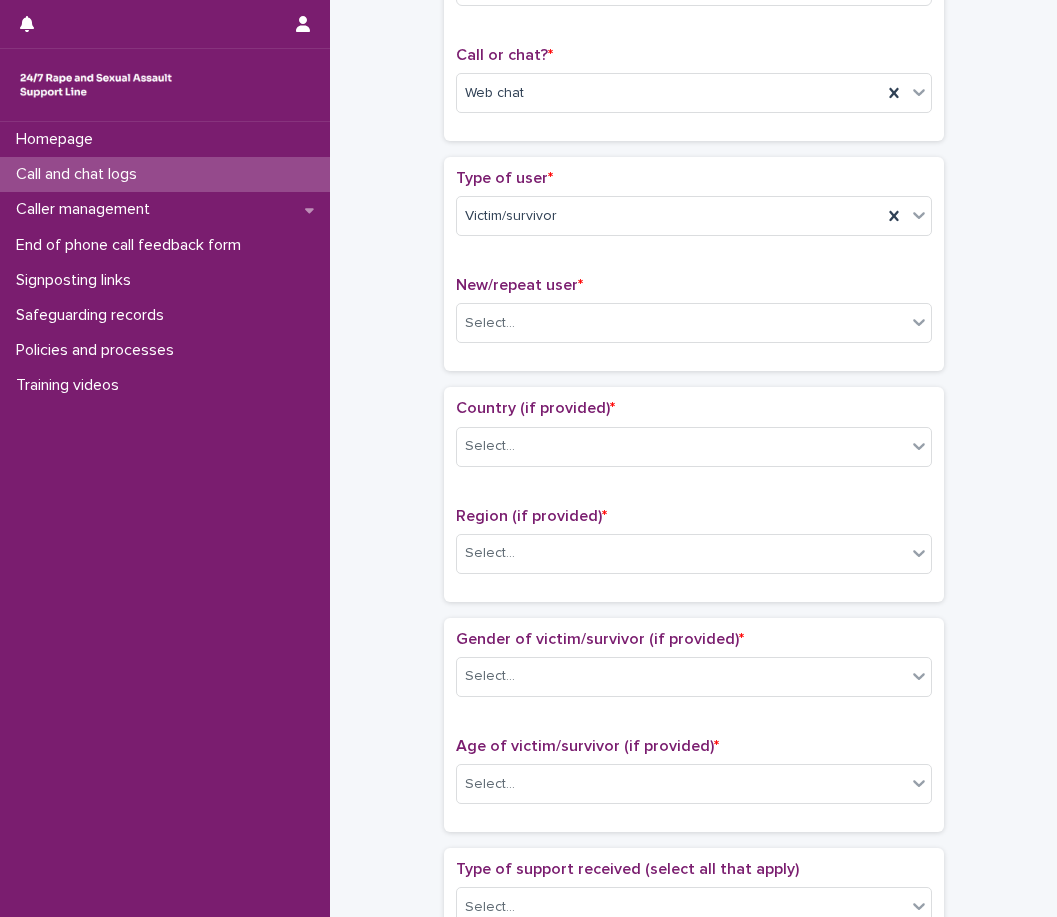 click on "New/repeat user *" at bounding box center [694, 285] 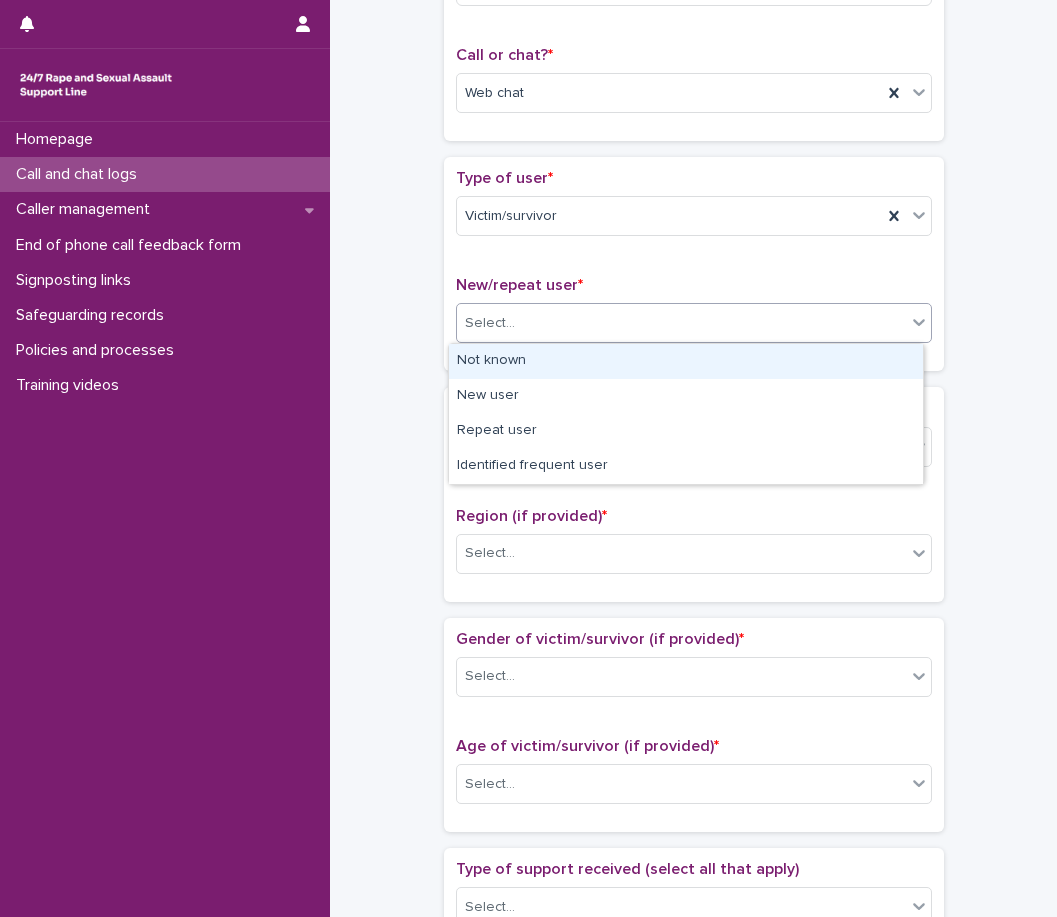 click on "Select..." at bounding box center (490, 323) 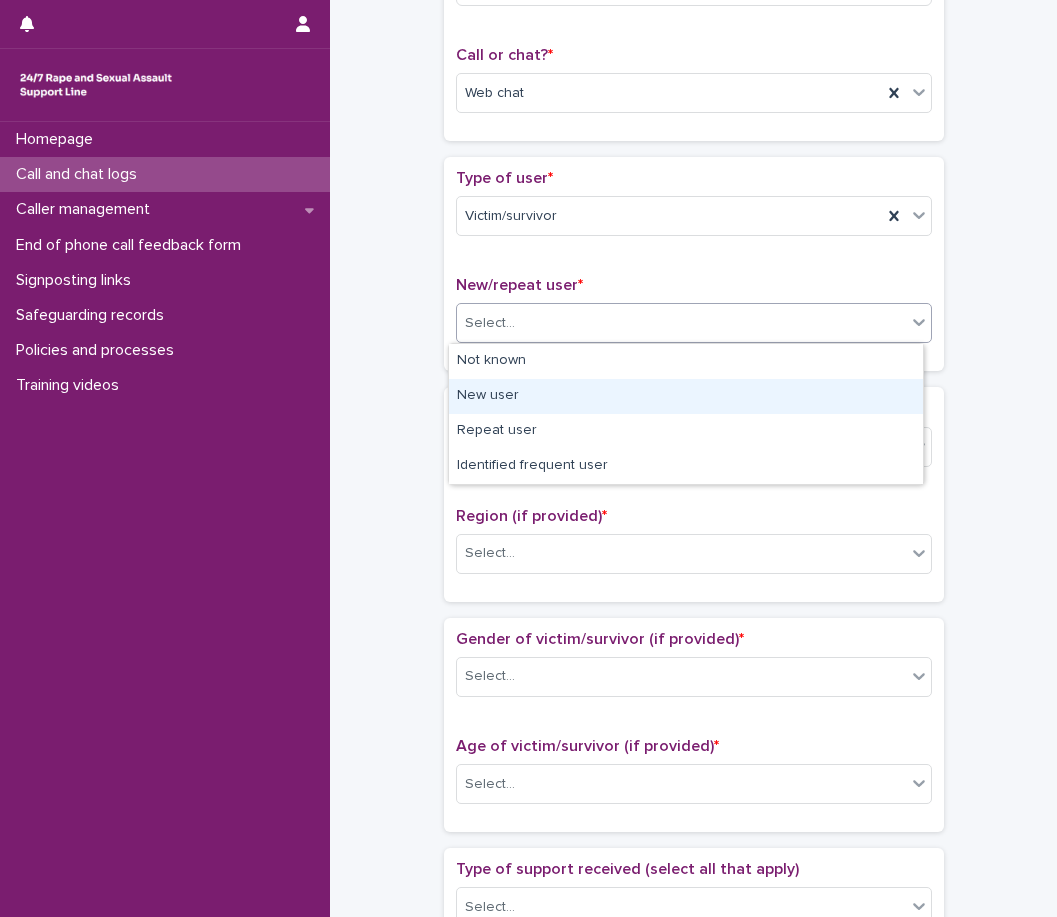 click on "New user" at bounding box center [686, 396] 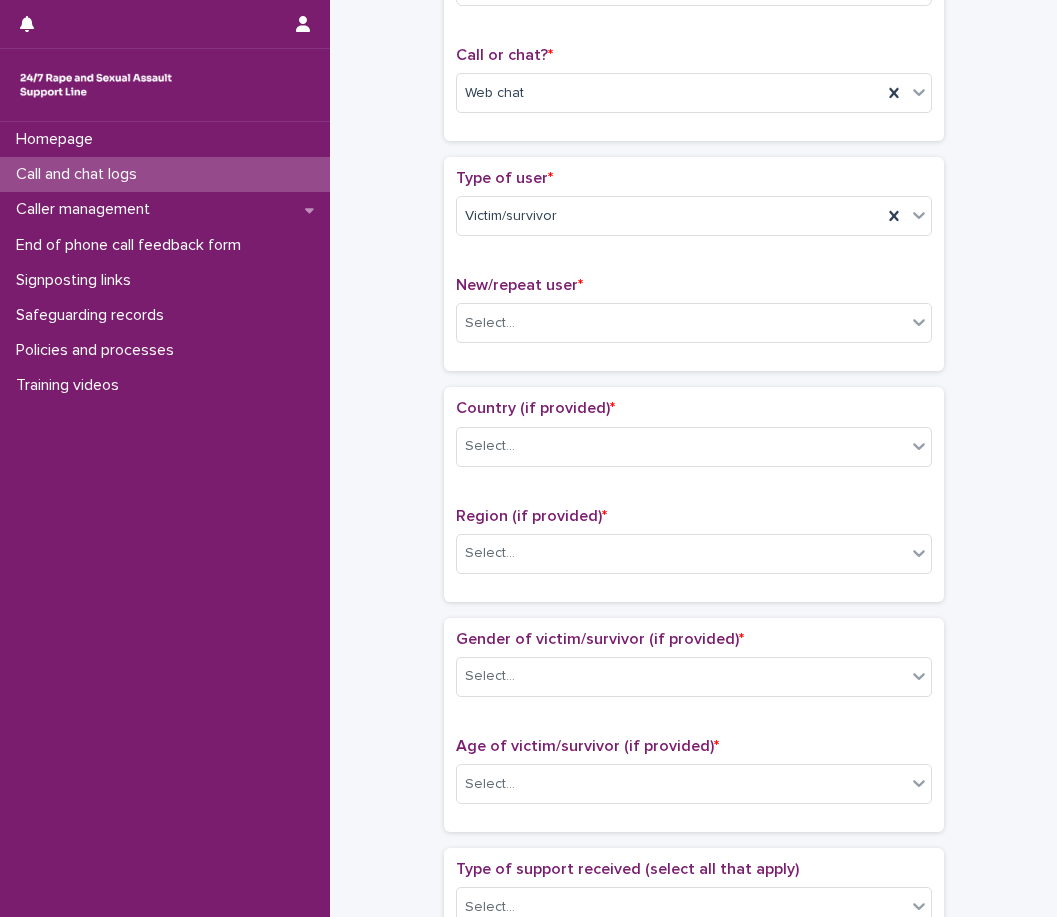 click on "Country (if provided) *" at bounding box center [694, 408] 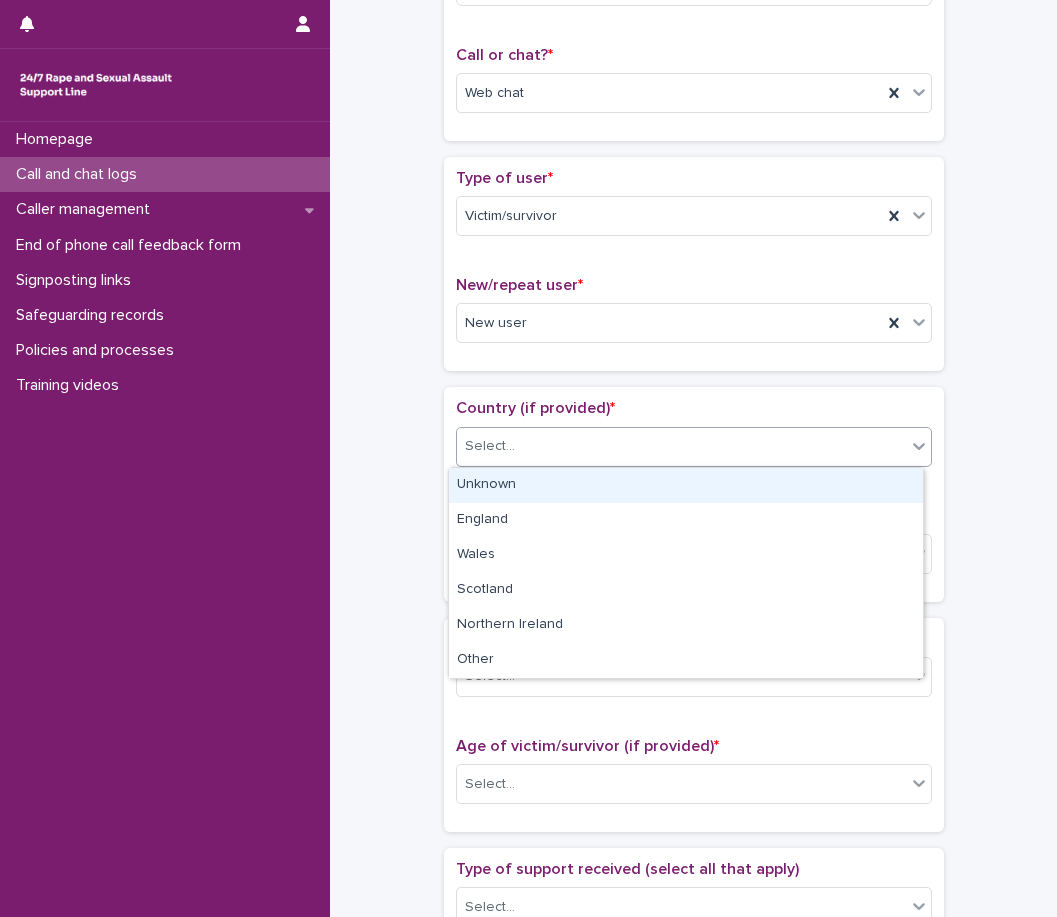 click on "Select..." at bounding box center (490, 446) 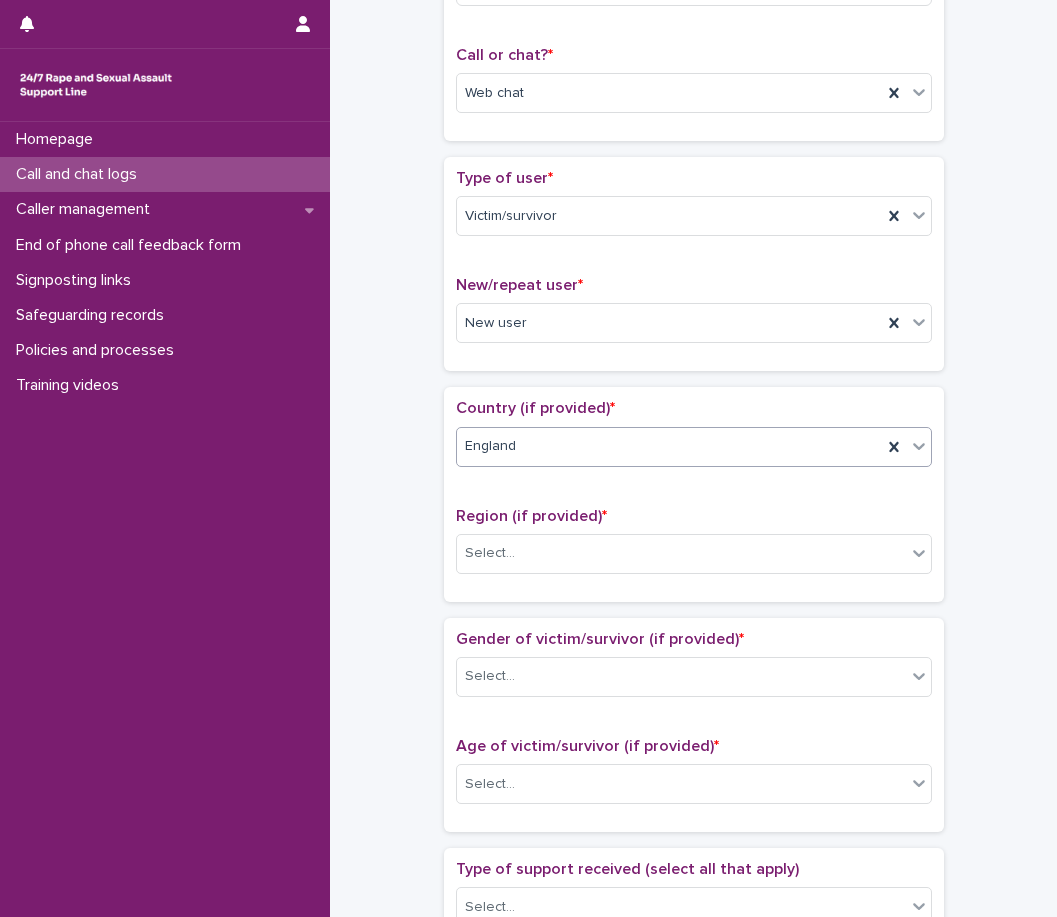 click on "Country (if provided) *   option England, selected.     0 results available. Select is focused ,type to refine list, press Down to open the menu,  England Region (if provided) * Select..." at bounding box center (694, 494) 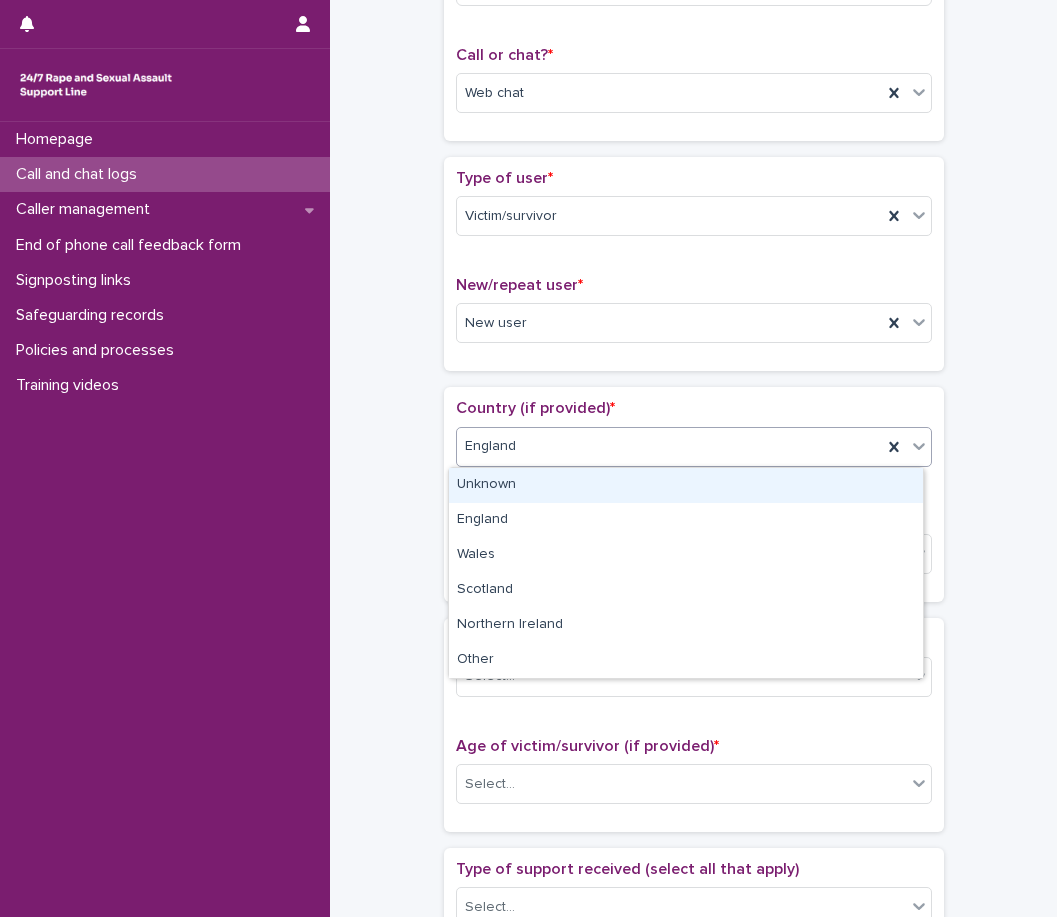 drag, startPoint x: 552, startPoint y: 482, endPoint x: 517, endPoint y: 494, distance: 37 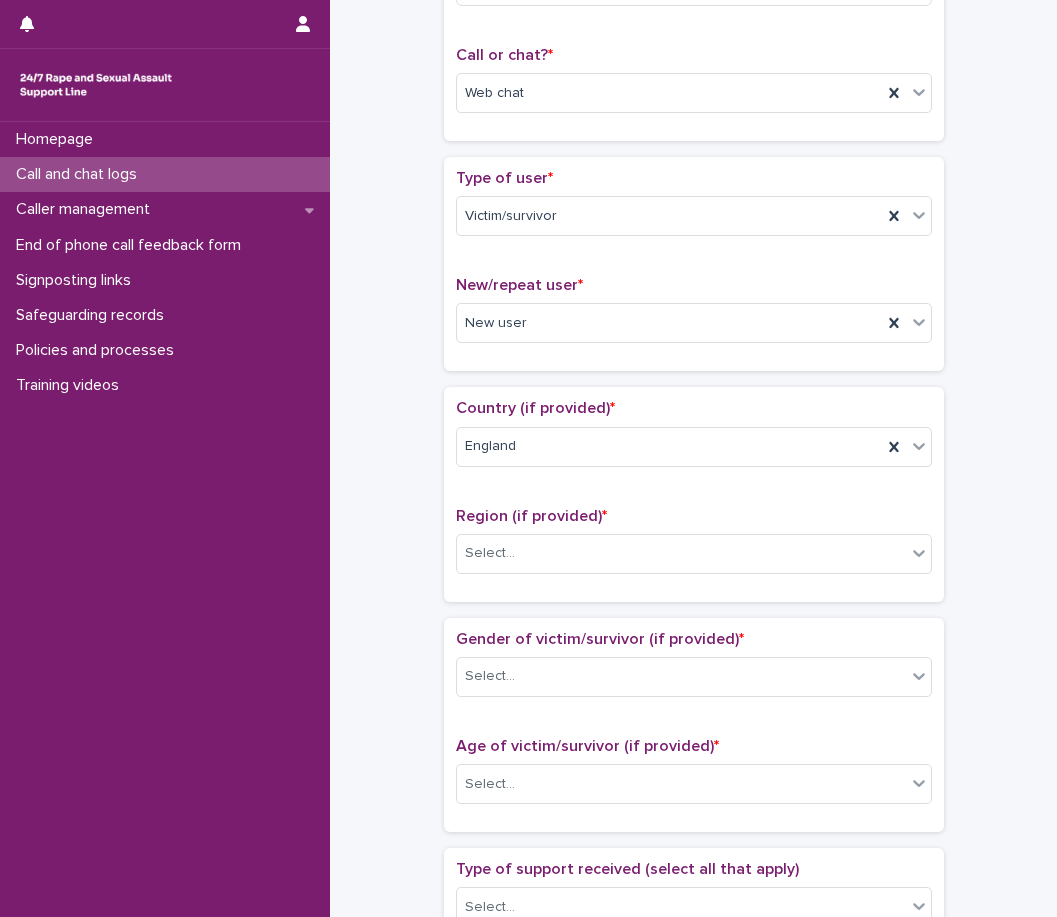 click on "Country (if provided) * England Region (if provided) * Select..." at bounding box center [694, 494] 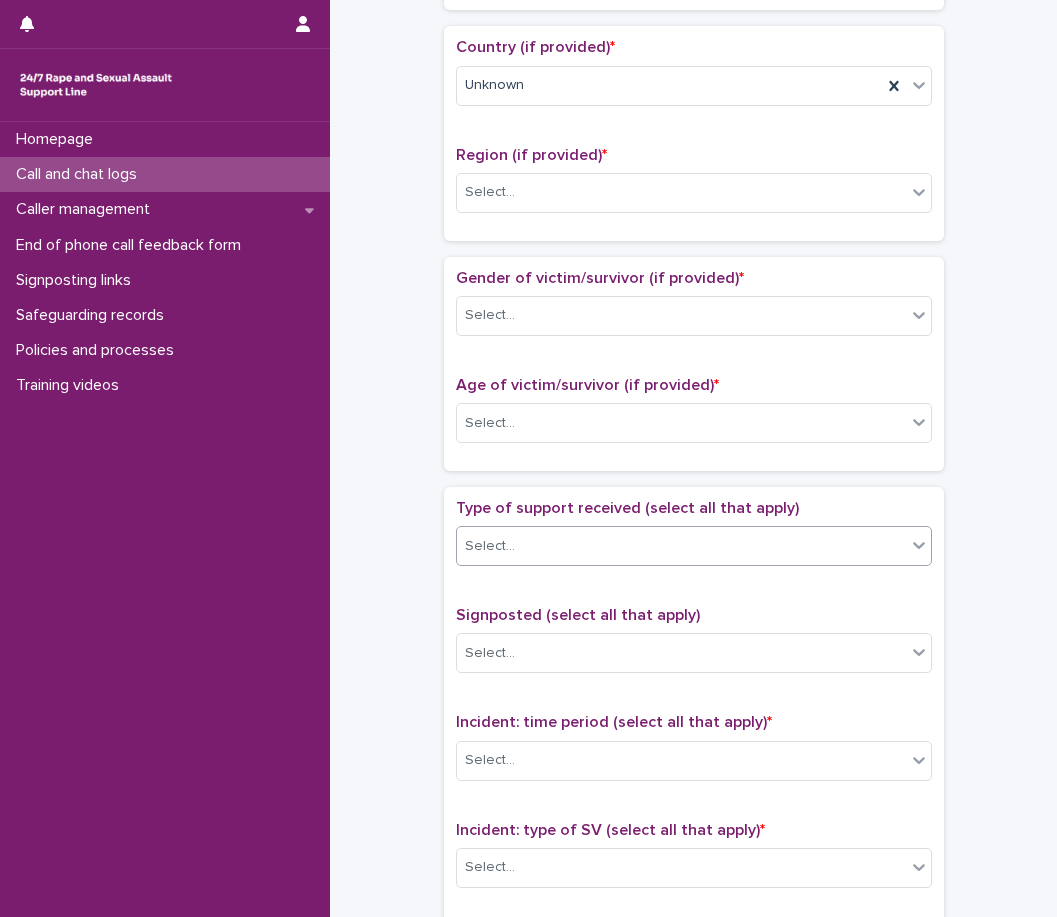 scroll, scrollTop: 800, scrollLeft: 0, axis: vertical 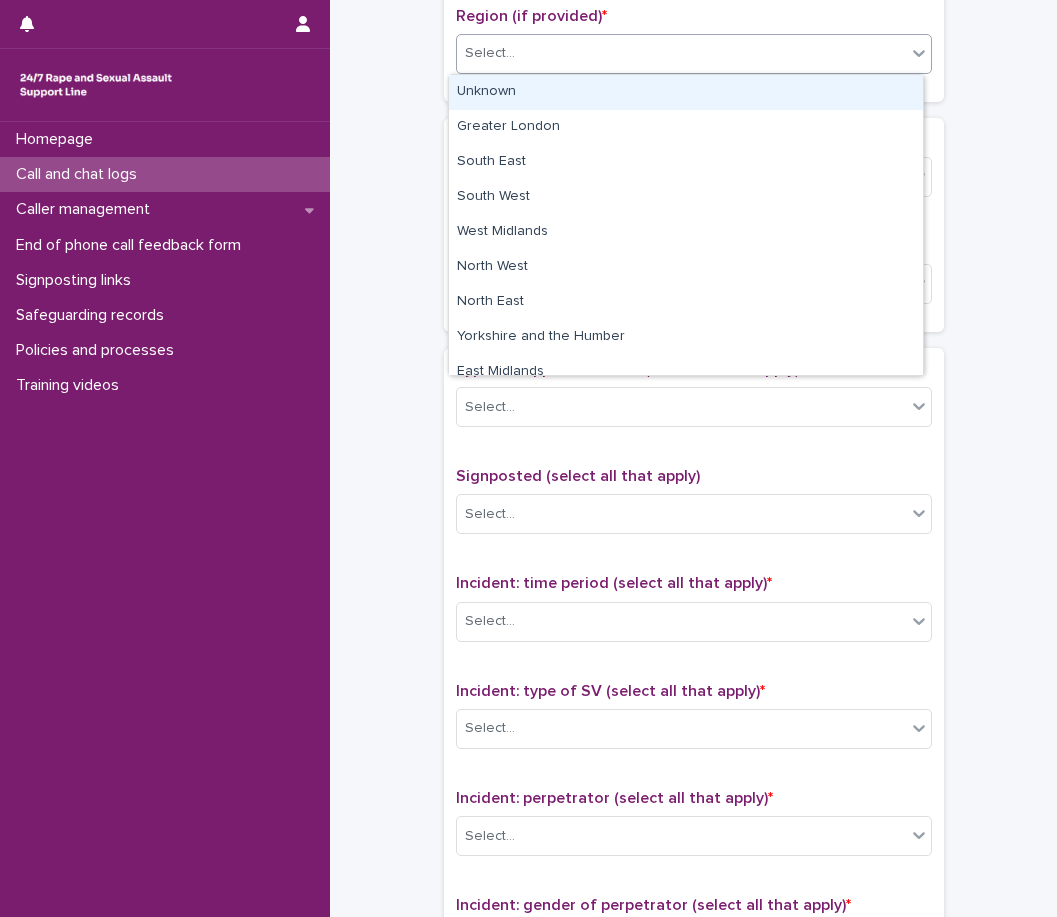 click on "Select..." at bounding box center [681, 53] 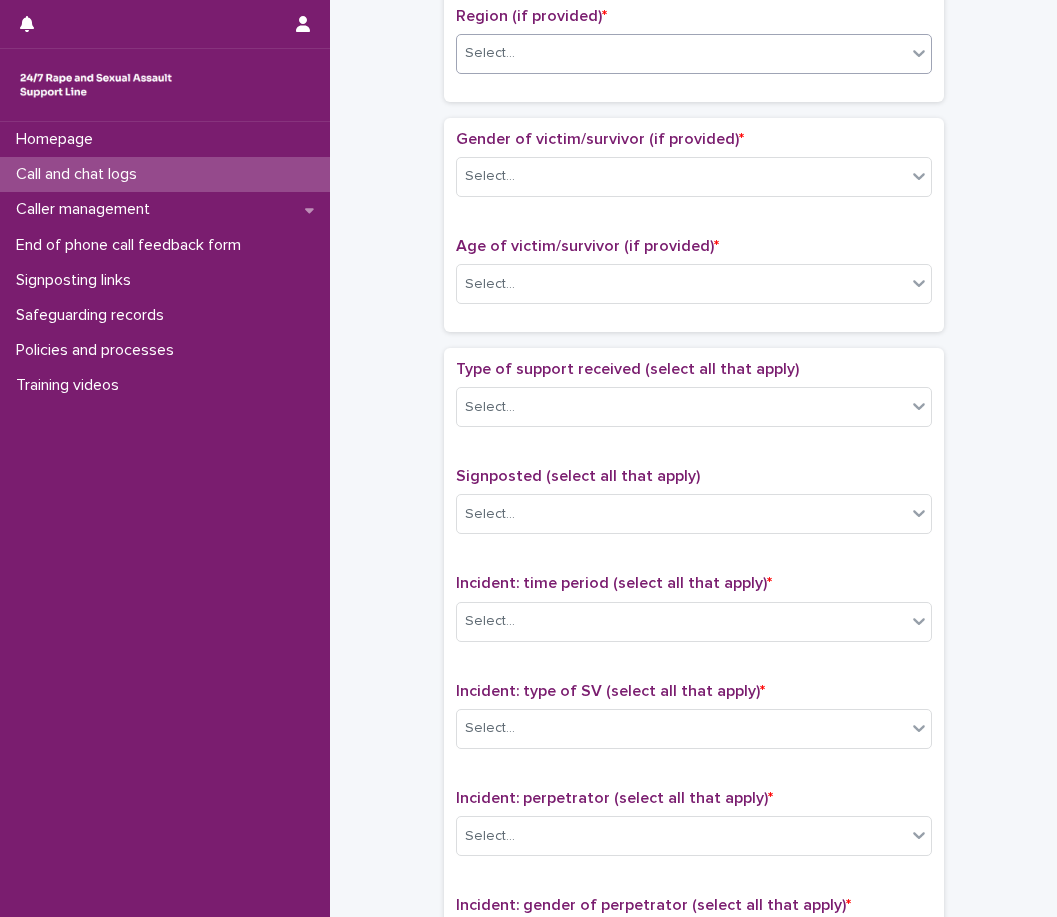 drag, startPoint x: 488, startPoint y: 105, endPoint x: 491, endPoint y: 149, distance: 44.102154 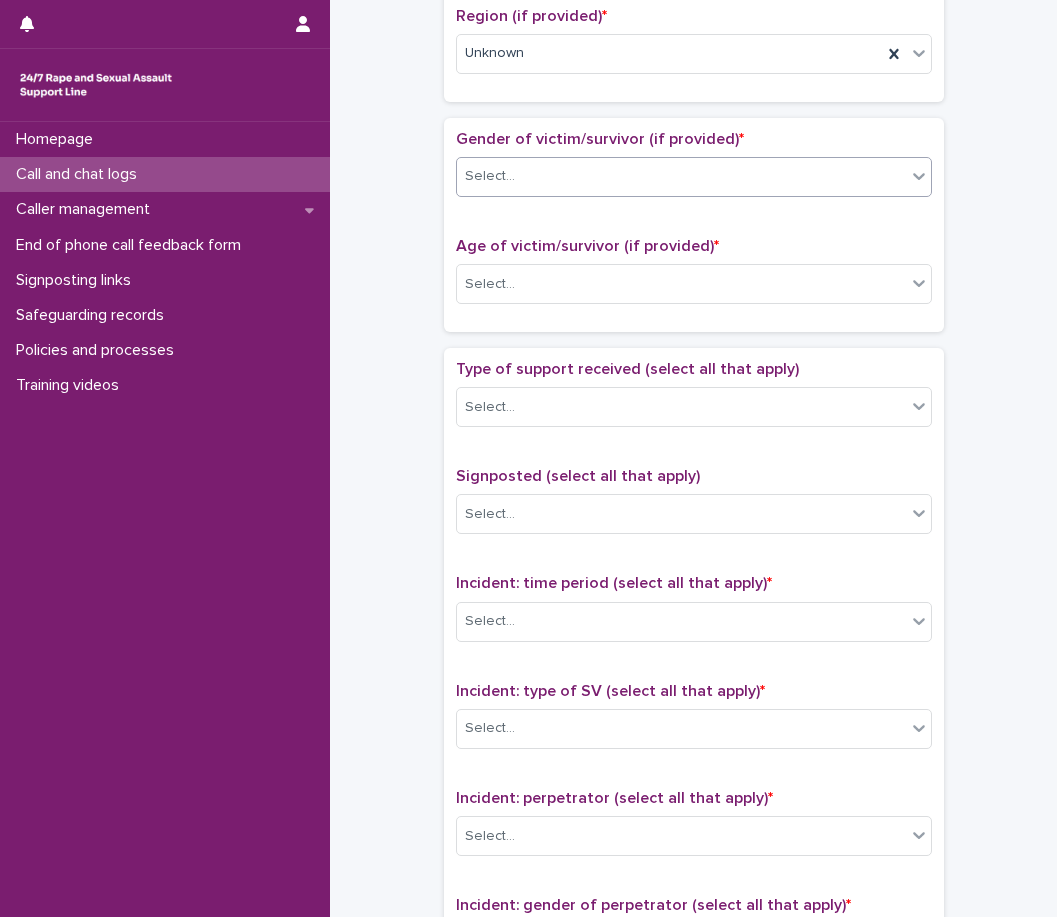 drag, startPoint x: 491, startPoint y: 168, endPoint x: 487, endPoint y: 181, distance: 13.601471 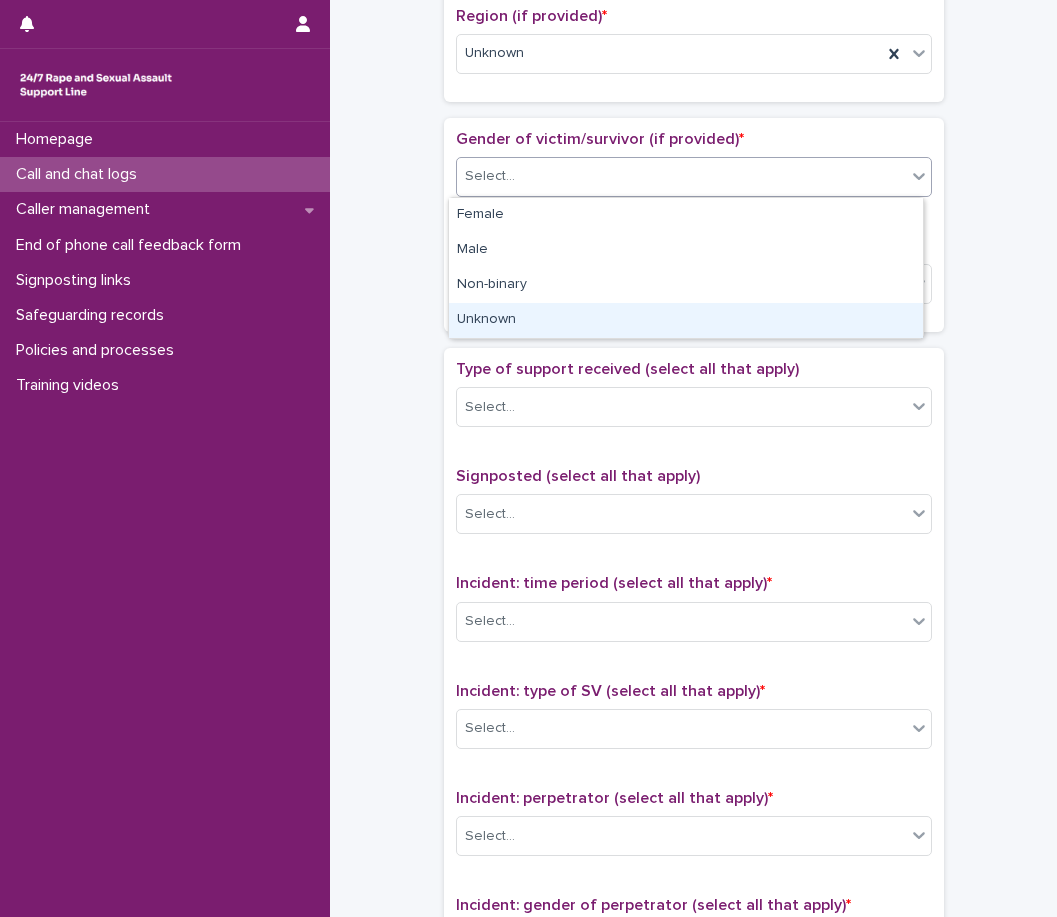 click on "Unknown" at bounding box center [686, 320] 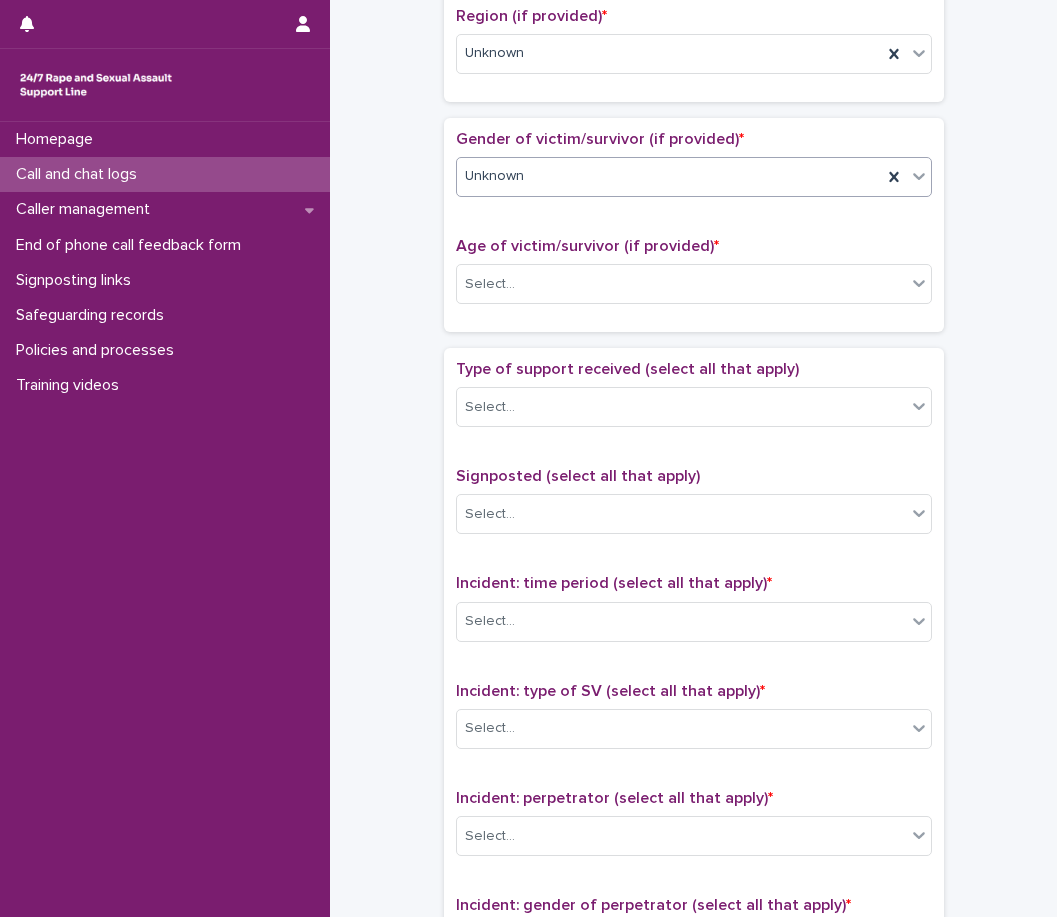 click on "**********" at bounding box center [693, 234] 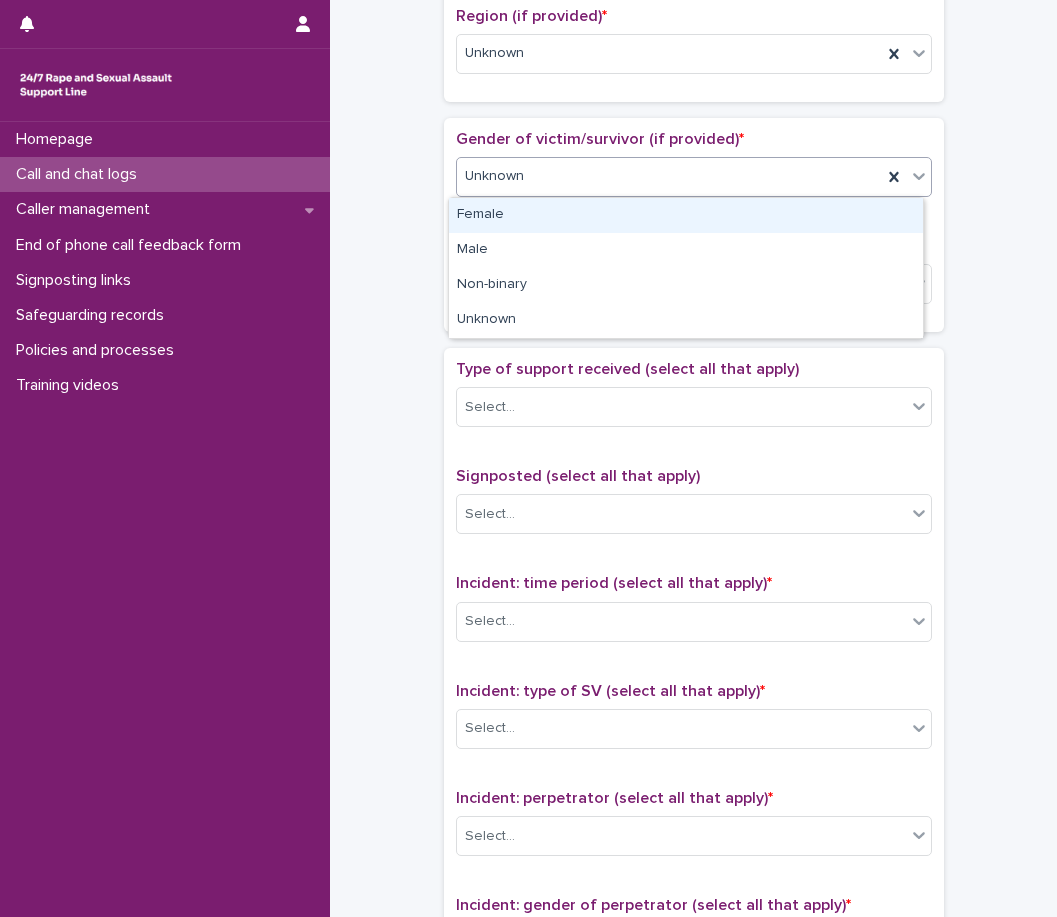click on "Female" at bounding box center (686, 215) 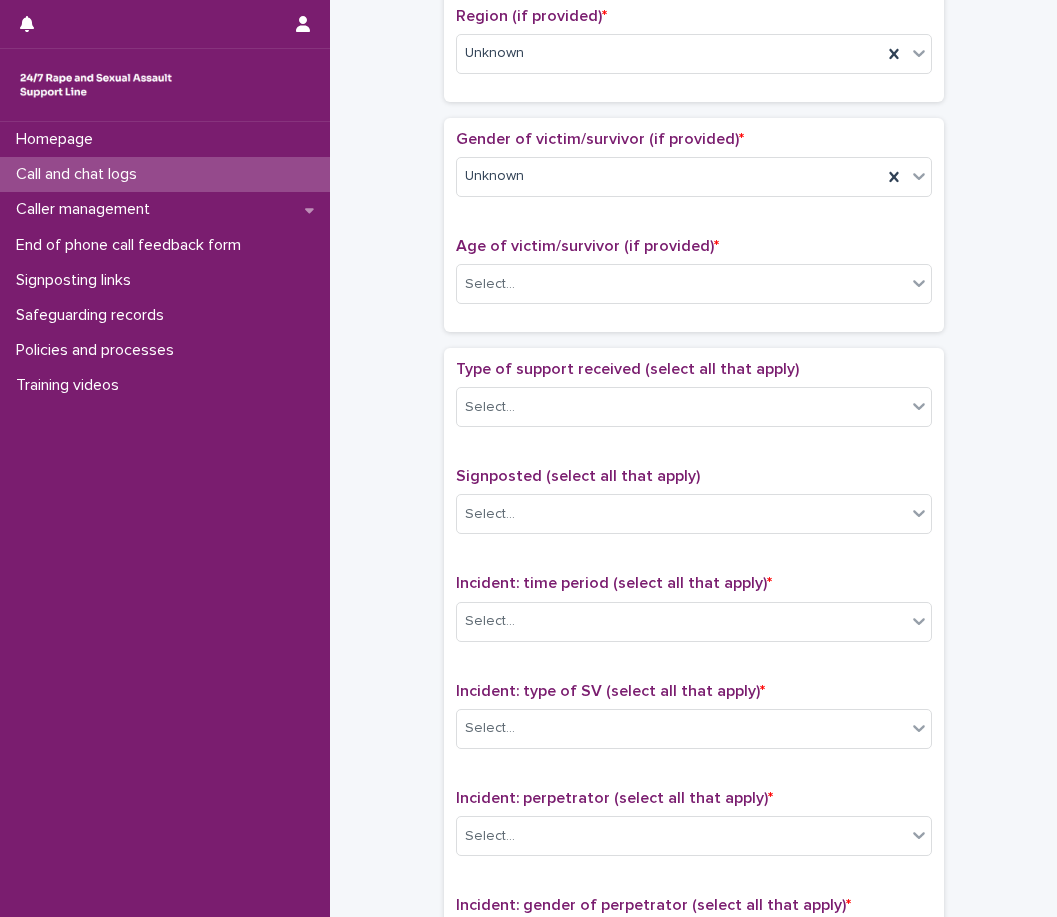 click on "Gender of victim/survivor (if provided) * Unknown Age of victim/survivor (if provided) * Select..." at bounding box center (694, 225) 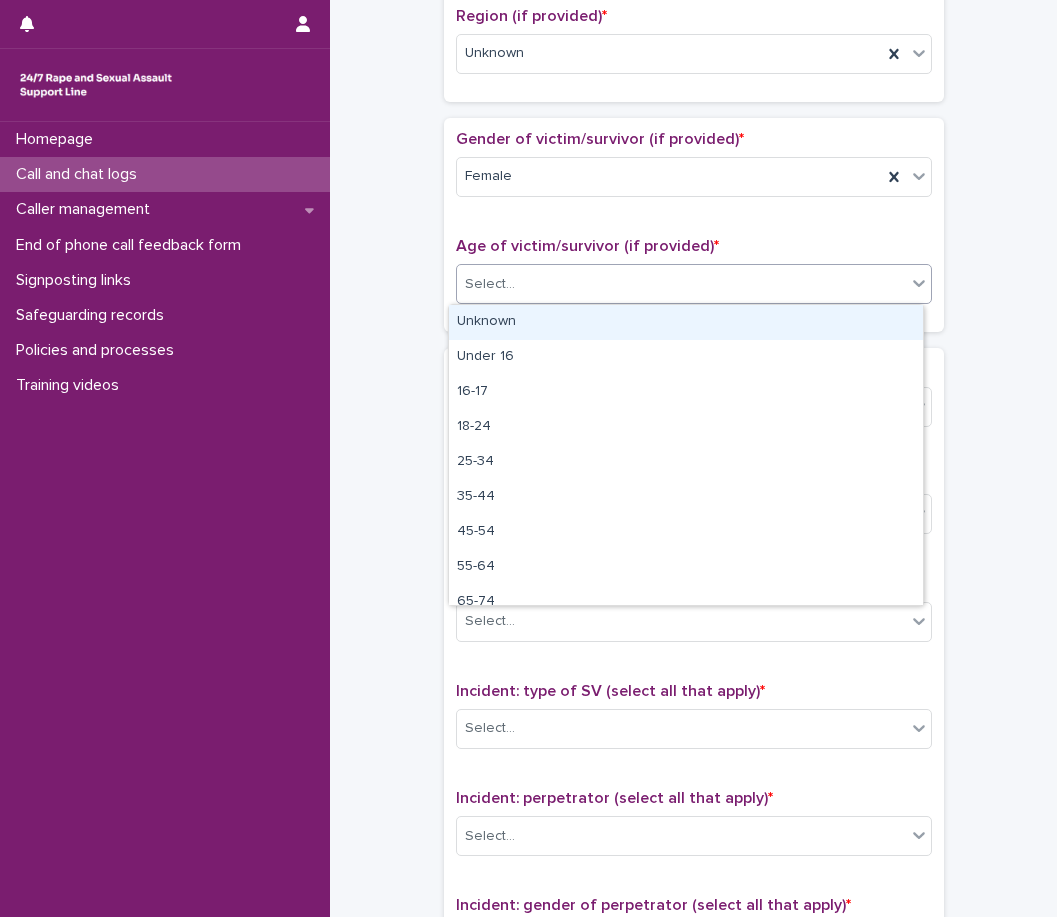 drag, startPoint x: 509, startPoint y: 285, endPoint x: 521, endPoint y: 267, distance: 21.633308 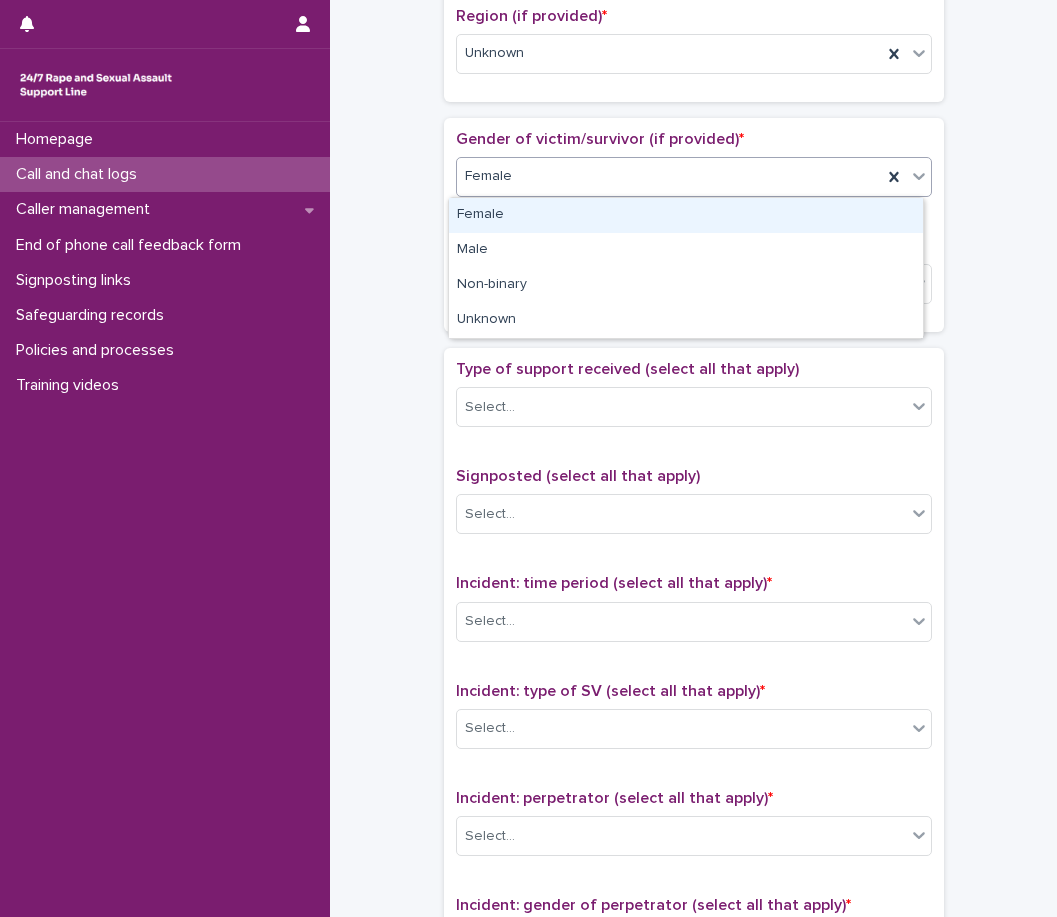 click on "Female" at bounding box center (669, 176) 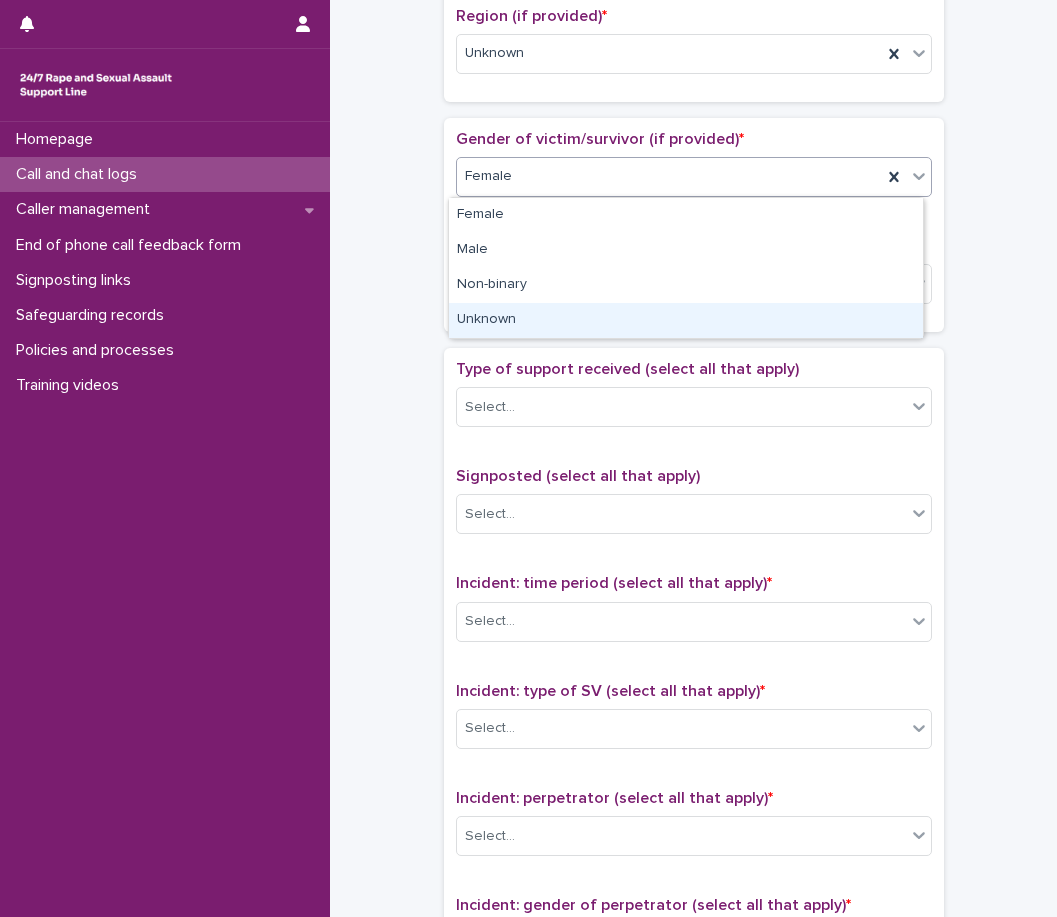 click on "Unknown" at bounding box center [686, 320] 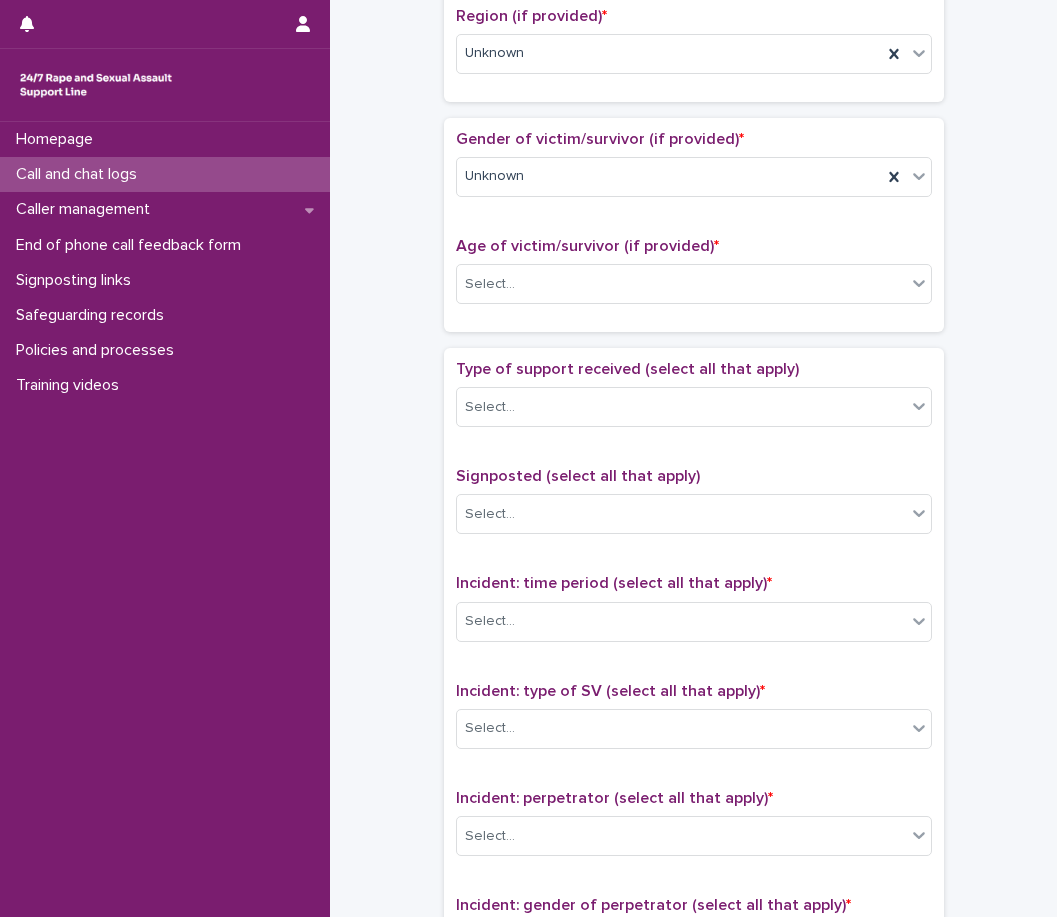 click on "Gender of victim/survivor (if provided) * Unknown Age of victim/survivor (if provided) * Select..." at bounding box center (694, 225) 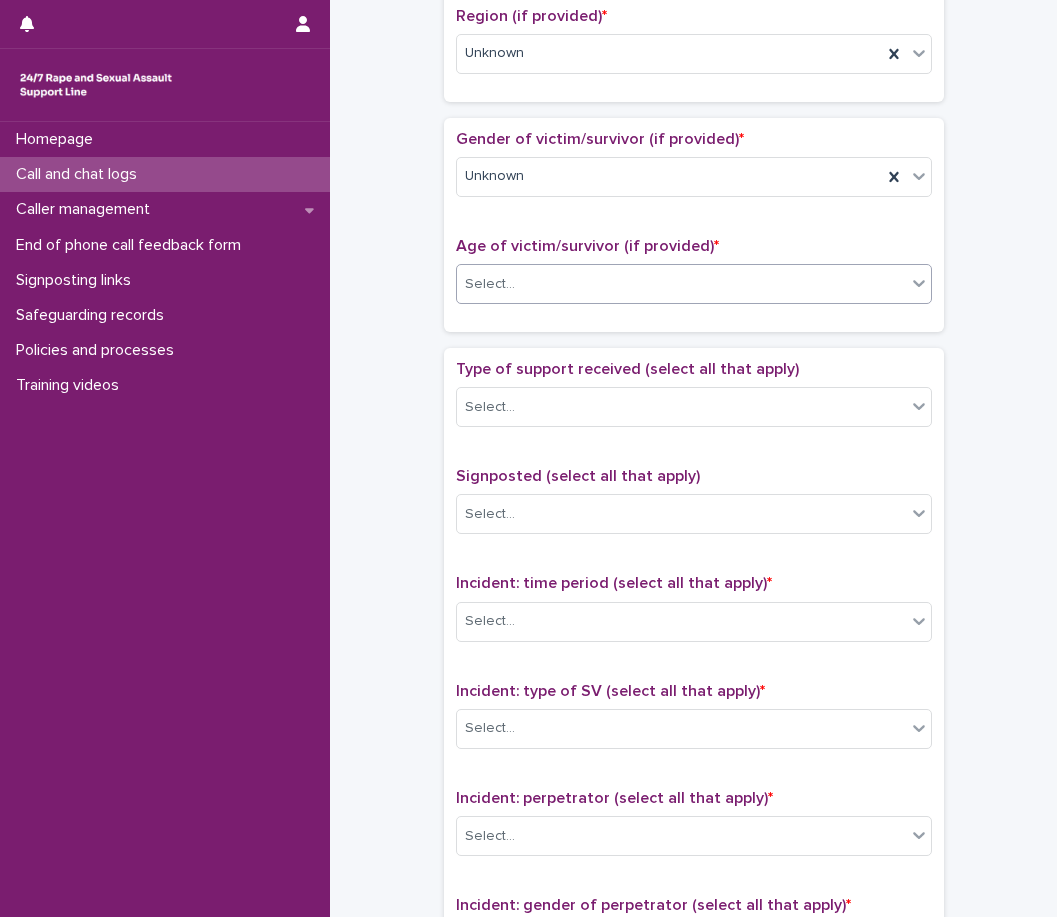 click on "Select..." at bounding box center [681, 284] 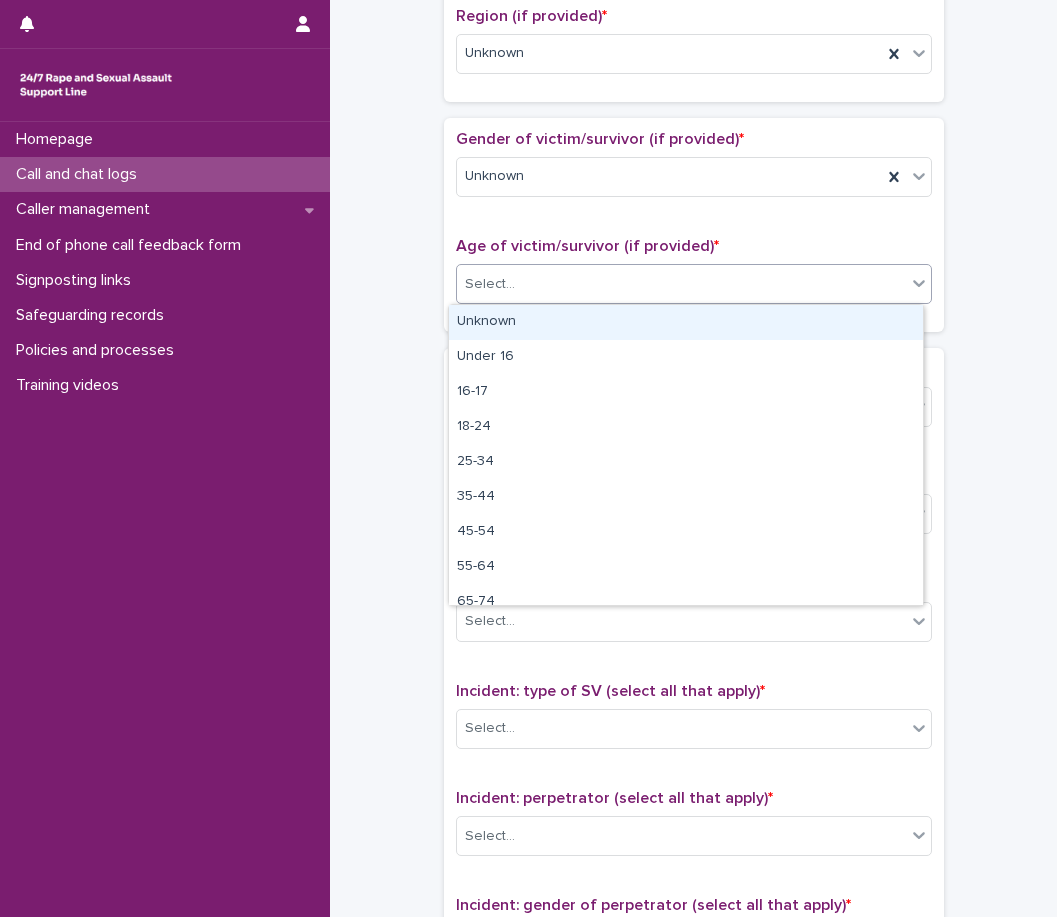click on "Unknown" at bounding box center (686, 322) 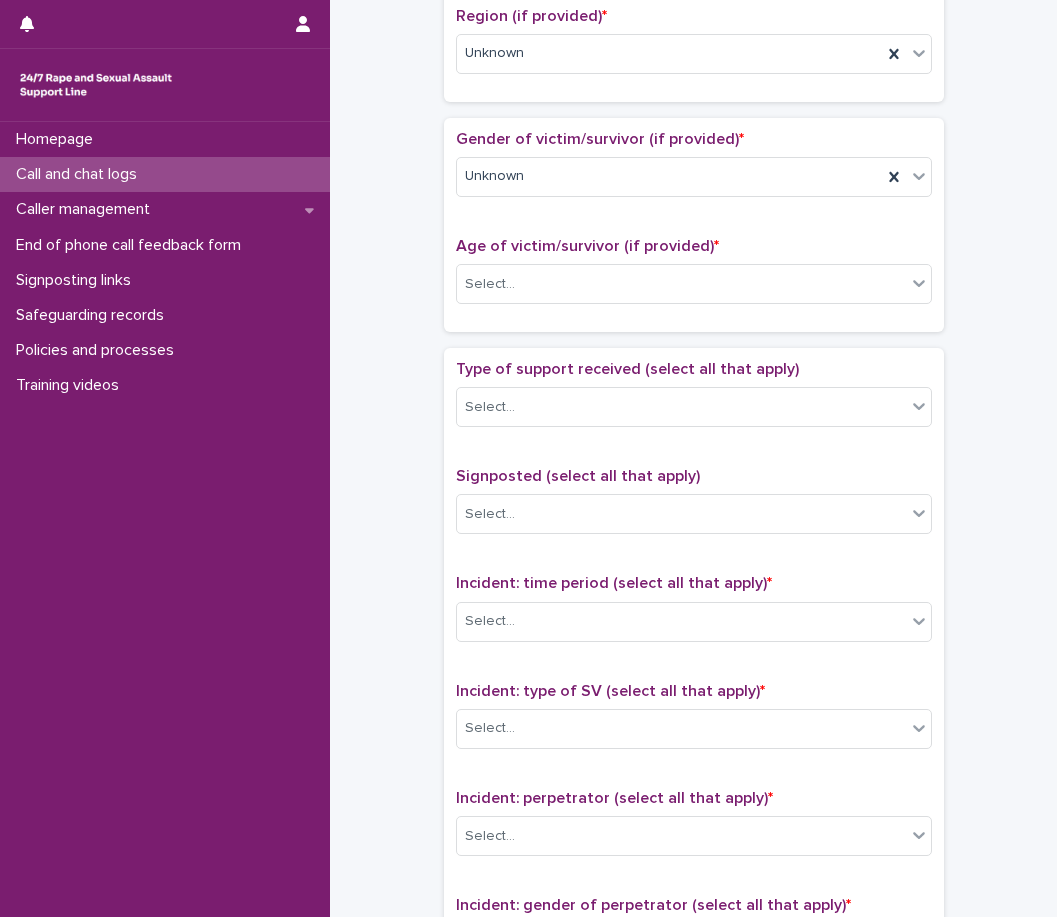 click on "Loading... Saving… Gender of victim/survivor (if provided) * Unknown Age of victim/survivor (if provided) * Select..." at bounding box center (694, 233) 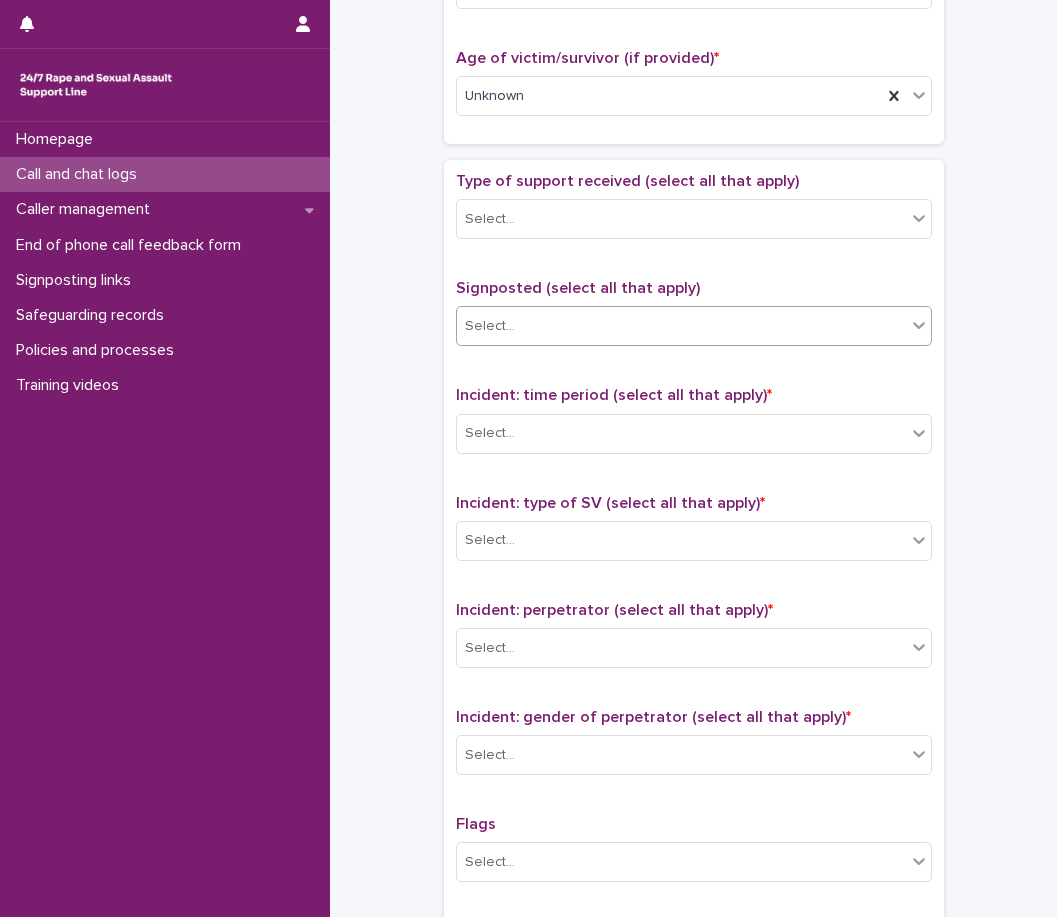 scroll, scrollTop: 1100, scrollLeft: 0, axis: vertical 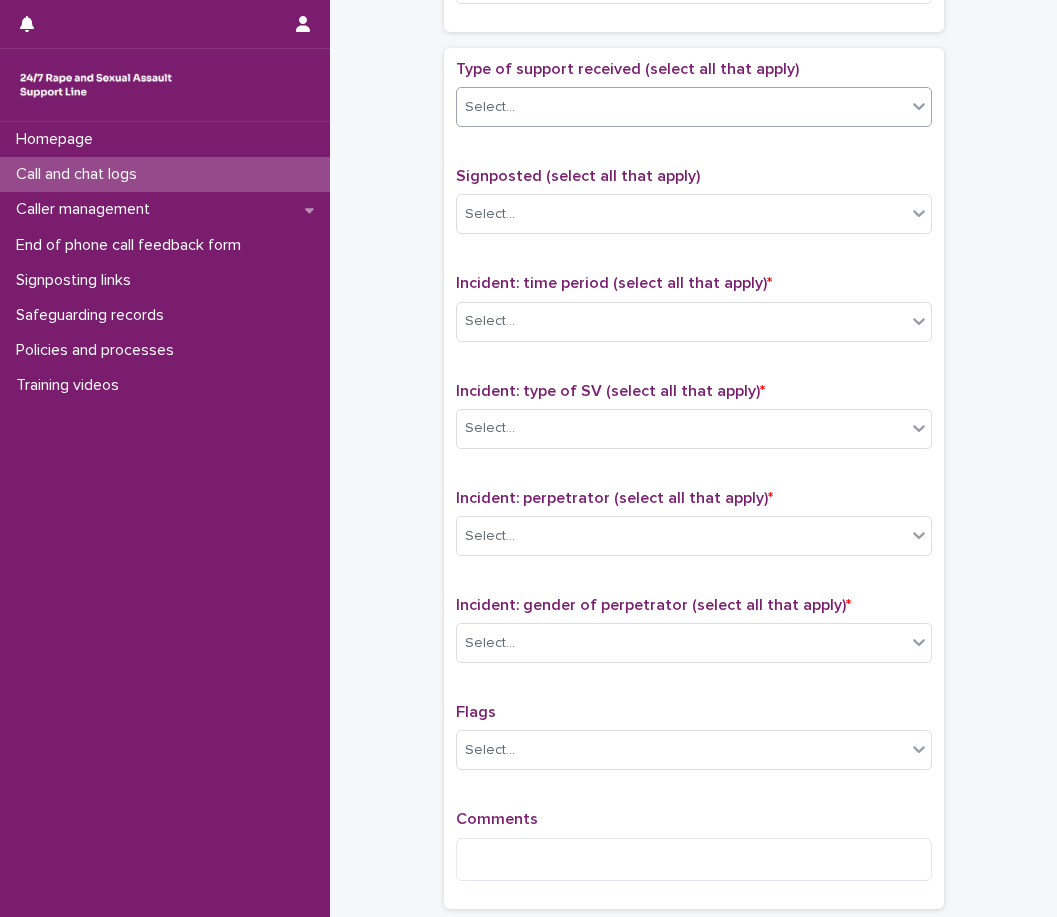 click on "Select..." at bounding box center (681, 107) 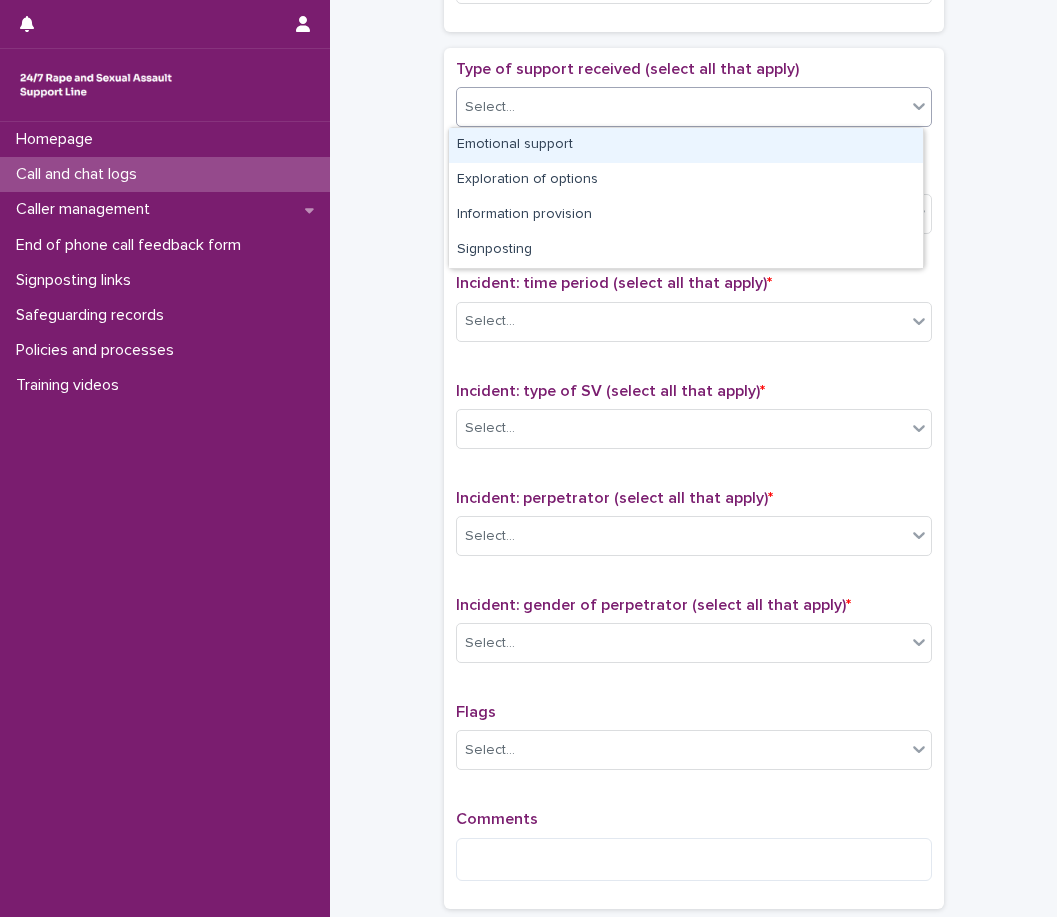 click on "Emotional support" at bounding box center (686, 145) 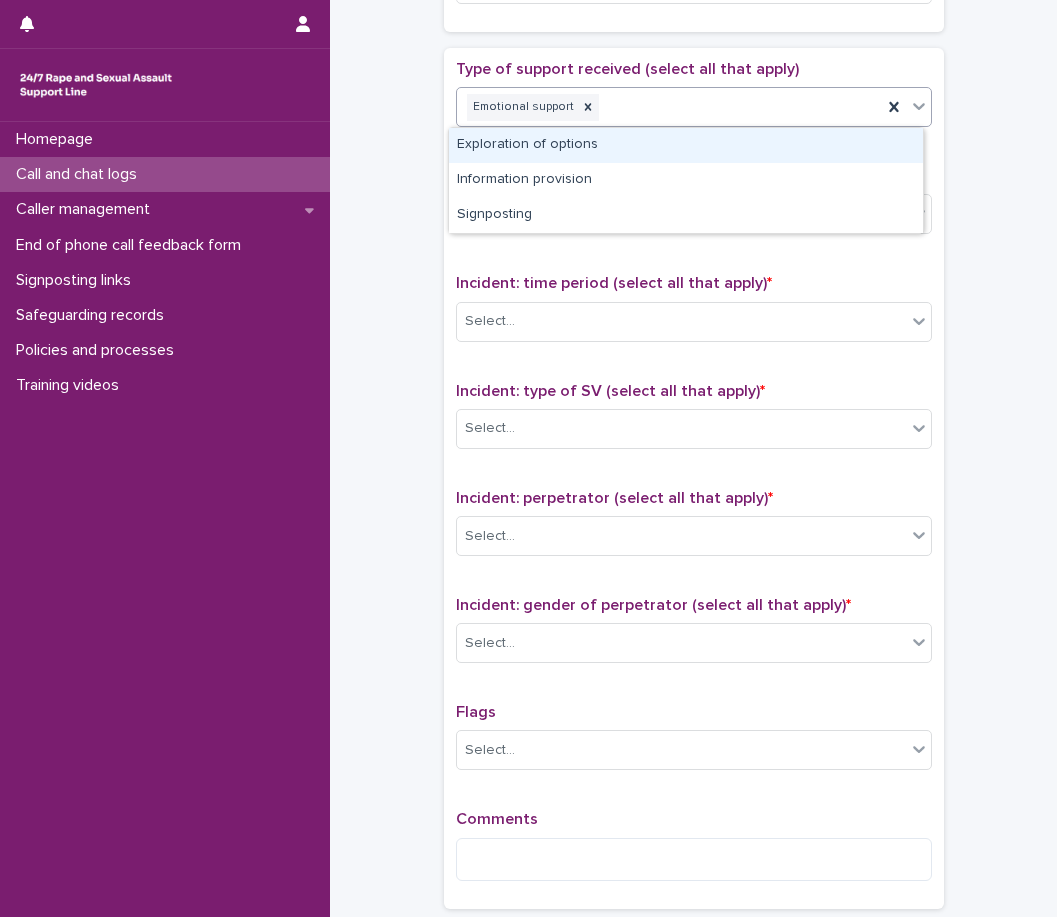 click on "Emotional support" at bounding box center (669, 107) 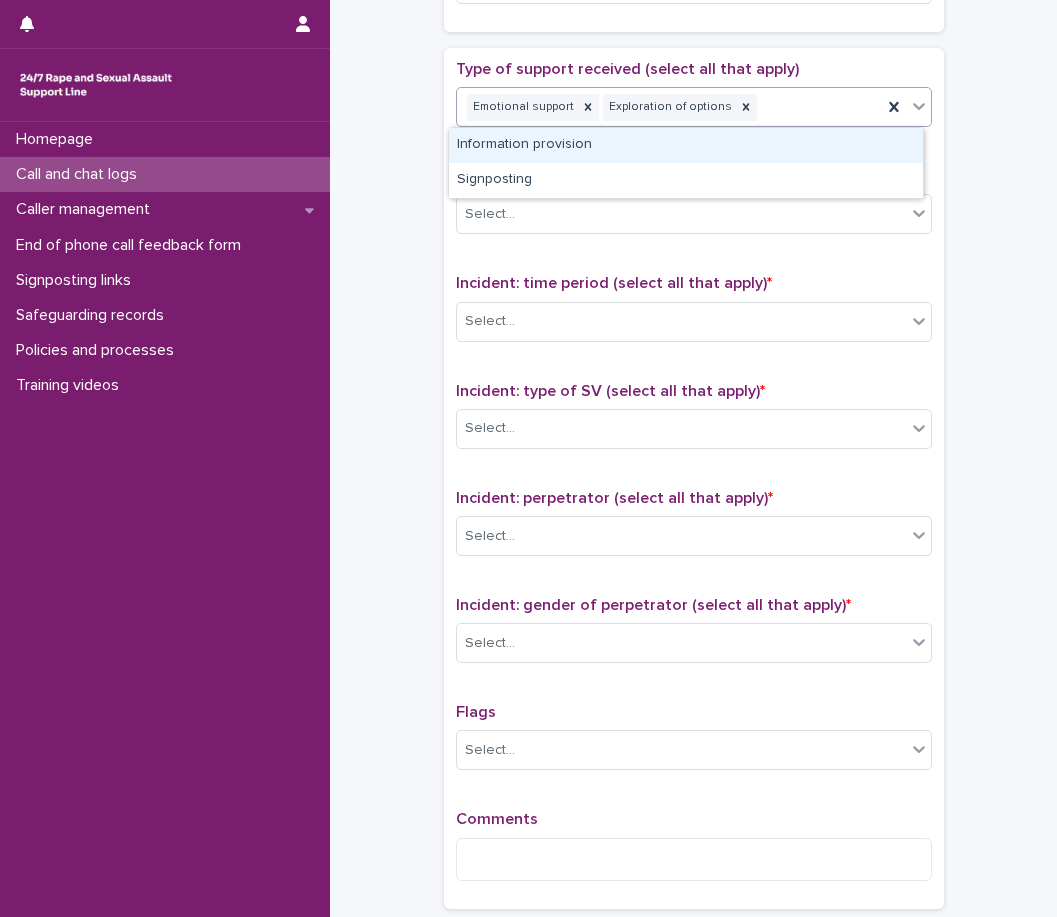 click on "Emotional support Exploration of options" at bounding box center [669, 107] 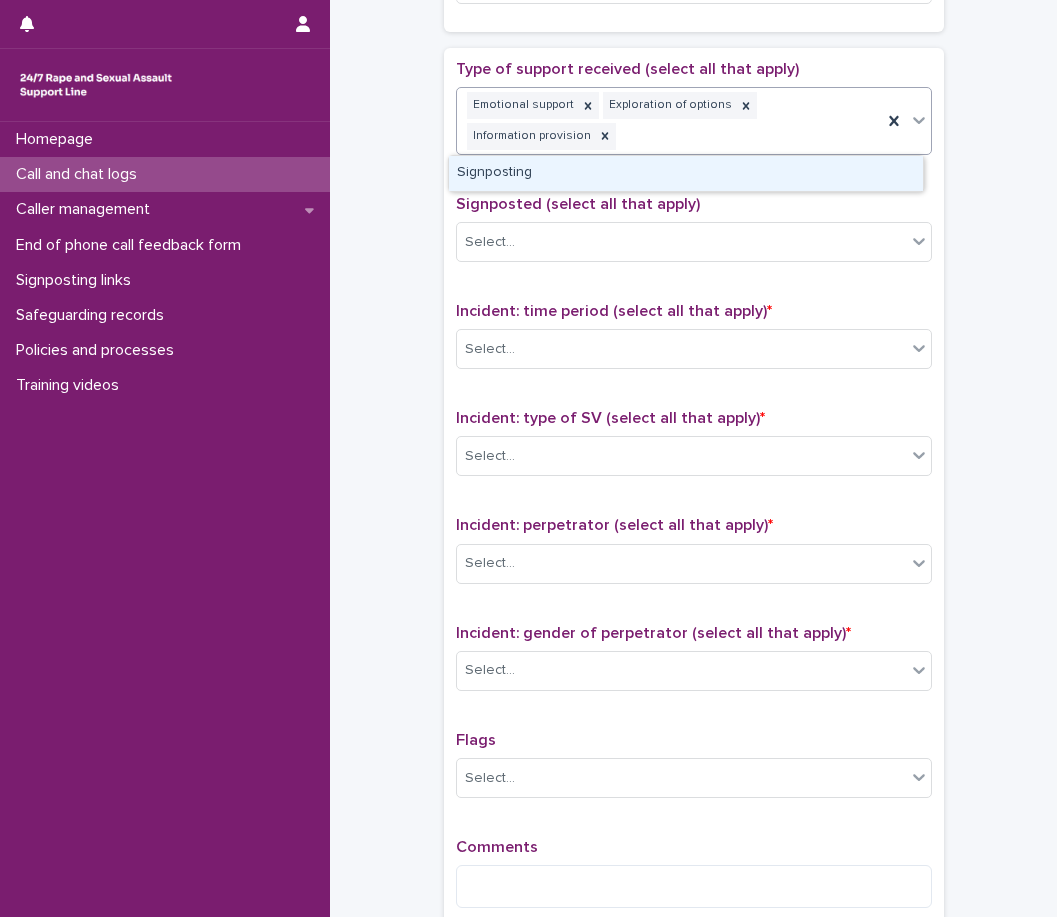 click on "Emotional support Exploration of options Information provision" at bounding box center [669, 121] 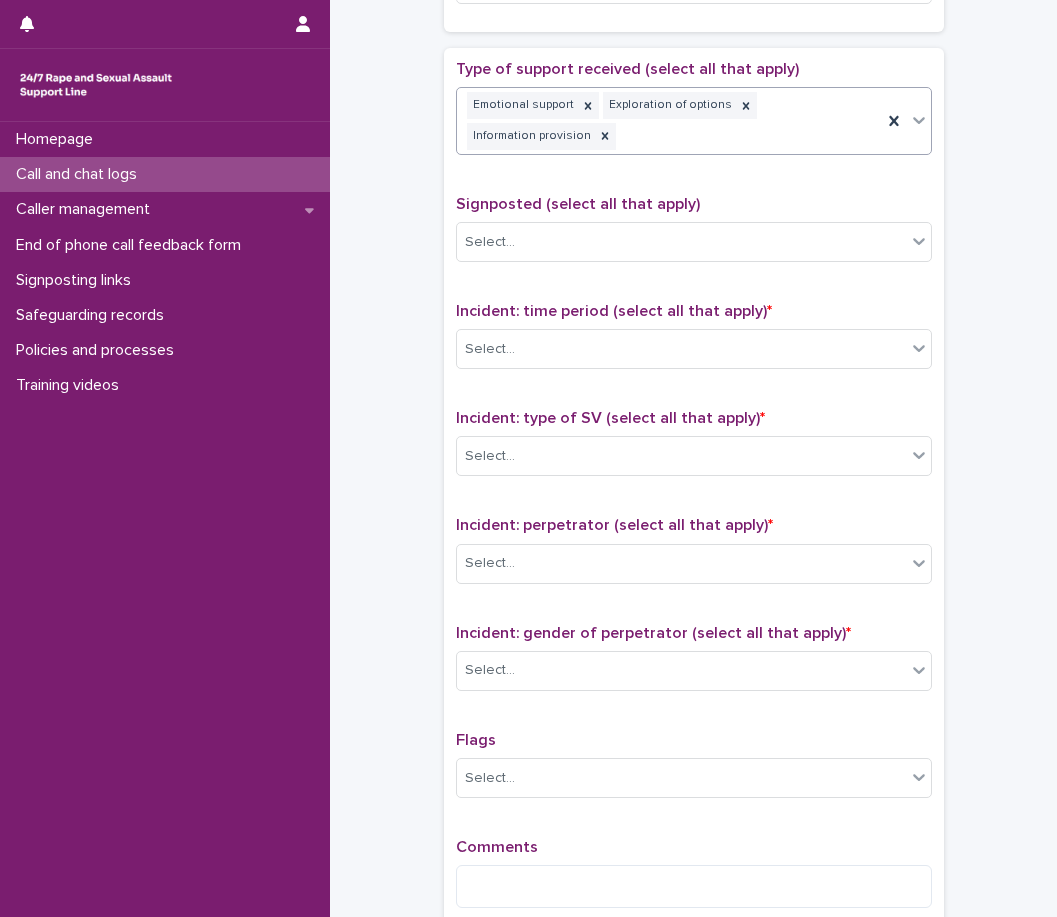 click on "Type of support received (select all that apply)   option Signposting, selected.     0 results available. Select is focused ,type to refine list, press Down to open the menu,  press left to focus selected values Emotional support Exploration of options Information provision Signposted (select all that apply) Select... Incident: time period (select all that apply) * Select... Incident: type of SV (select all that apply) * Select... Incident: perpetrator (select all that apply) * Select... Incident: gender of perpetrator (select all that apply) * Select... Flags Select... Comments" at bounding box center [694, 492] 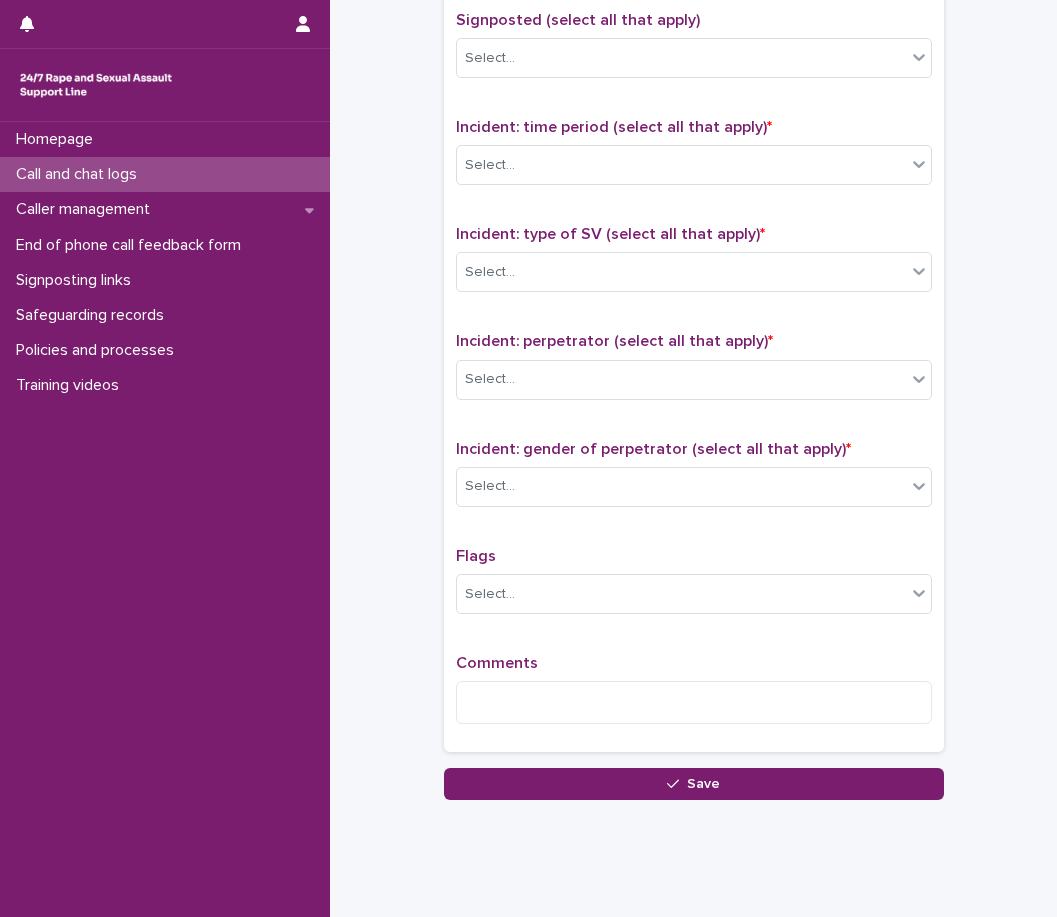 scroll, scrollTop: 1300, scrollLeft: 0, axis: vertical 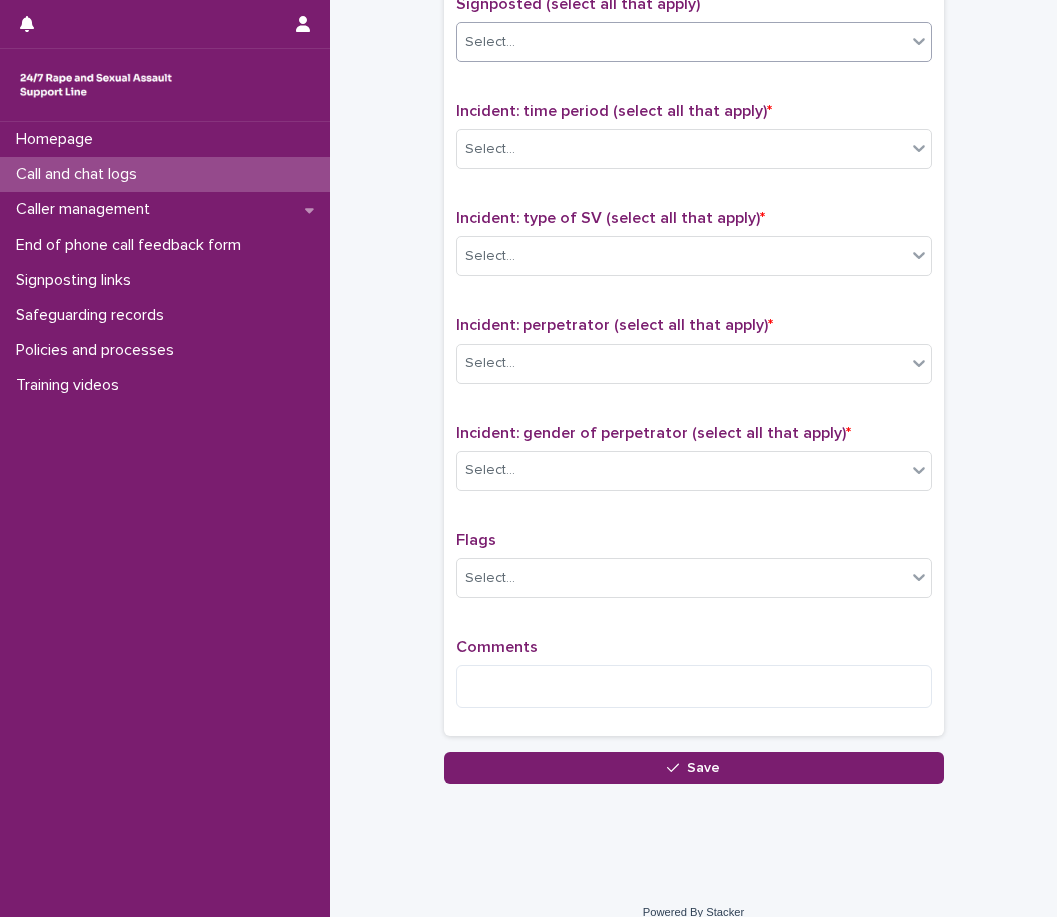 click on "Select..." at bounding box center [681, 42] 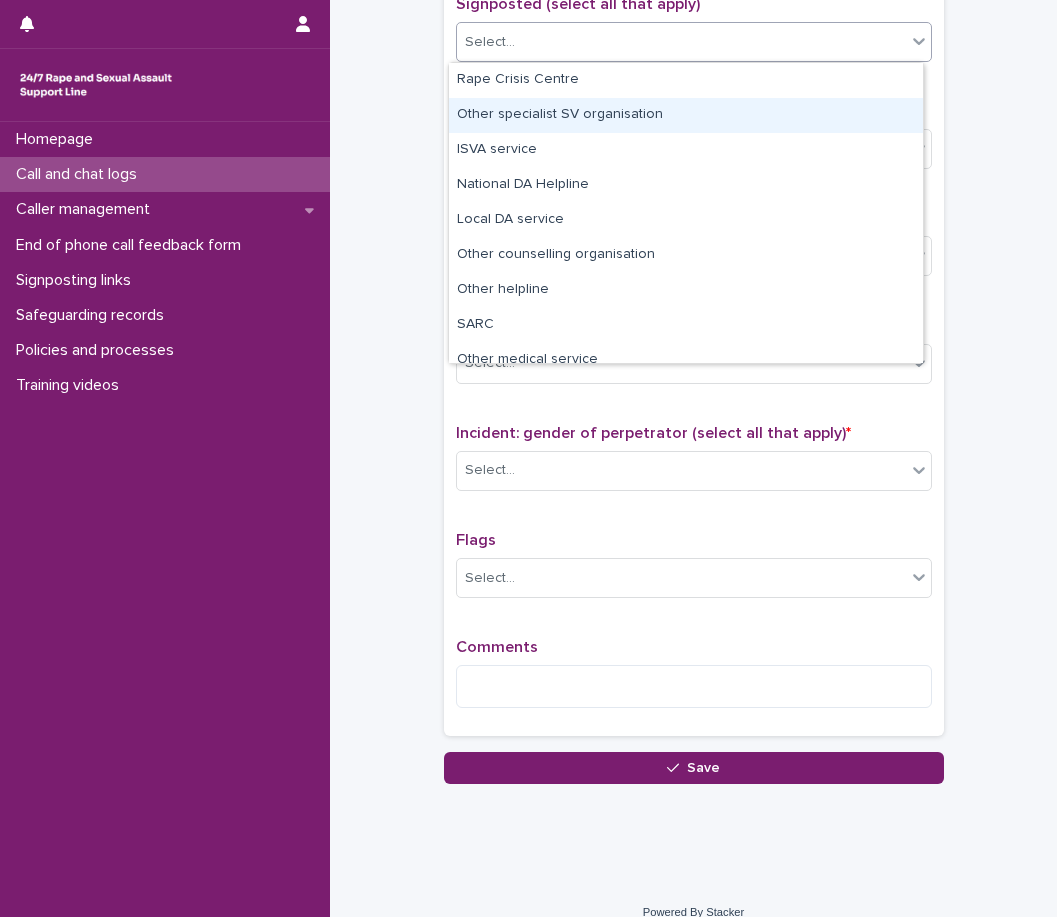 click on "Other specialist SV organisation" at bounding box center (686, 115) 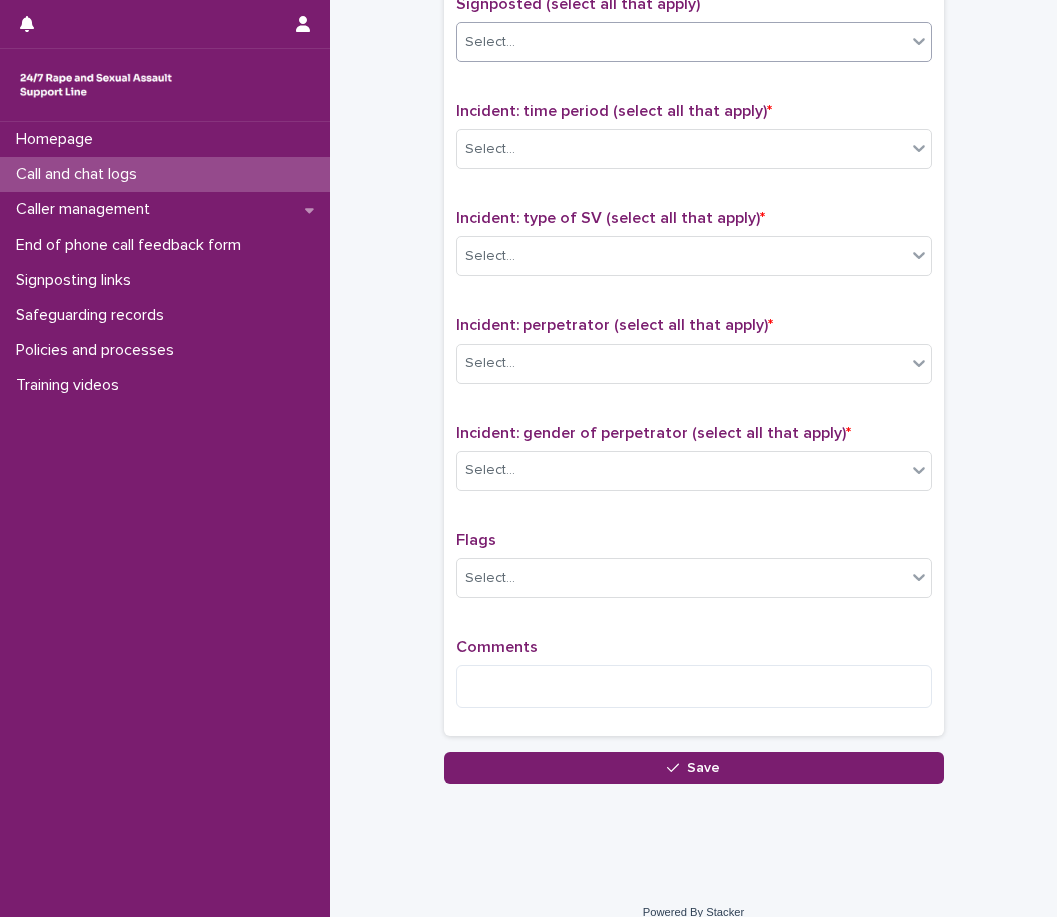 click on "Type of support received (select all that apply) Emotional support Exploration of options Information provision Signposting Signposted (select all that apply)   option Other specialist SV organisation, selected.     0 results available. Select is focused ,type to refine list, press Down to open the menu,  press left to focus selected values Select... Incident: time period (select all that apply) * Select... Incident: type of SV (select all that apply) * Select... Incident: perpetrator (select all that apply) * Select... Incident: gender of perpetrator (select all that apply) * Select... Flags Select... Comments" at bounding box center (694, 292) 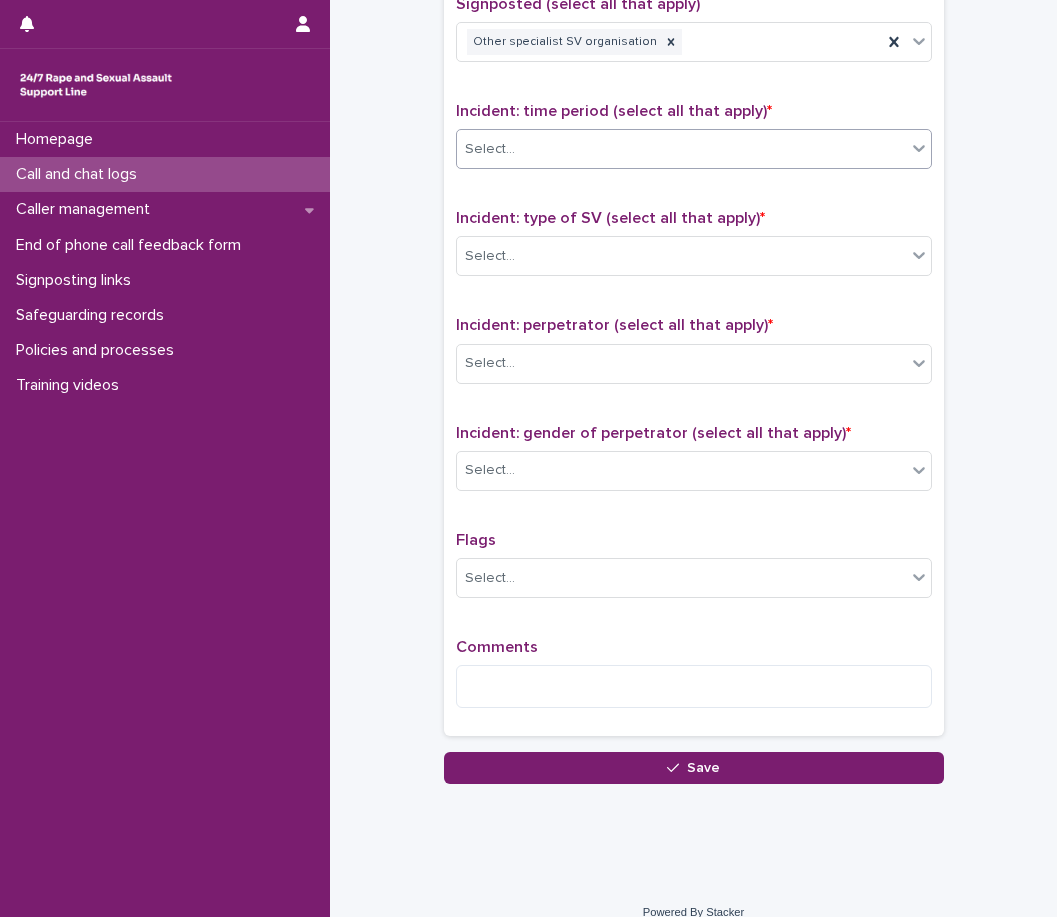 drag, startPoint x: 599, startPoint y: 149, endPoint x: 596, endPoint y: 163, distance: 14.3178215 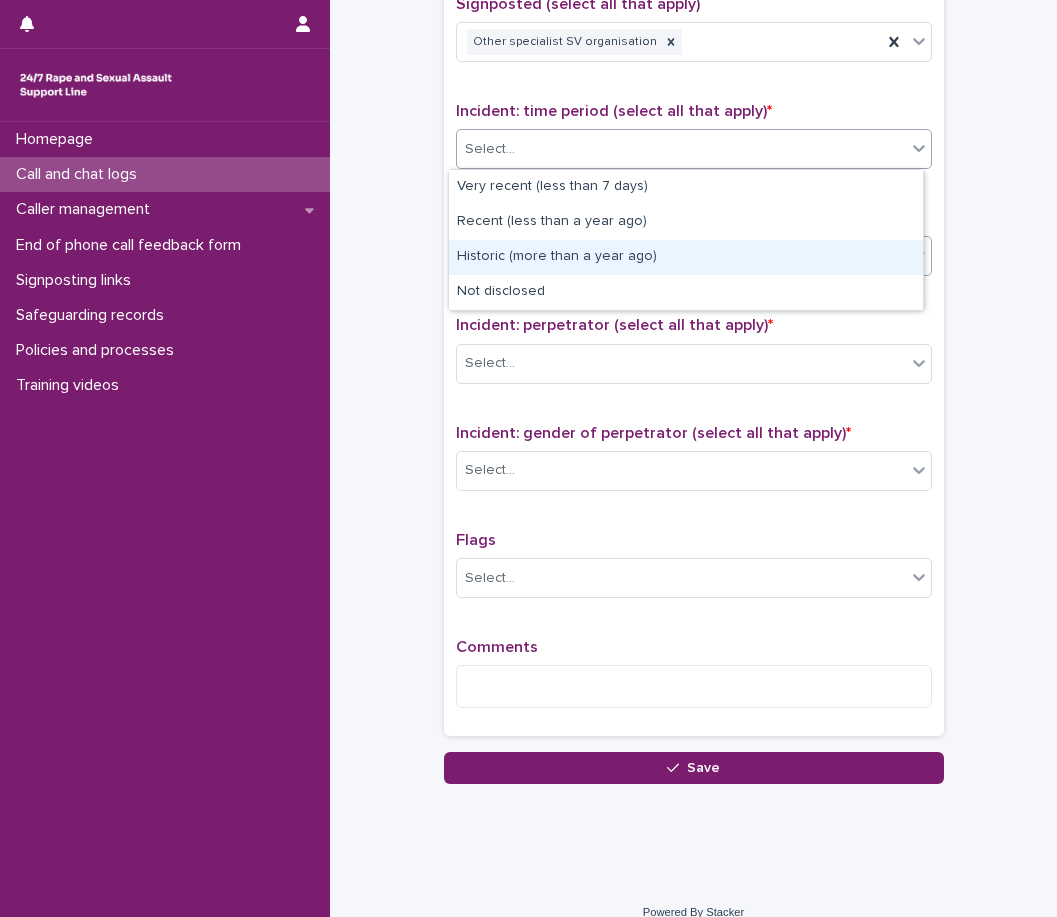 click on "Historic (more than a year ago)" at bounding box center (686, 257) 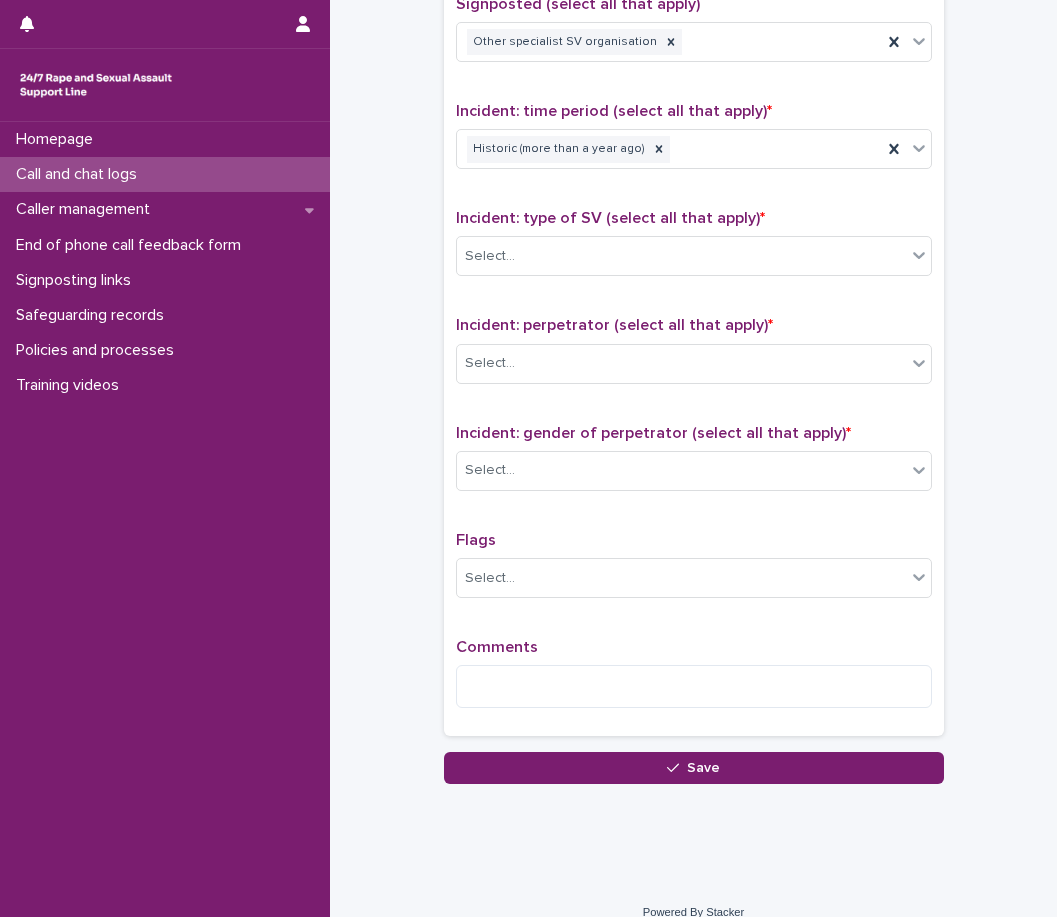 click on "Type of support received (select all that apply) Emotional support Exploration of options Information provision Signposting Signposted (select all that apply) Other specialist SV organisation Incident: time period (select all that apply) * Historic (more than a year ago) Incident: type of SV (select all that apply) * Select... Incident: perpetrator (select all that apply) * Select... Incident: gender of perpetrator (select all that apply) * Select... Flags Select... Comments" at bounding box center (694, 292) 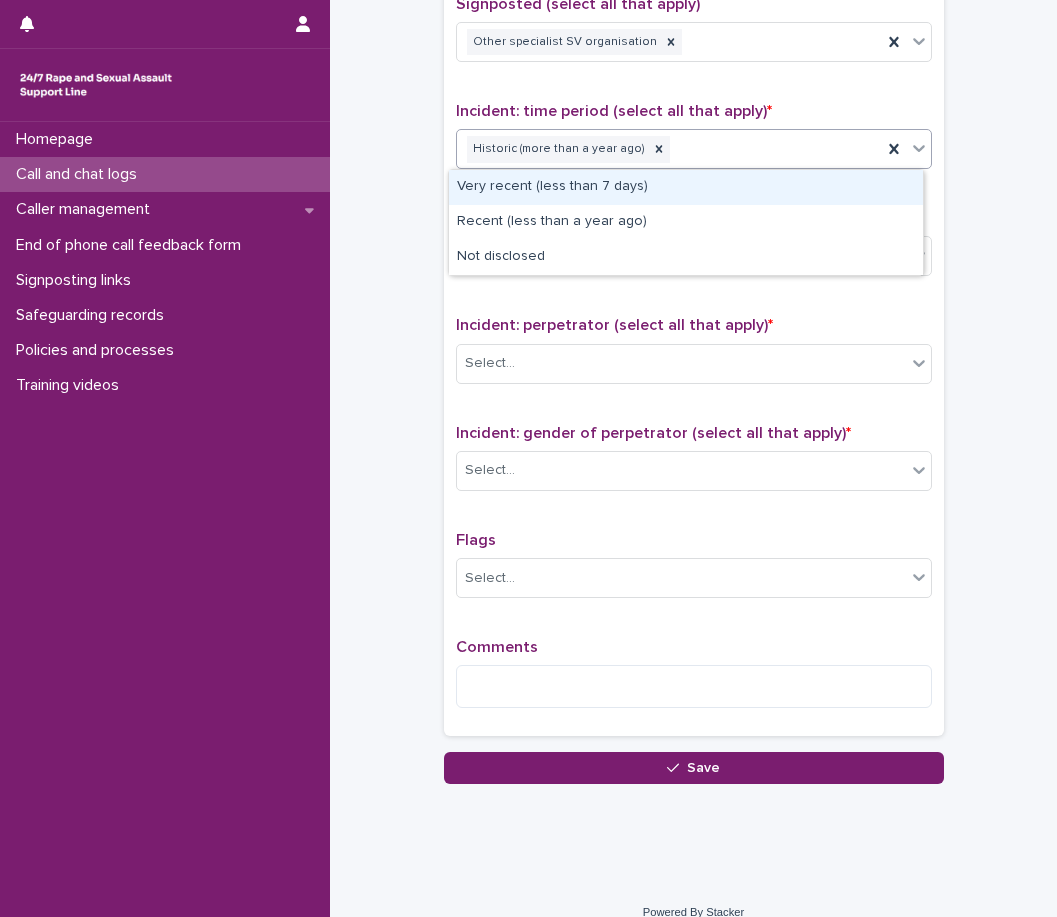 click on "Historic (more than a year ago)" at bounding box center [694, 149] 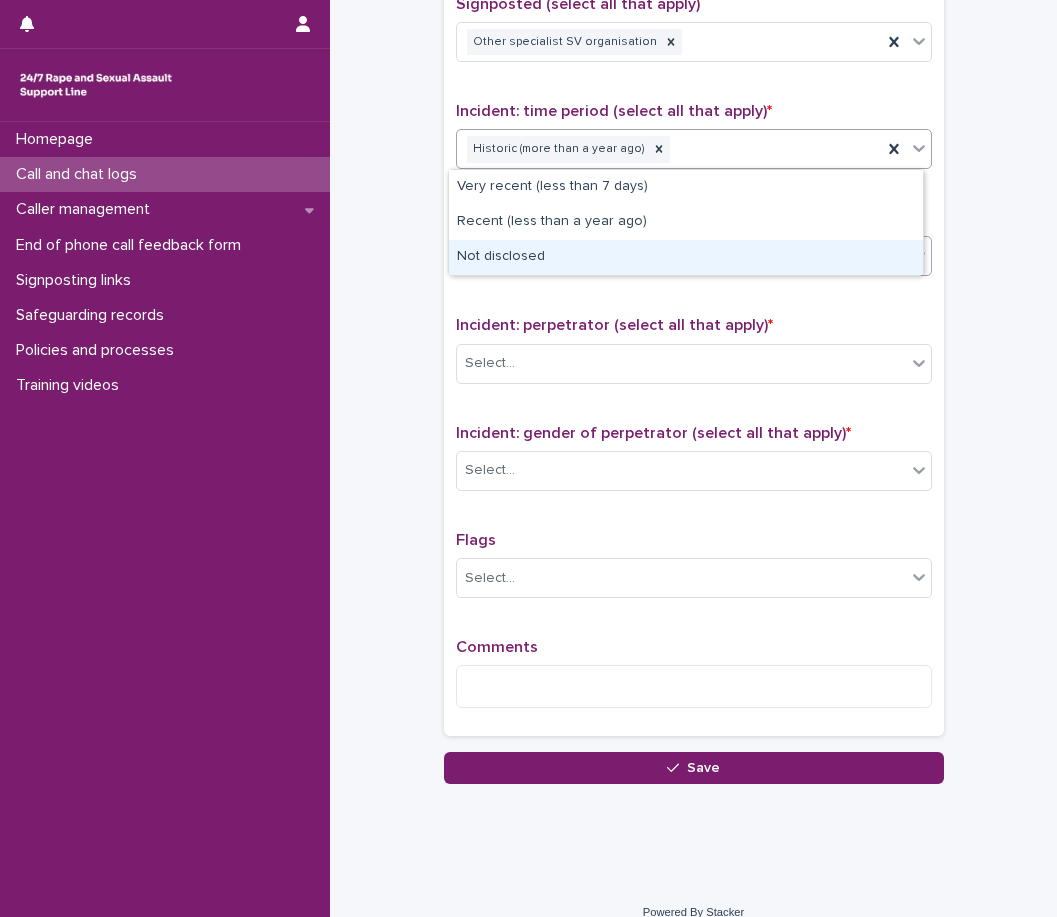 click on "Not disclosed" at bounding box center [686, 257] 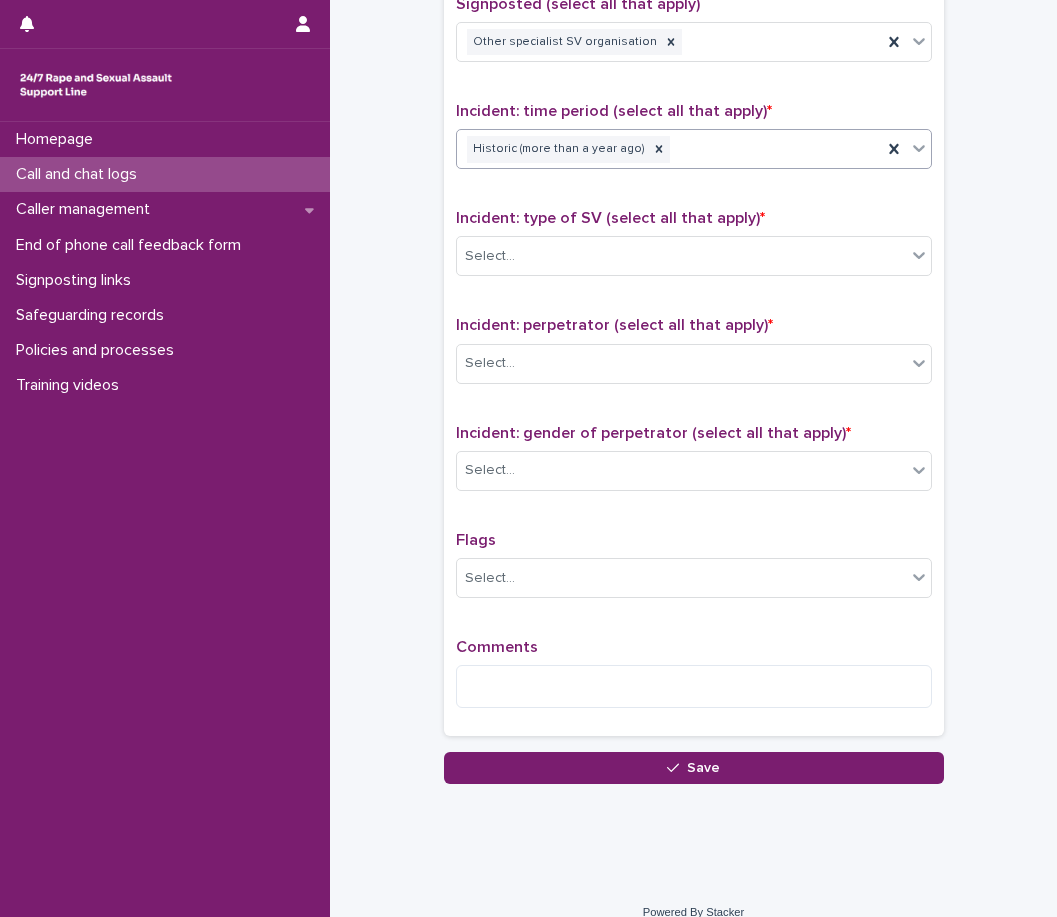 click on "Incident: type of SV (select all that apply) *" at bounding box center [610, 218] 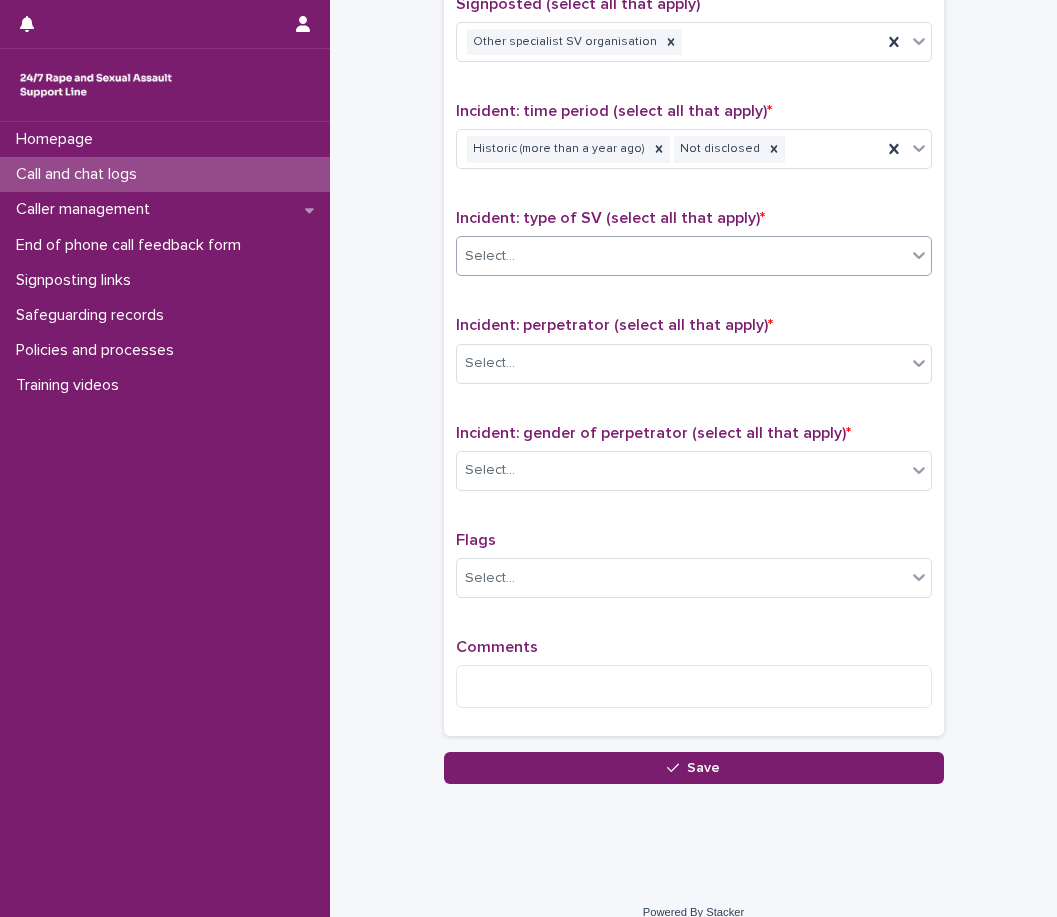 click on "Select..." at bounding box center (681, 256) 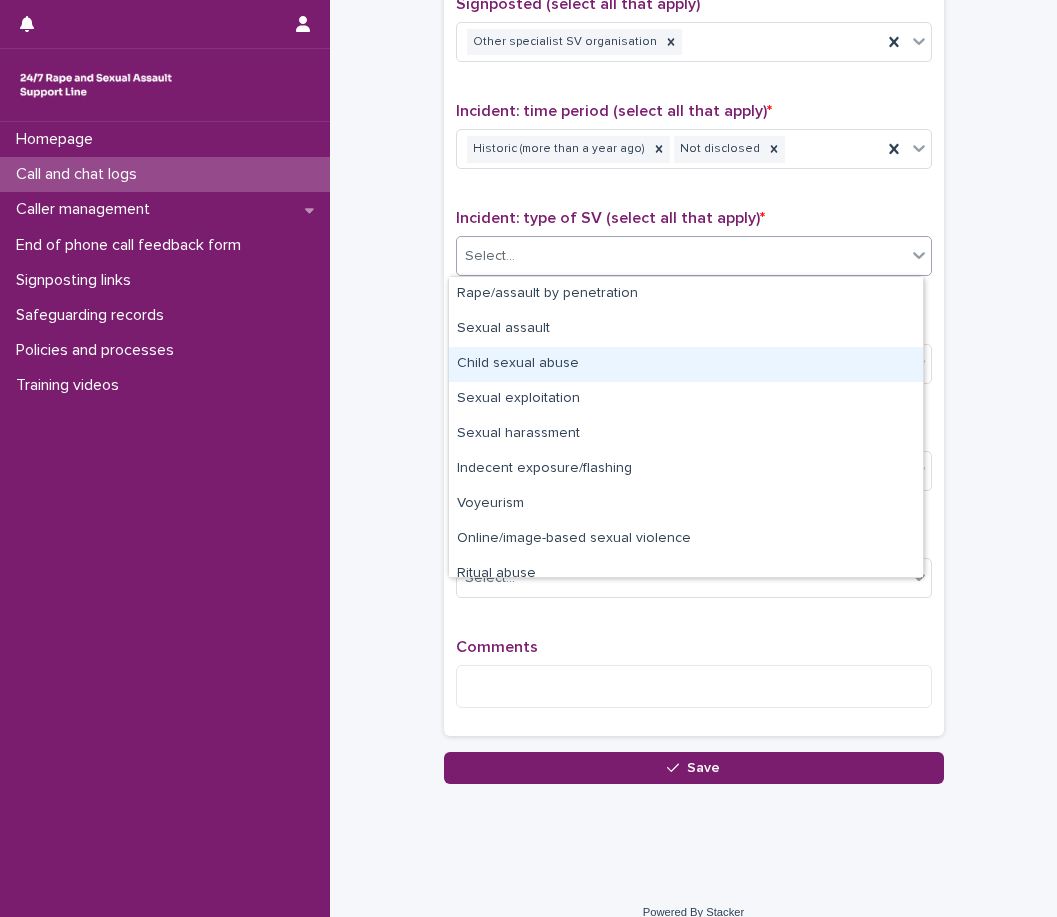 click on "Child sexual abuse" at bounding box center (686, 364) 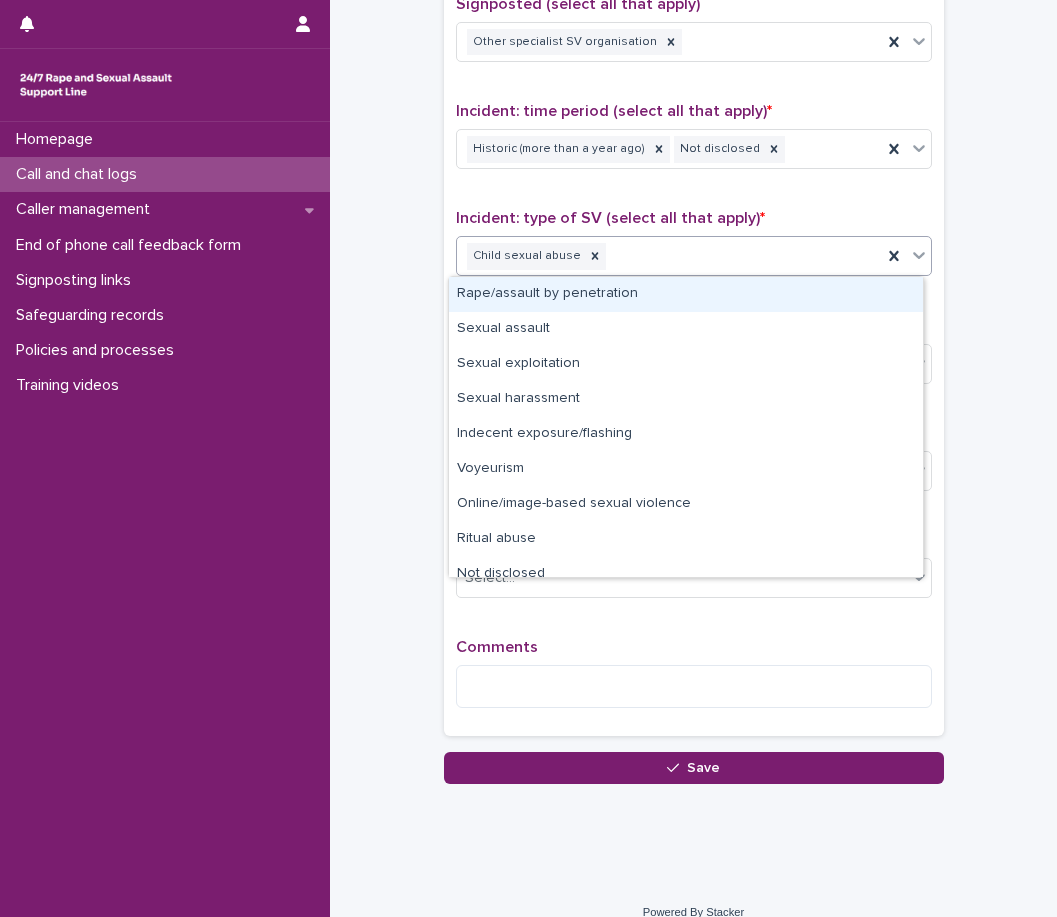 click on "Child sexual abuse" at bounding box center (669, 256) 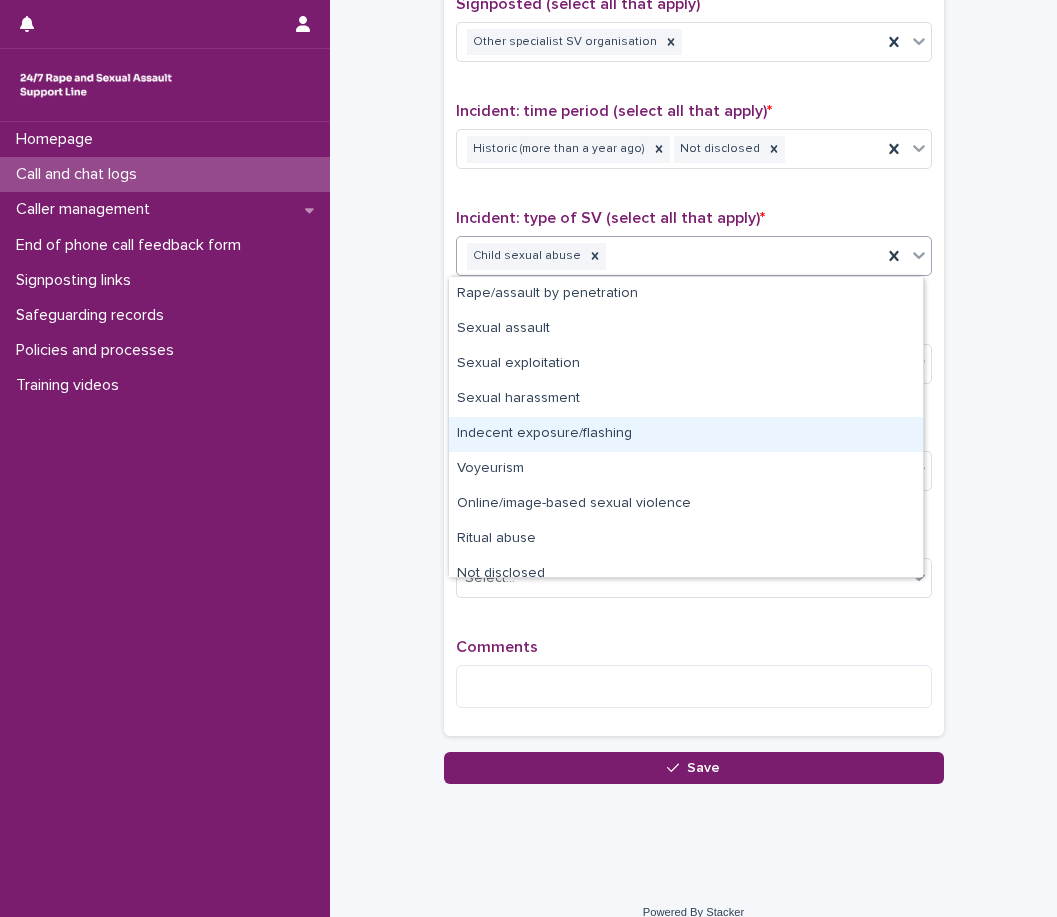 scroll, scrollTop: 15, scrollLeft: 0, axis: vertical 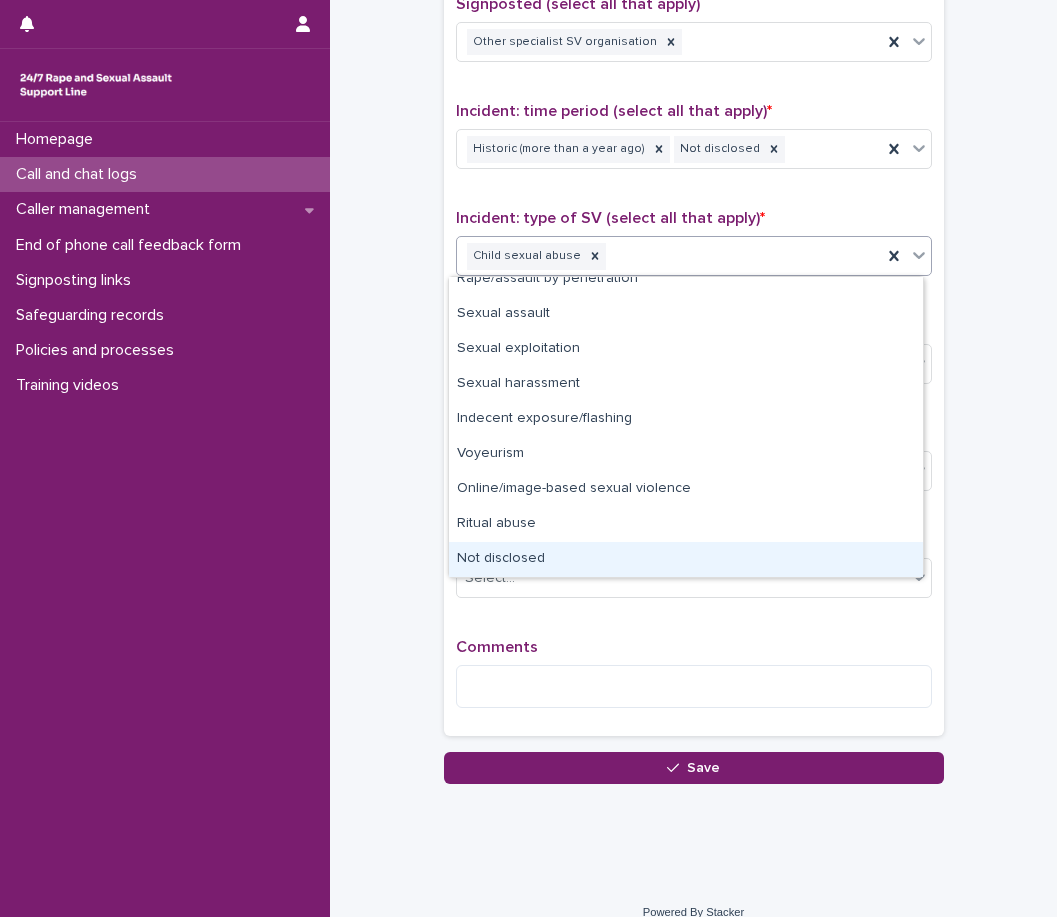 click on "Not disclosed" at bounding box center (686, 559) 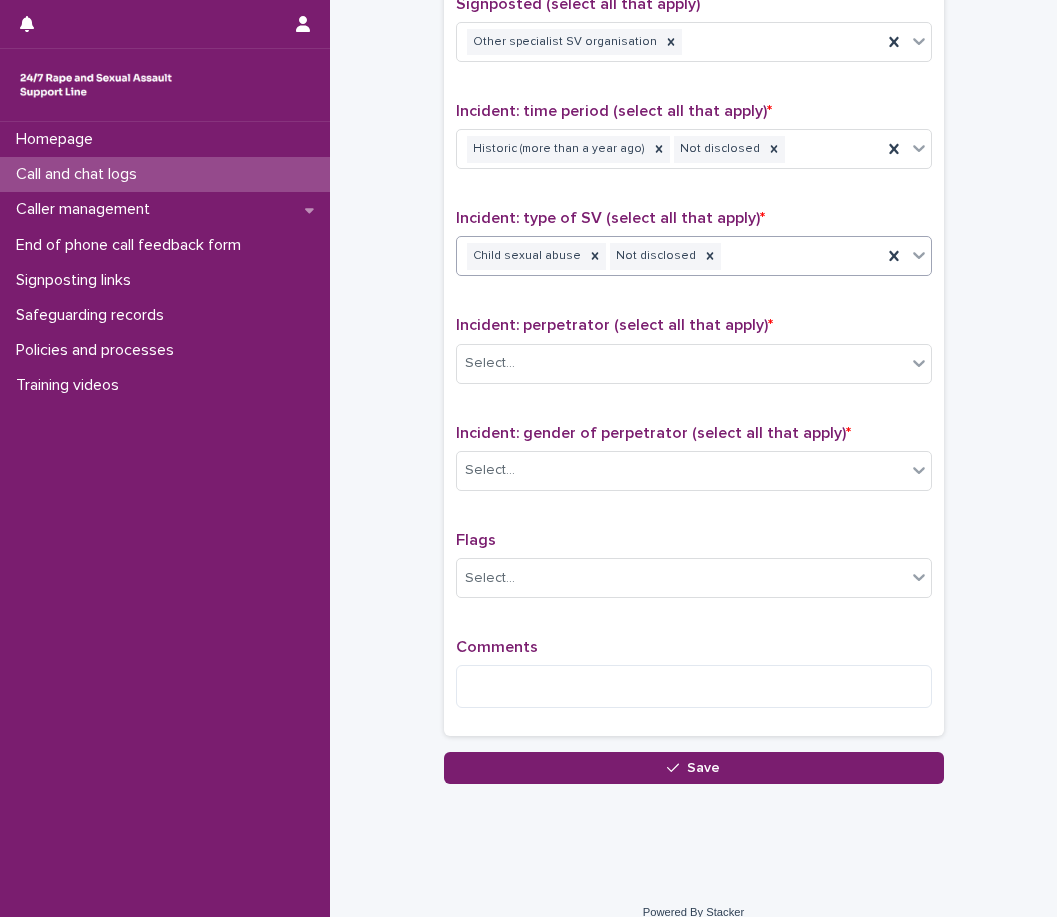 click on "Type of support received (select all that apply) Emotional support Exploration of options Information provision Signposting Signposted (select all that apply)   option Not disclosed, selected.     0 results available. Select is focused ,type to refine list, press Down to open the menu,  press left to focus selected values Child sexual abuse Not disclosed Incident: perpetrator (select all that apply) * Select... Incident: gender of perpetrator (select all that apply) * Select... Flags Select... Comments" at bounding box center [694, 292] 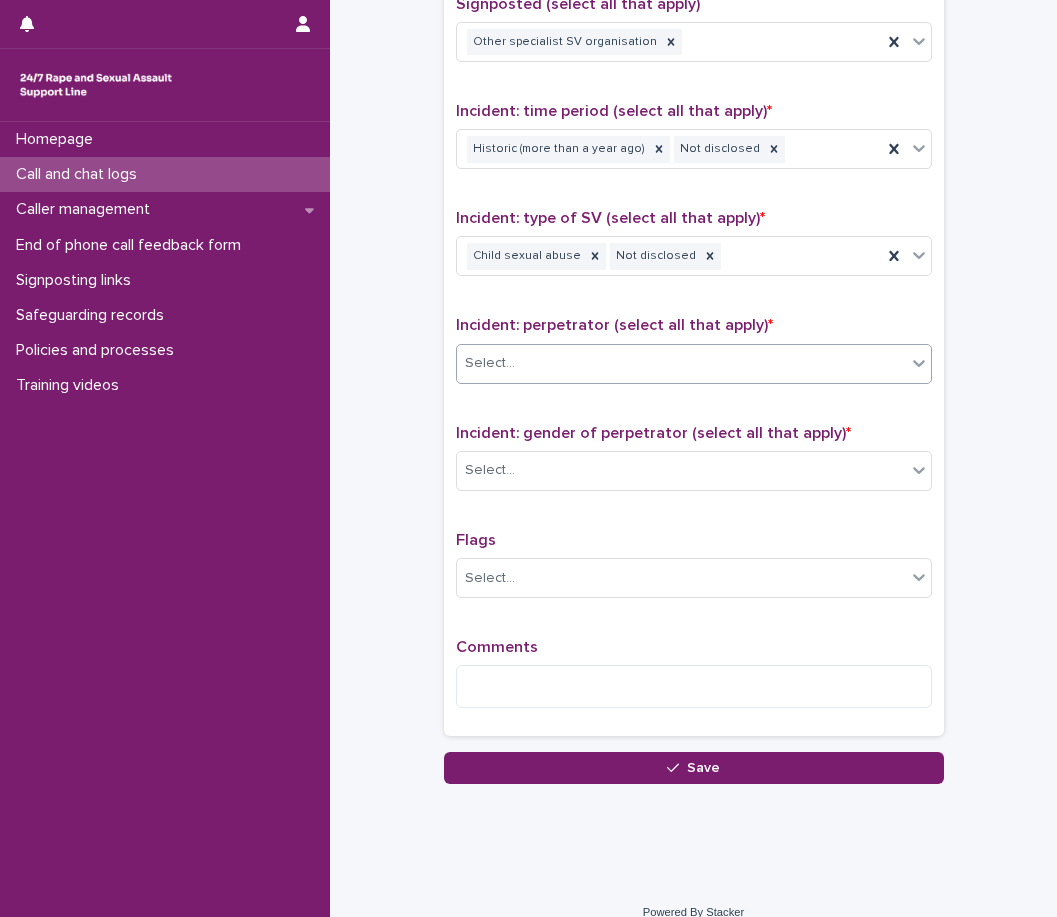click on "Select..." at bounding box center [490, 363] 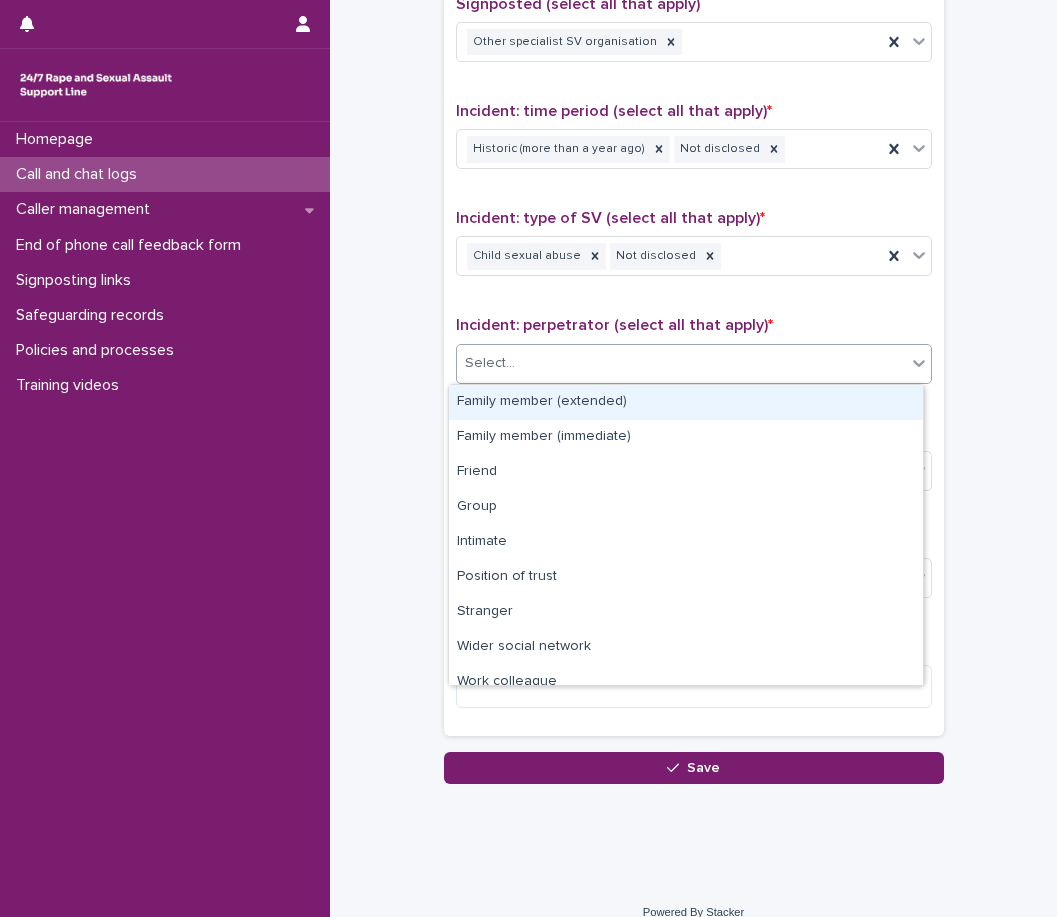 click on "Family member (extended)" at bounding box center (686, 402) 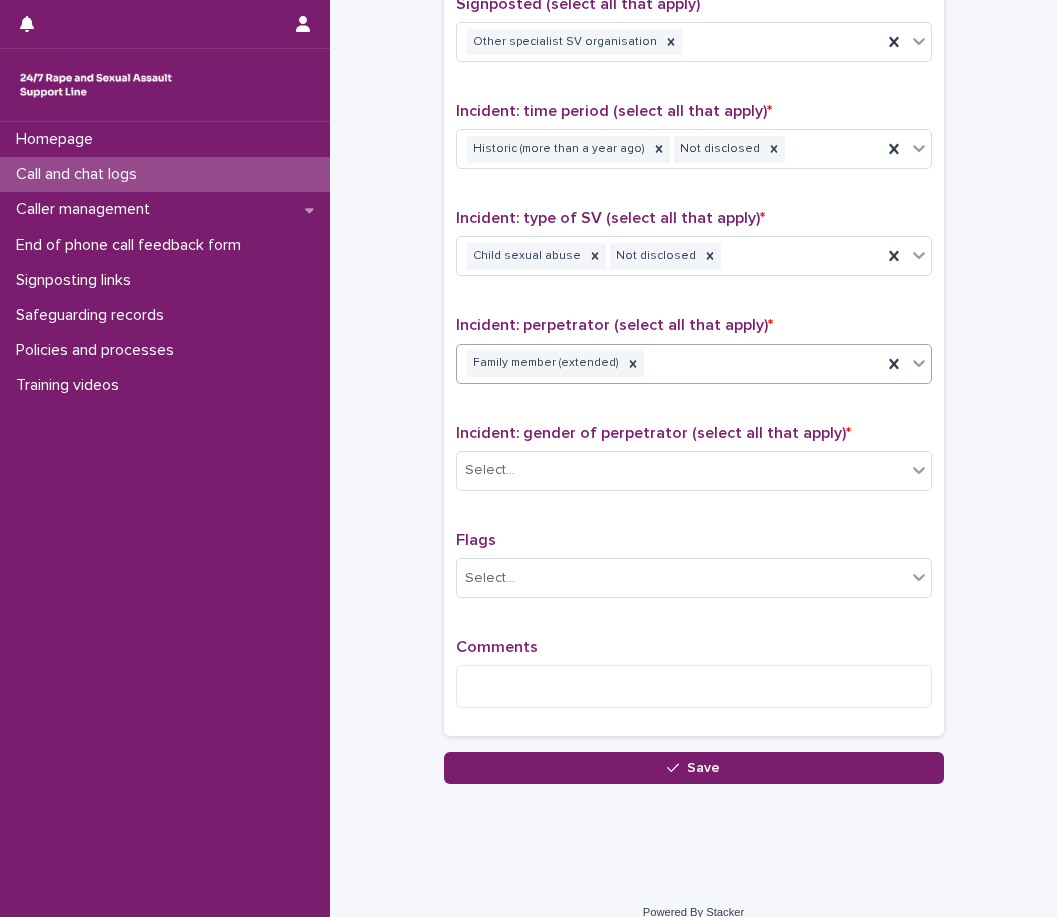 click on "Family member (extended)" at bounding box center (669, 363) 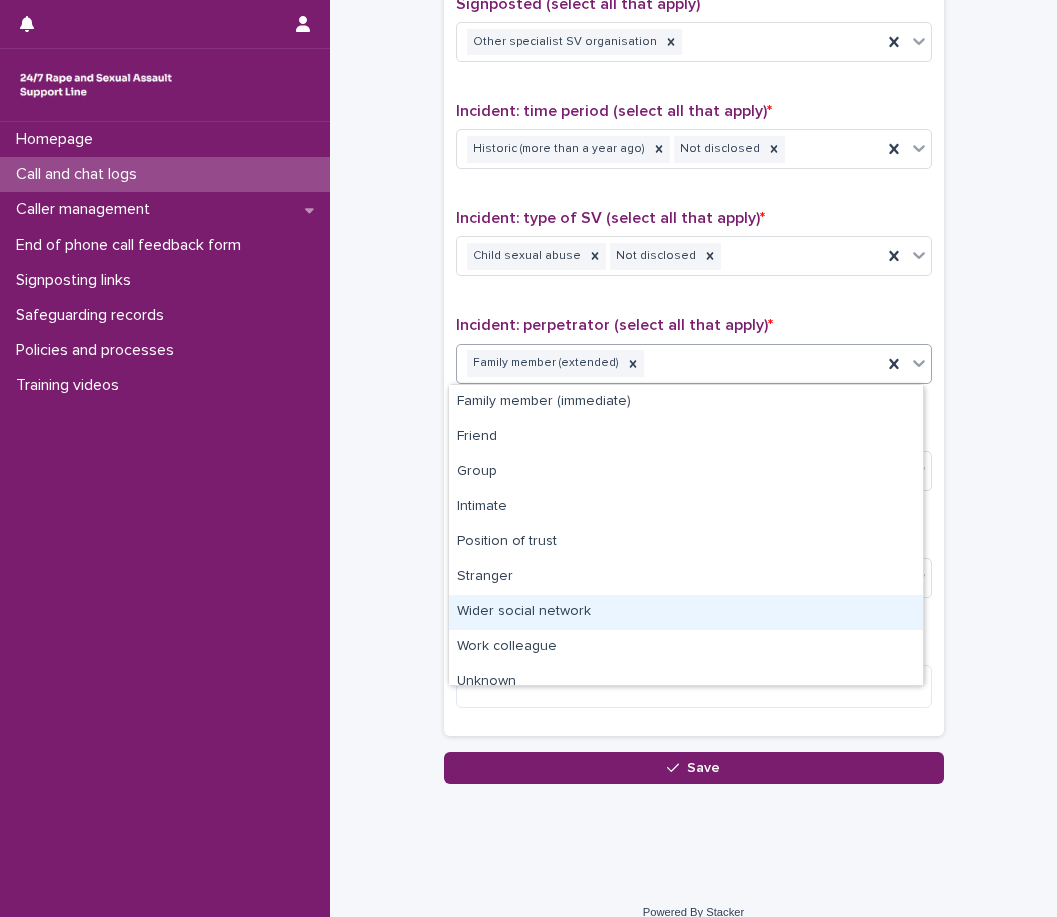 scroll, scrollTop: 50, scrollLeft: 0, axis: vertical 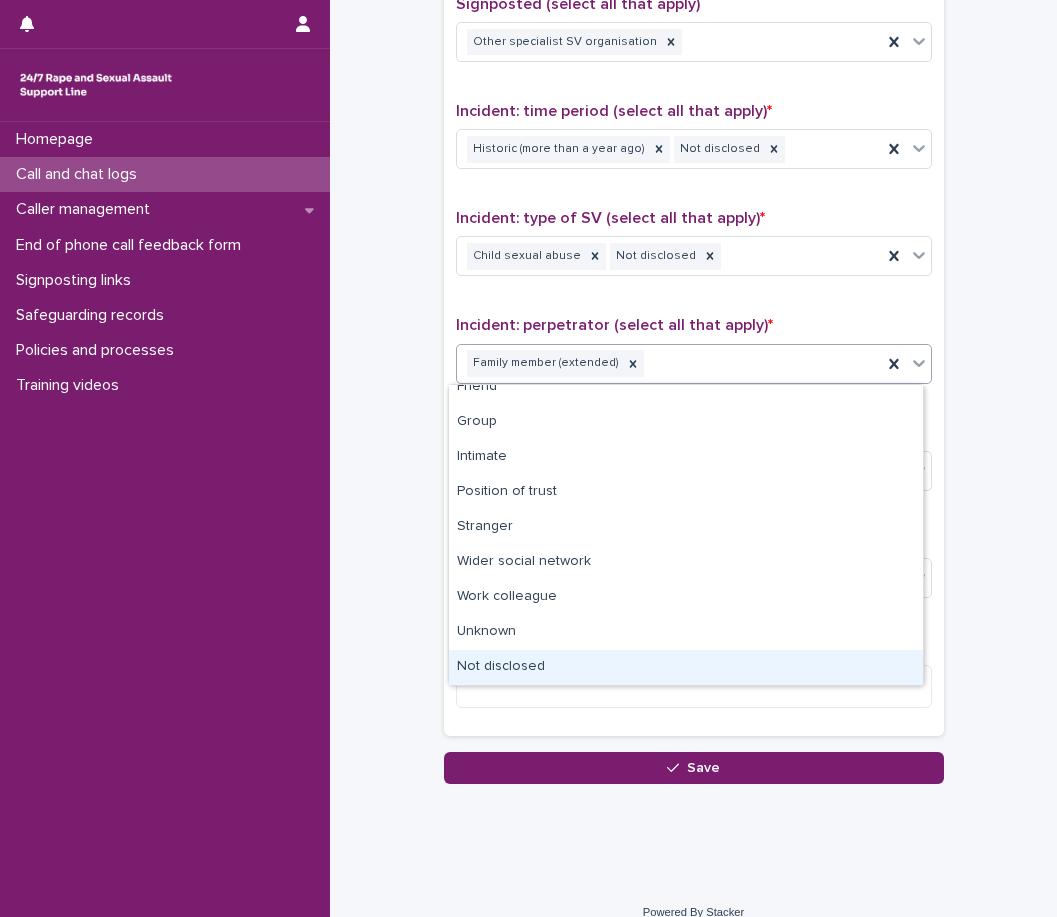 click on "Not disclosed" at bounding box center [686, 667] 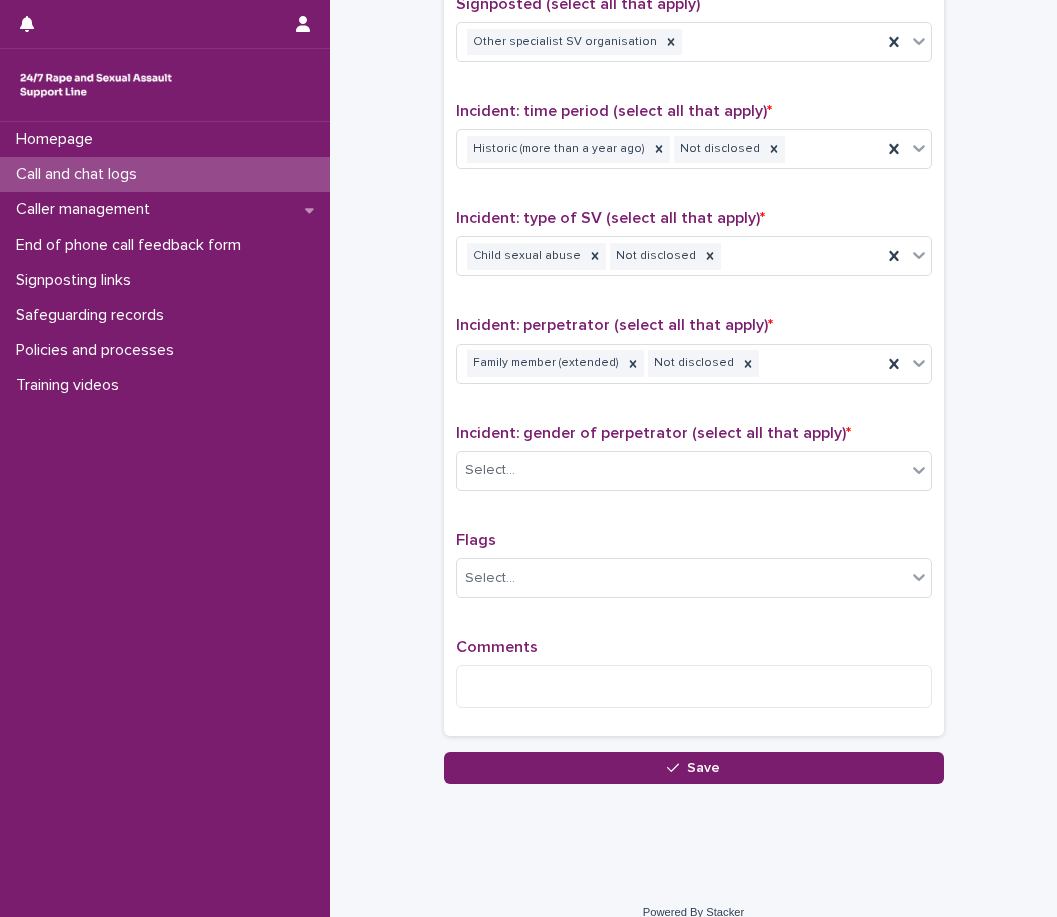 click on "Type of support received (select all that apply) Emotional support Exploration of options Information provision Signposting Signposted (select all that apply) Other specialist SV organisation Incident: time period (select all that apply) * Historic (more than a year ago) Not disclosed Incident: type of SV (select all that apply) * Child sexual abuse Not disclosed Incident: perpetrator (select all that apply) * Family member (extended) Not disclosed Incident: gender of perpetrator (select all that apply) * Select... Flags Select... Comments" at bounding box center (694, 292) 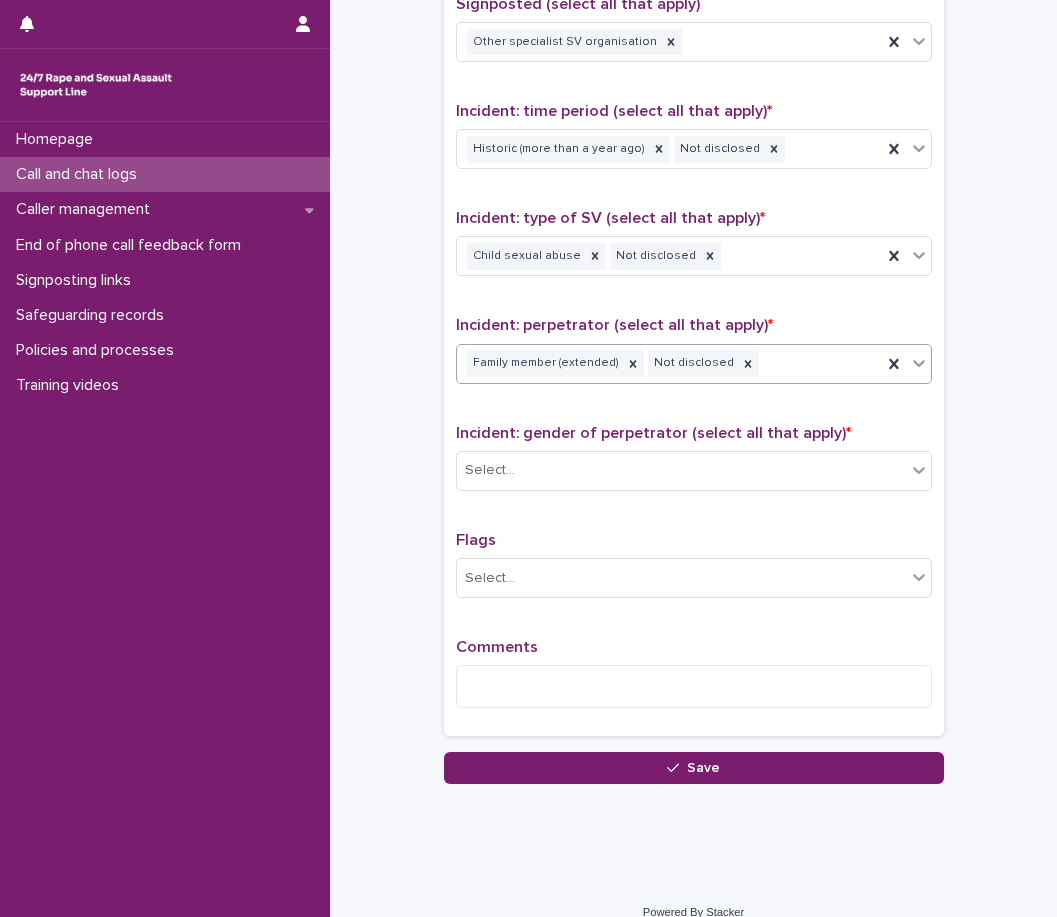 click on "Family member (extended) Not disclosed" at bounding box center (669, 363) 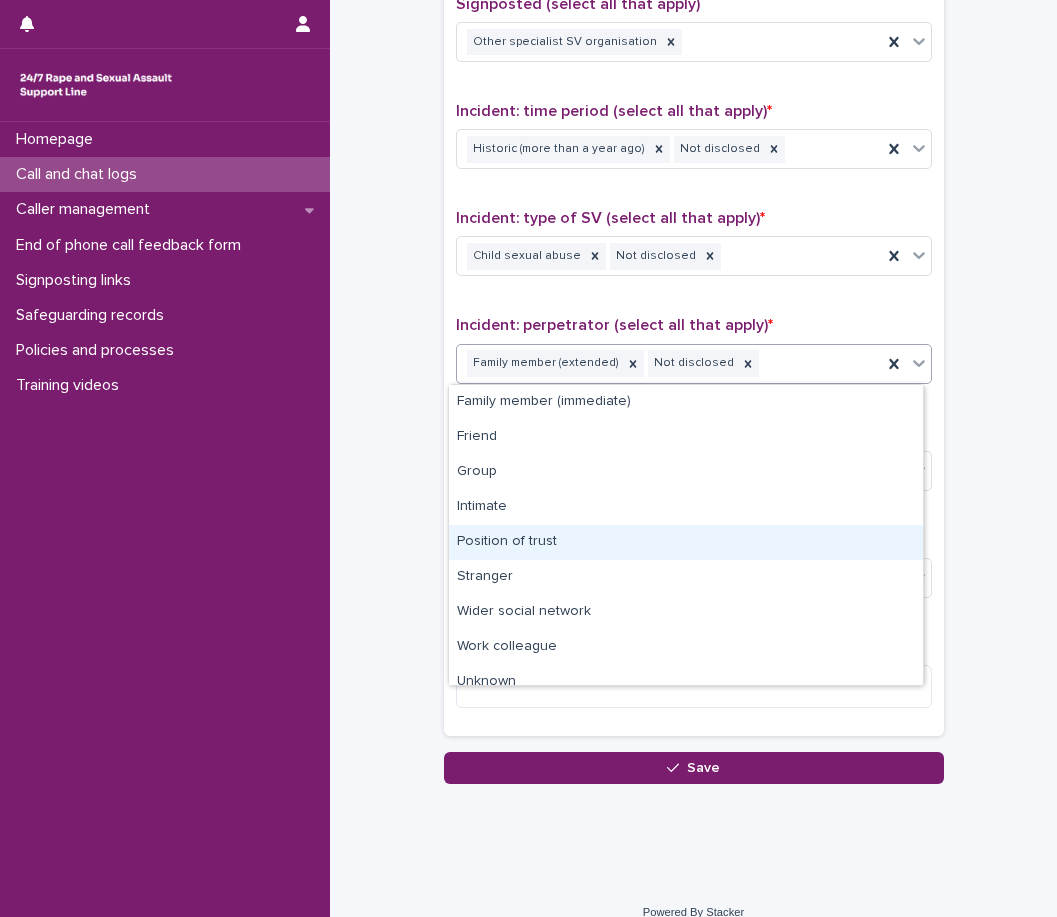 click on "Position of trust" at bounding box center (686, 542) 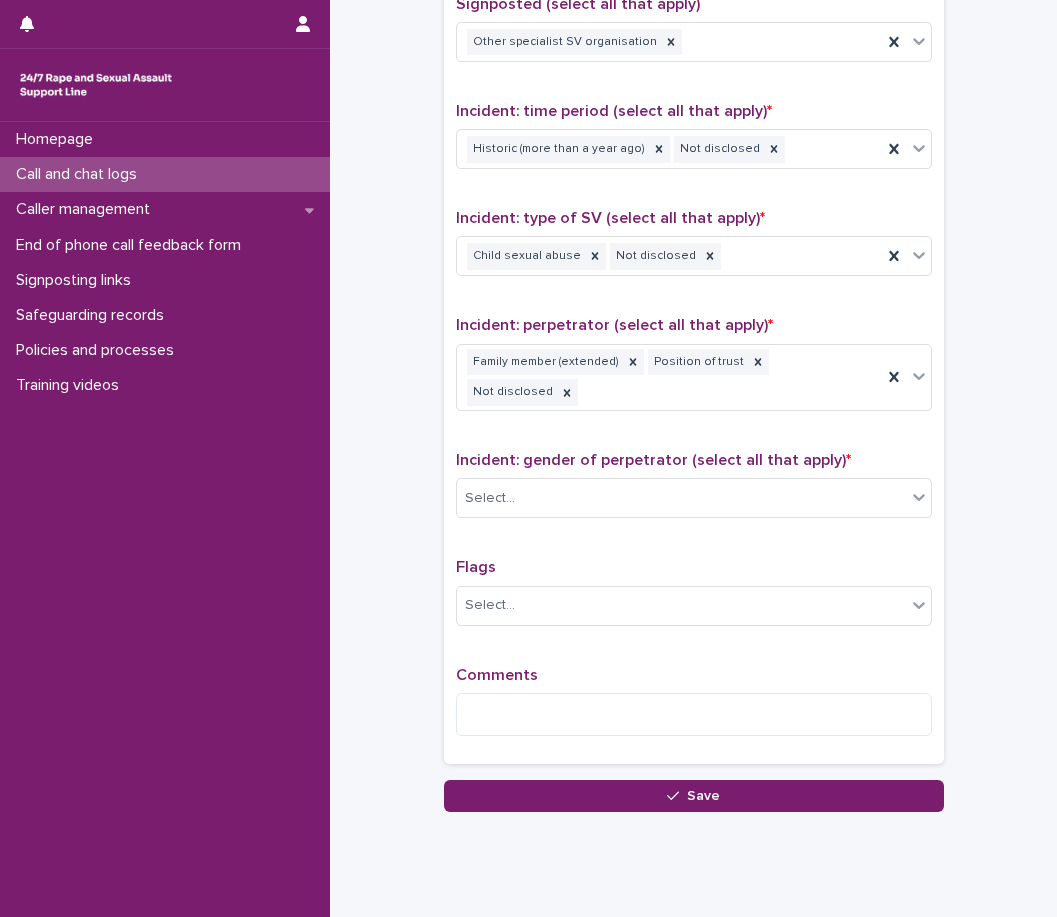 click on "Type of support received (select all that apply) Emotional support Exploration of options Information provision Signposting Signposted (select all that apply) Other specialist SV organisation Incident: time period (select all that apply) * Historic (more than a year ago) Not disclosed Incident: type of SV (select all that apply) * Child sexual abuse Not disclosed Incident: perpetrator (select all that apply) * Family member (extended) Position of trust Not disclosed Incident: gender of perpetrator (select all that apply) * Select... Flags Select... Comments" at bounding box center (694, 306) 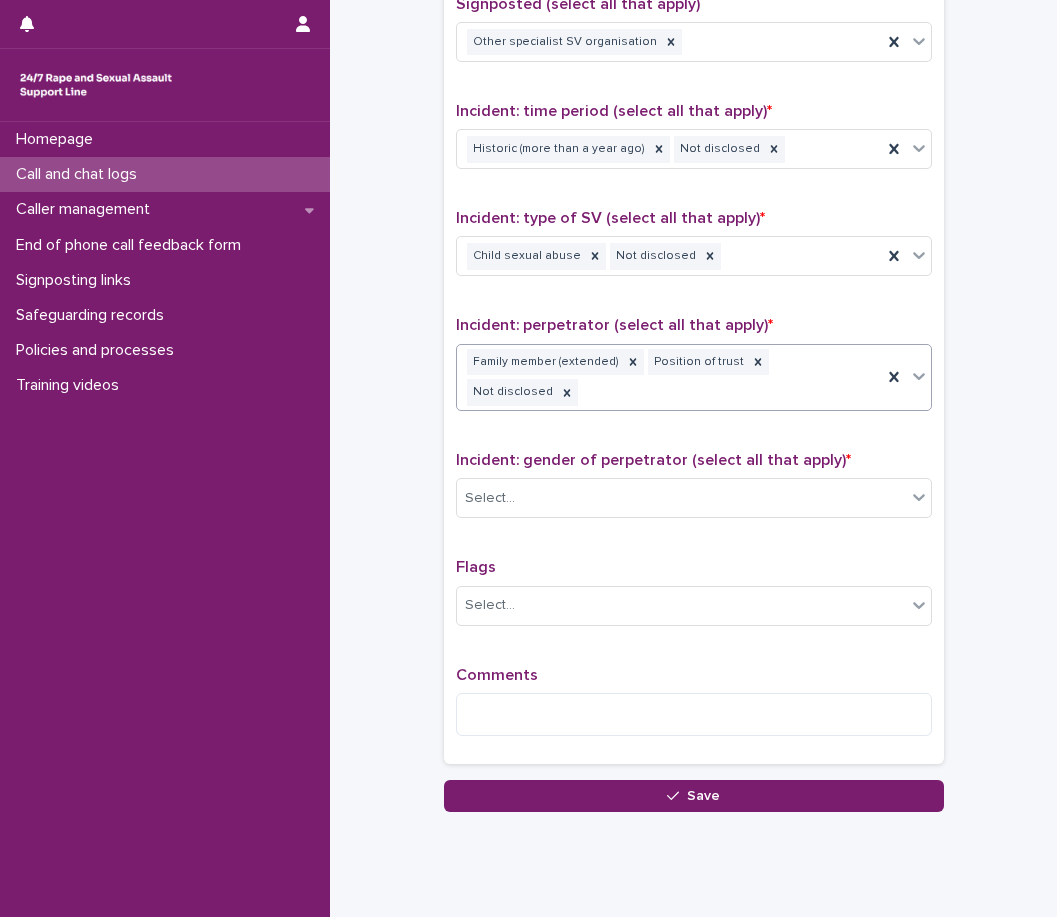 click on "Family member (extended) Position of trust Not disclosed" at bounding box center [669, 378] 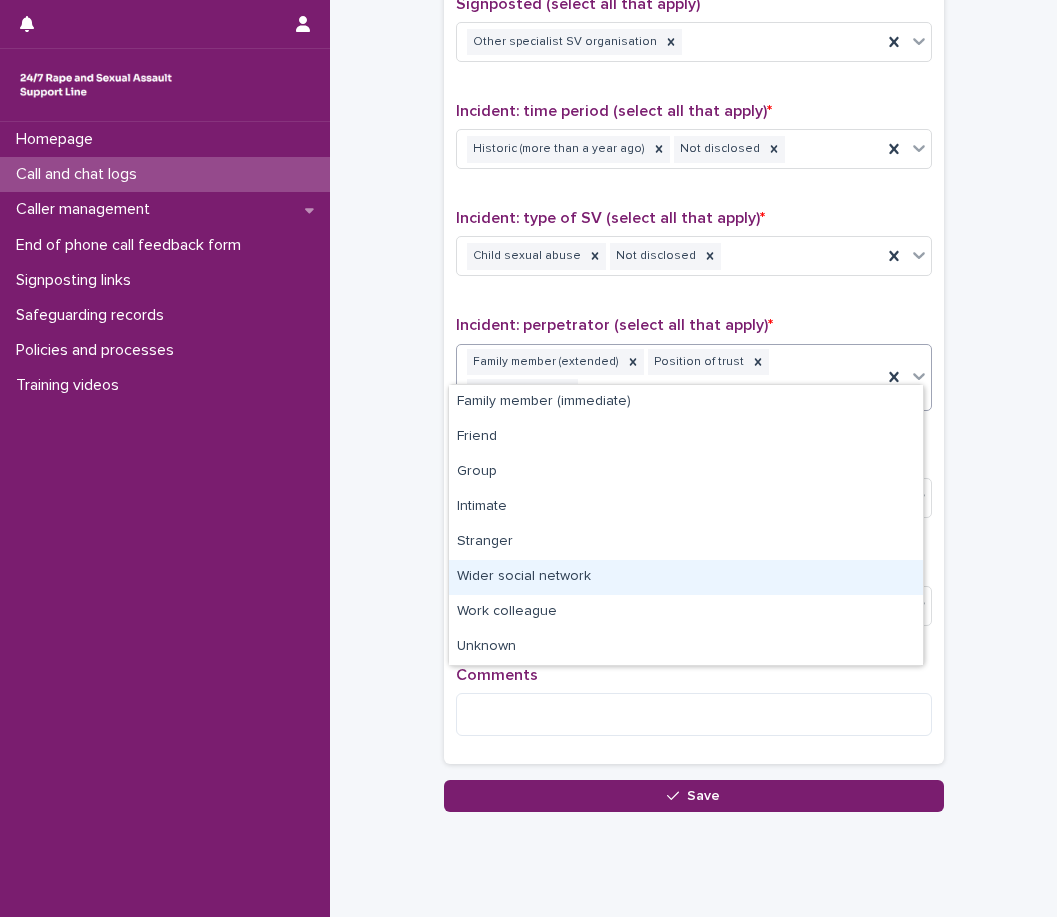 click on "**********" at bounding box center [693, -238] 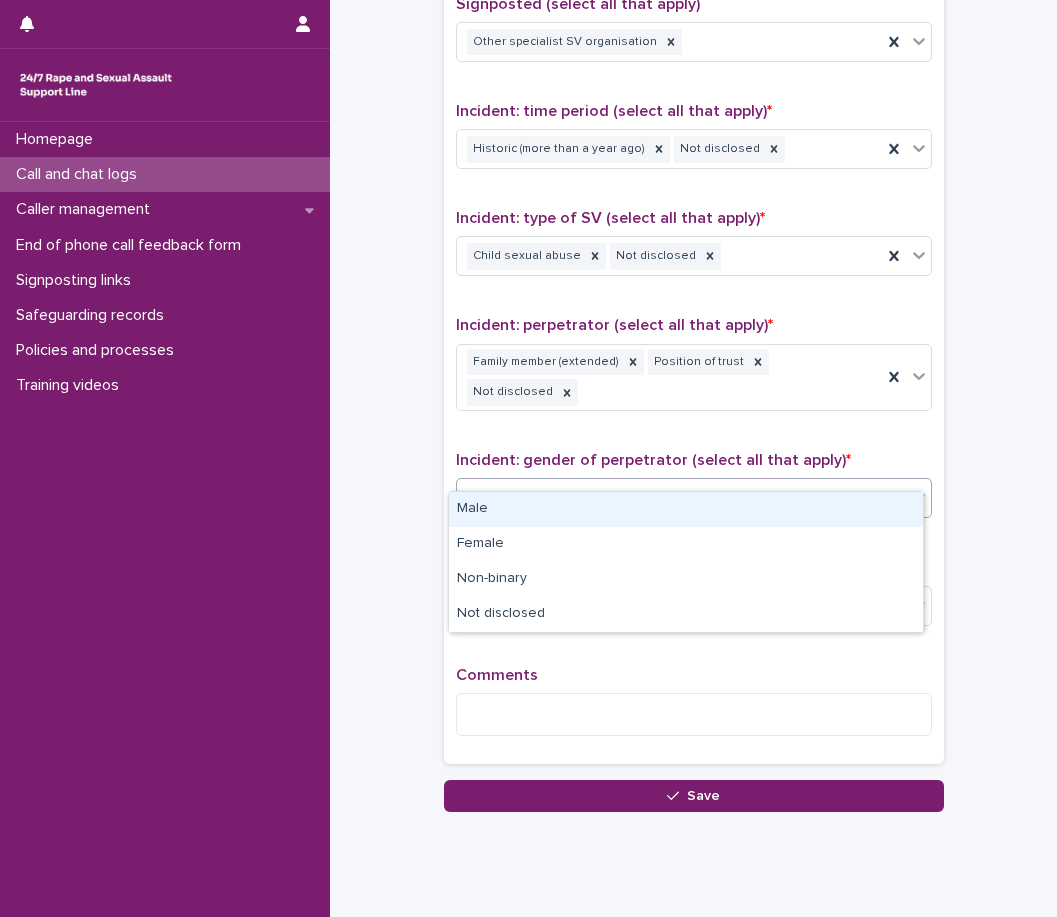 click on "Select..." at bounding box center (681, 498) 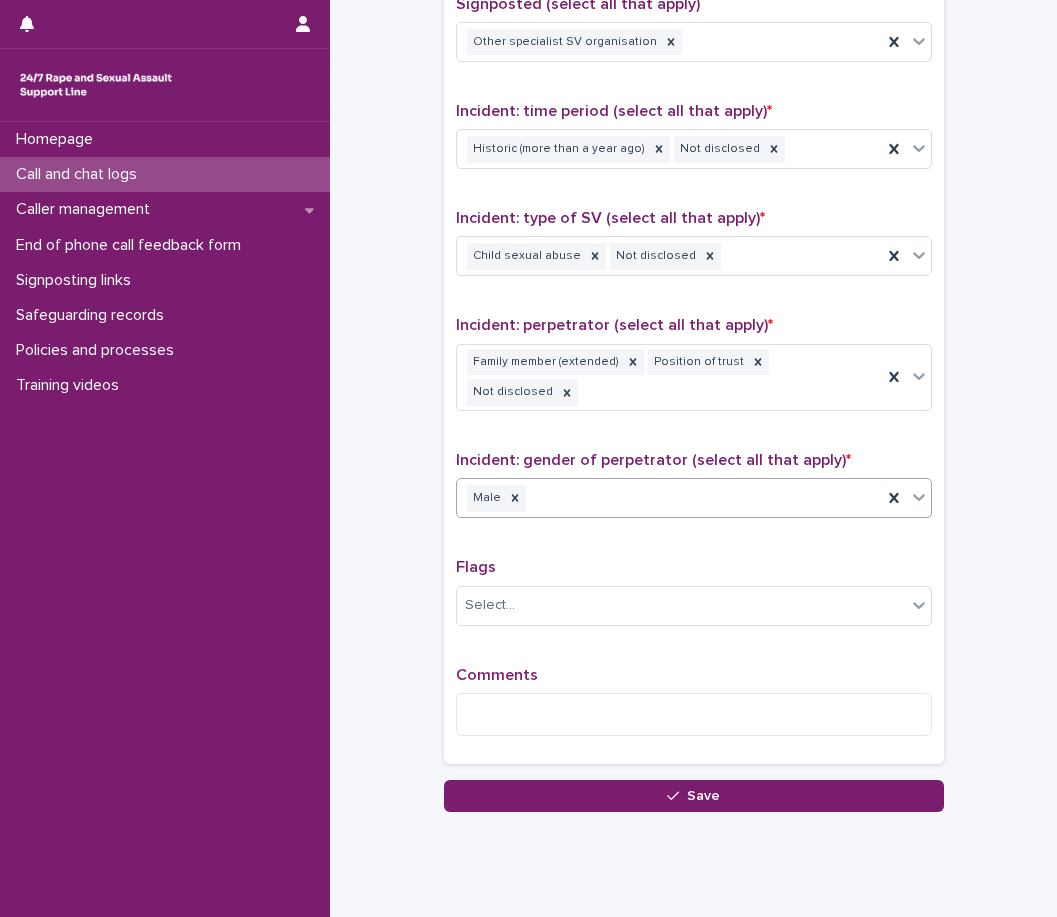click on "Male" at bounding box center (669, 498) 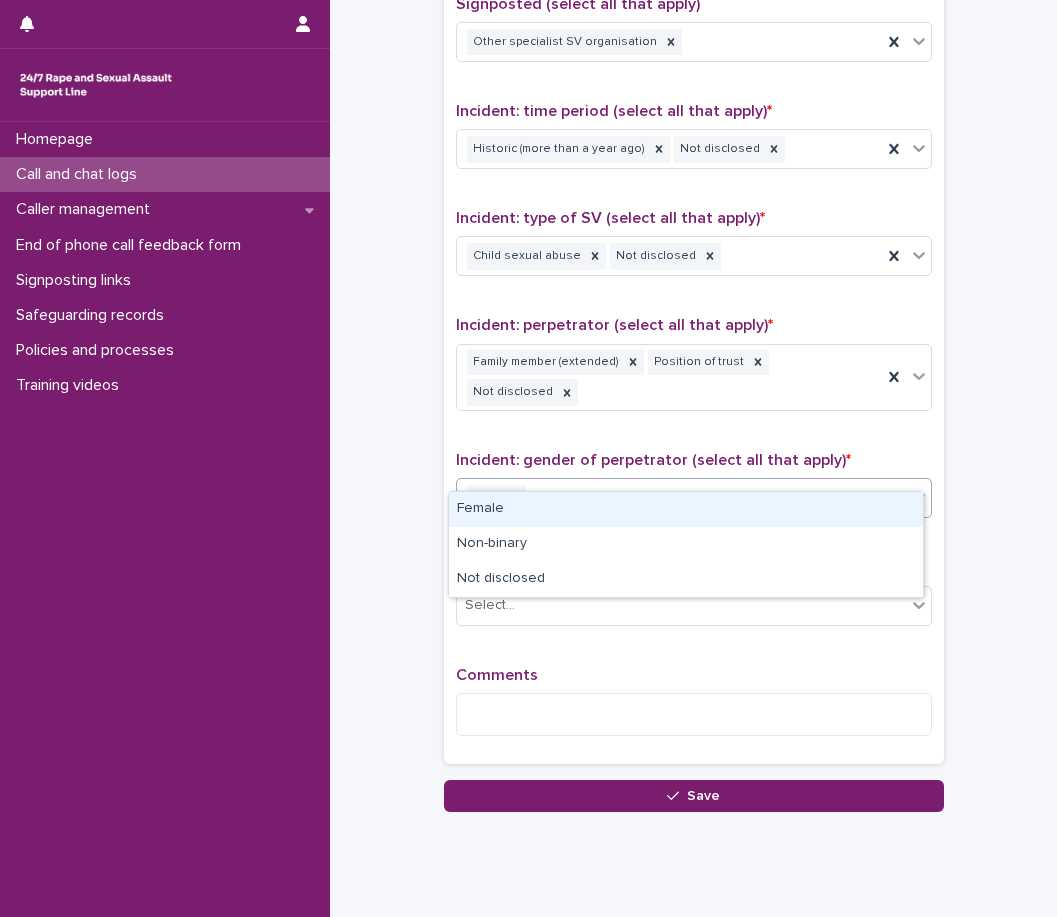 click on "Female" at bounding box center (686, 509) 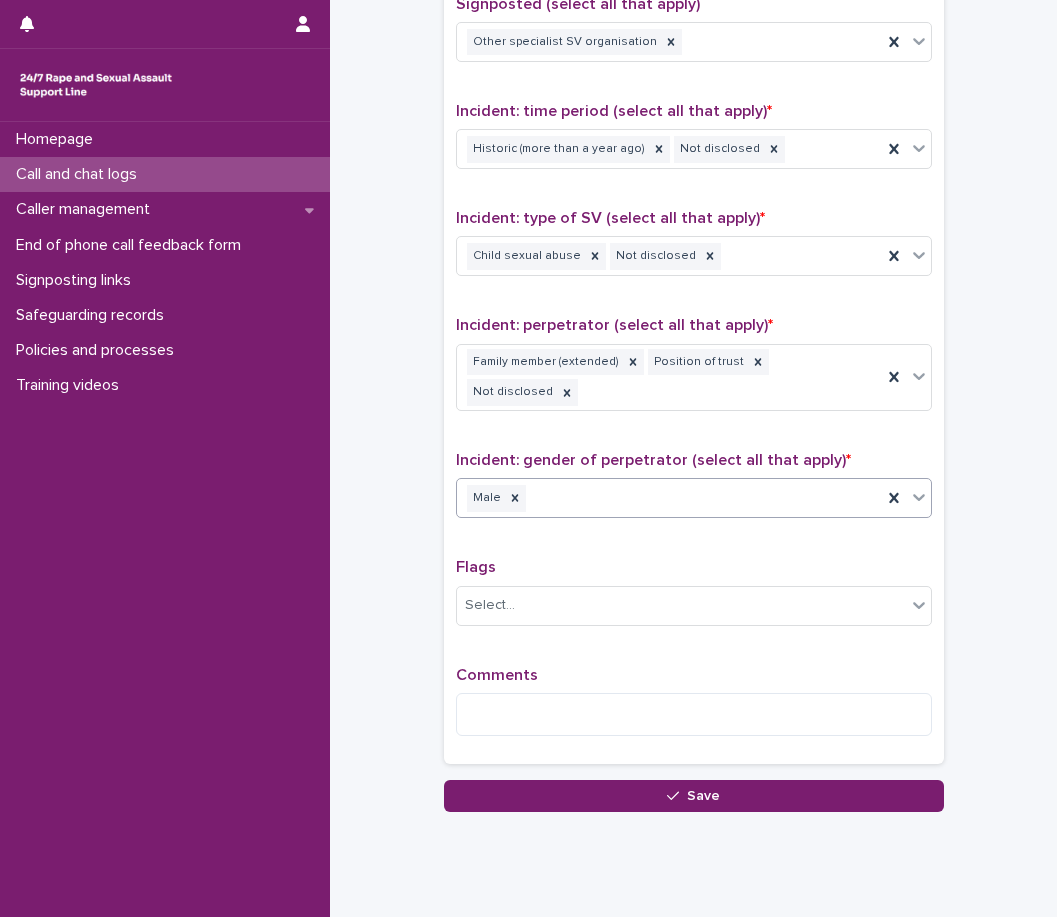 click on "Flags" at bounding box center (694, 567) 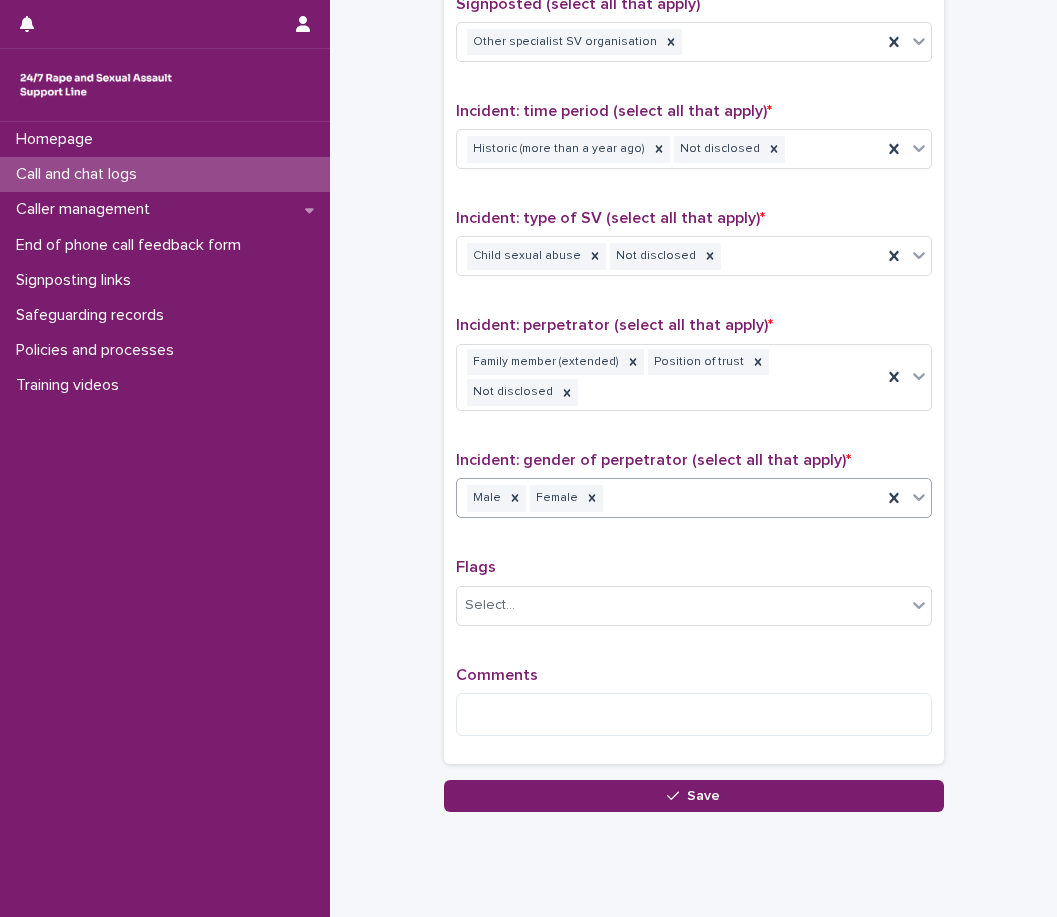 click on "Male Female" at bounding box center [669, 498] 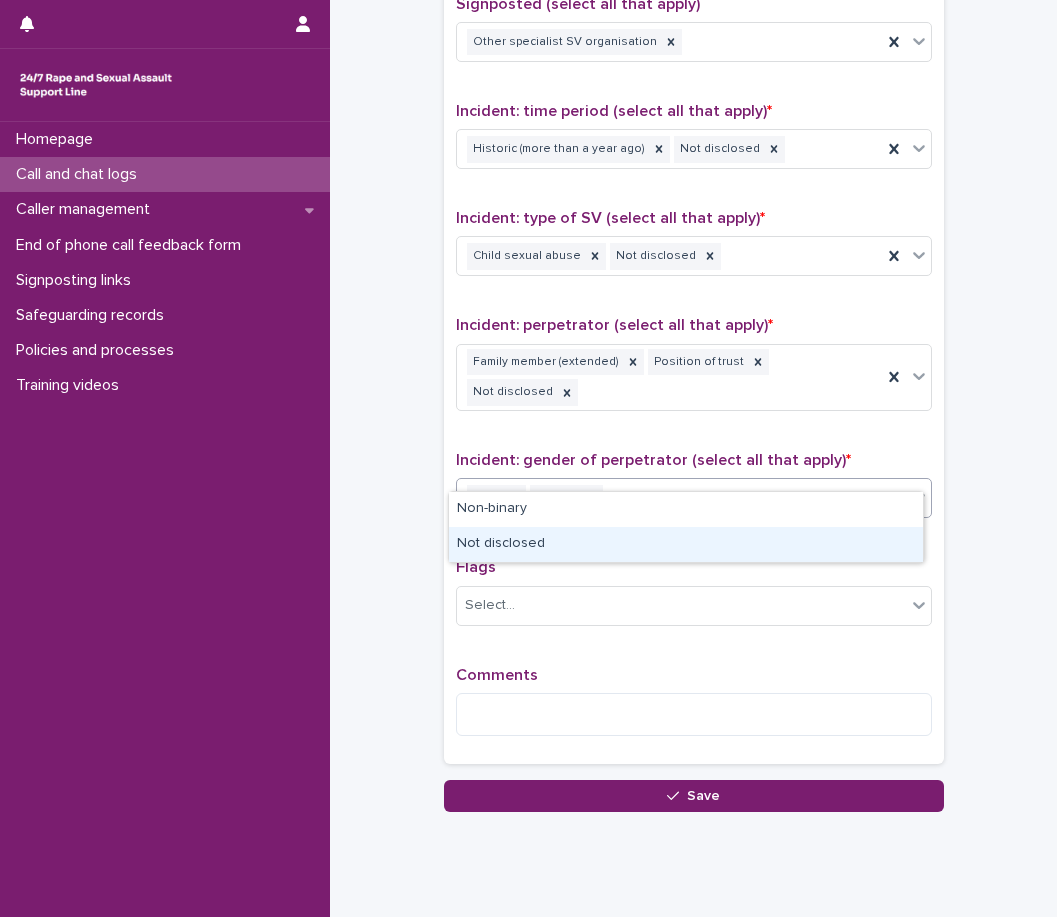 click on "Not disclosed" at bounding box center (686, 544) 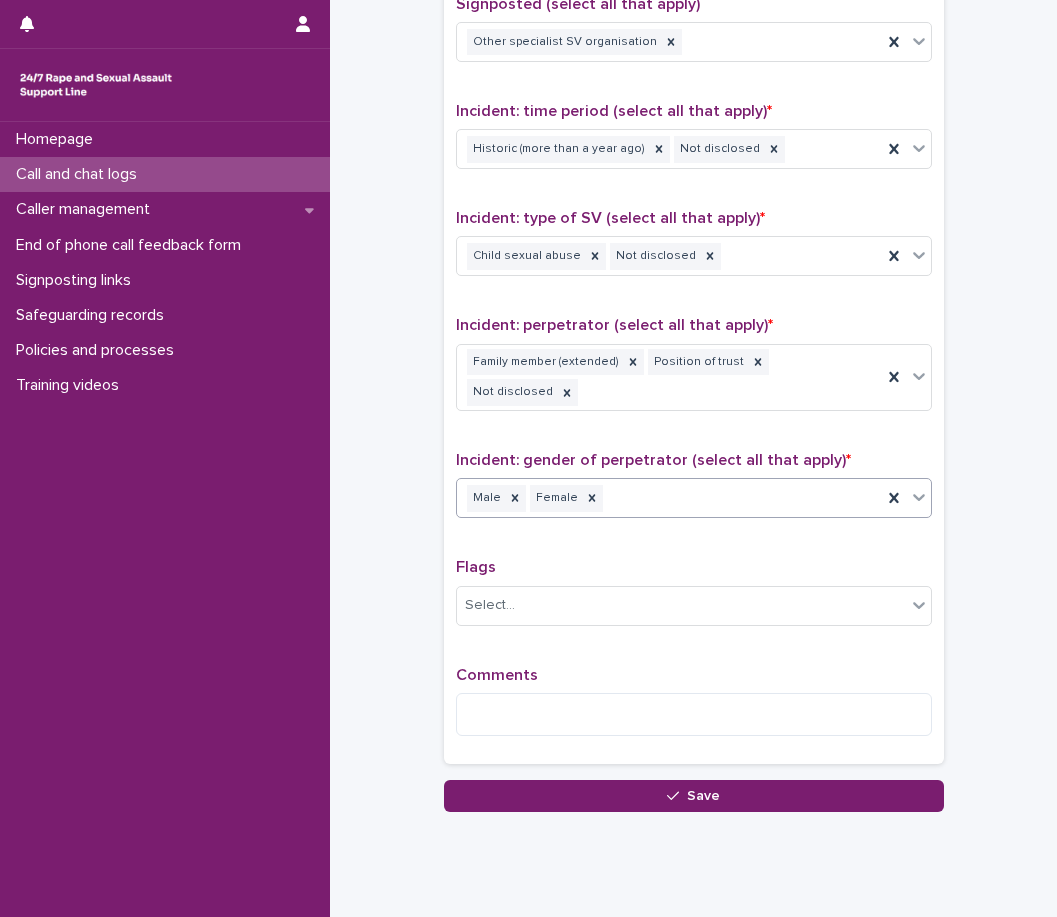 click on "Flags" at bounding box center (694, 567) 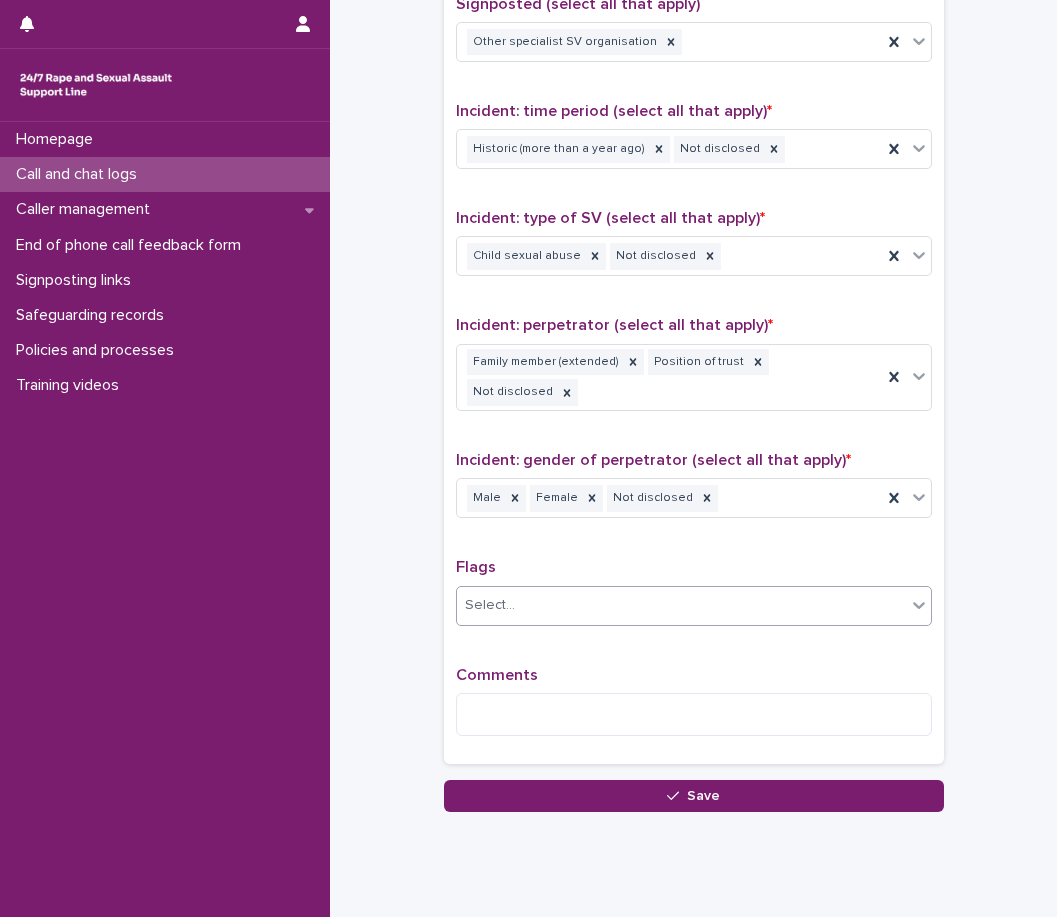 click on "Select..." at bounding box center (681, 605) 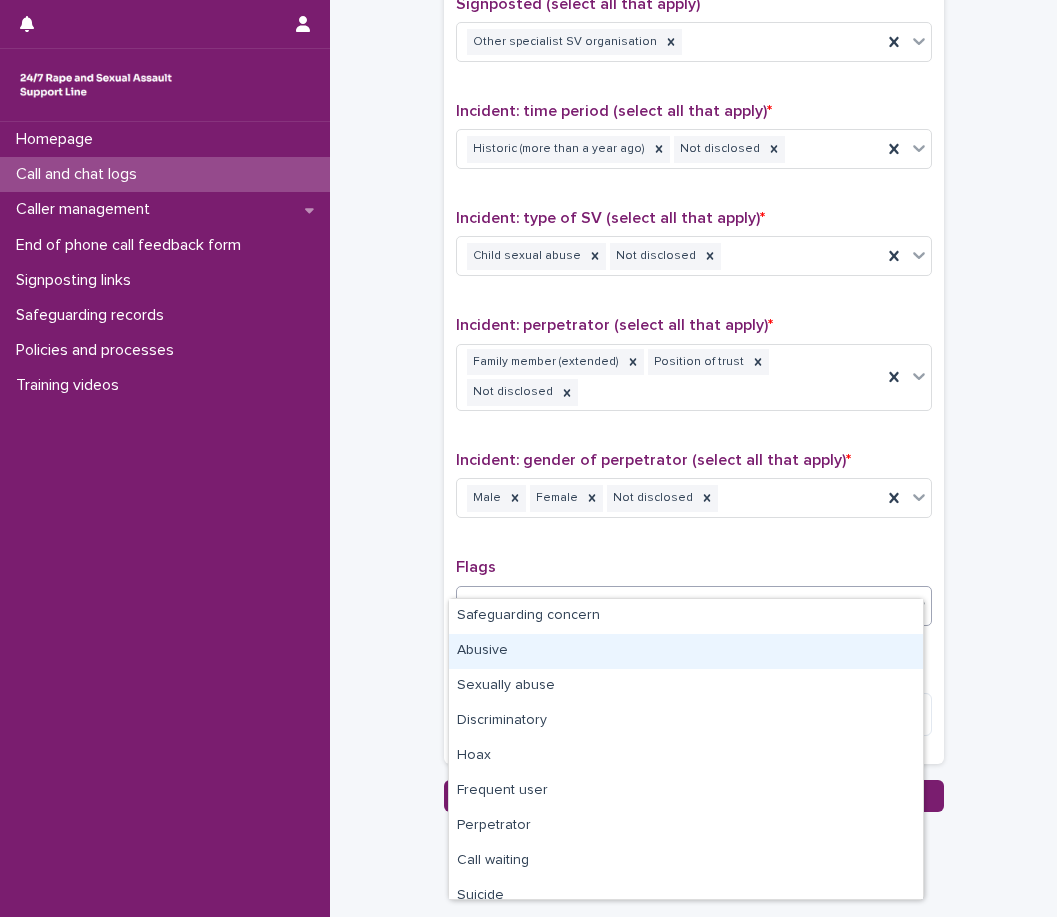 click on "**********" at bounding box center (693, -238) 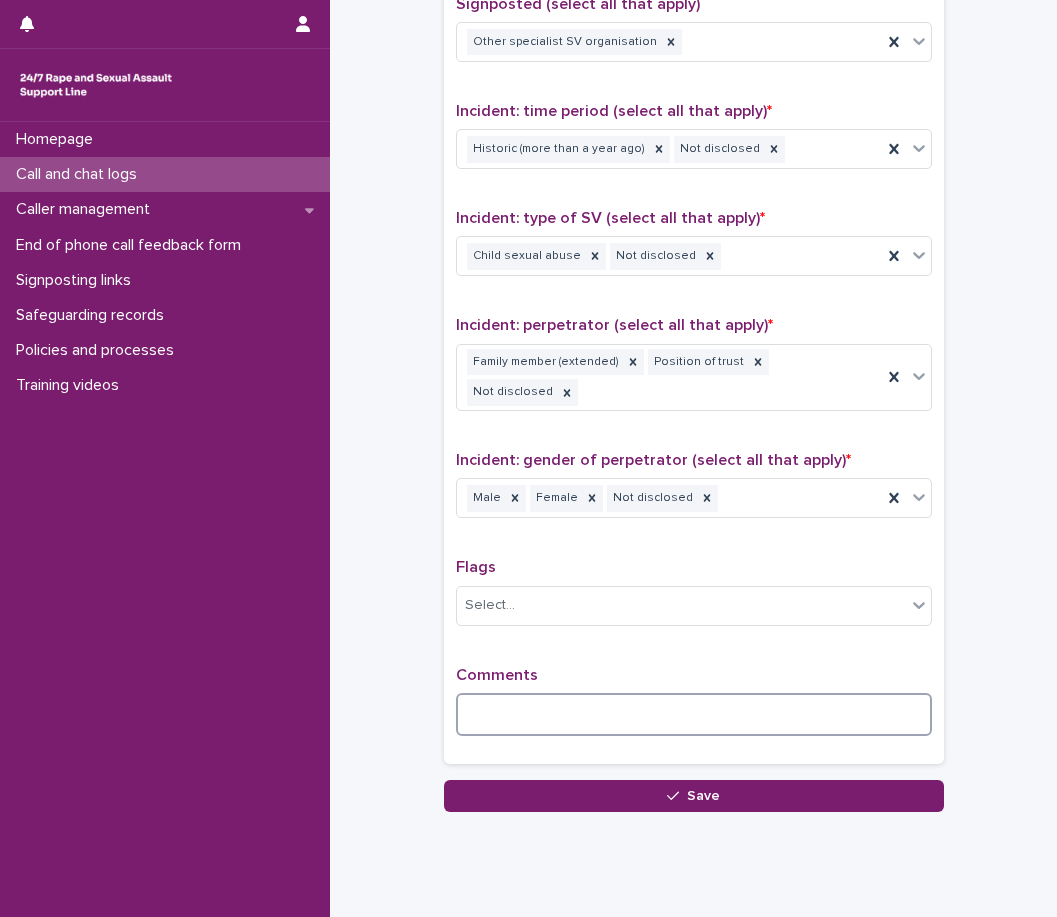 click at bounding box center [694, 714] 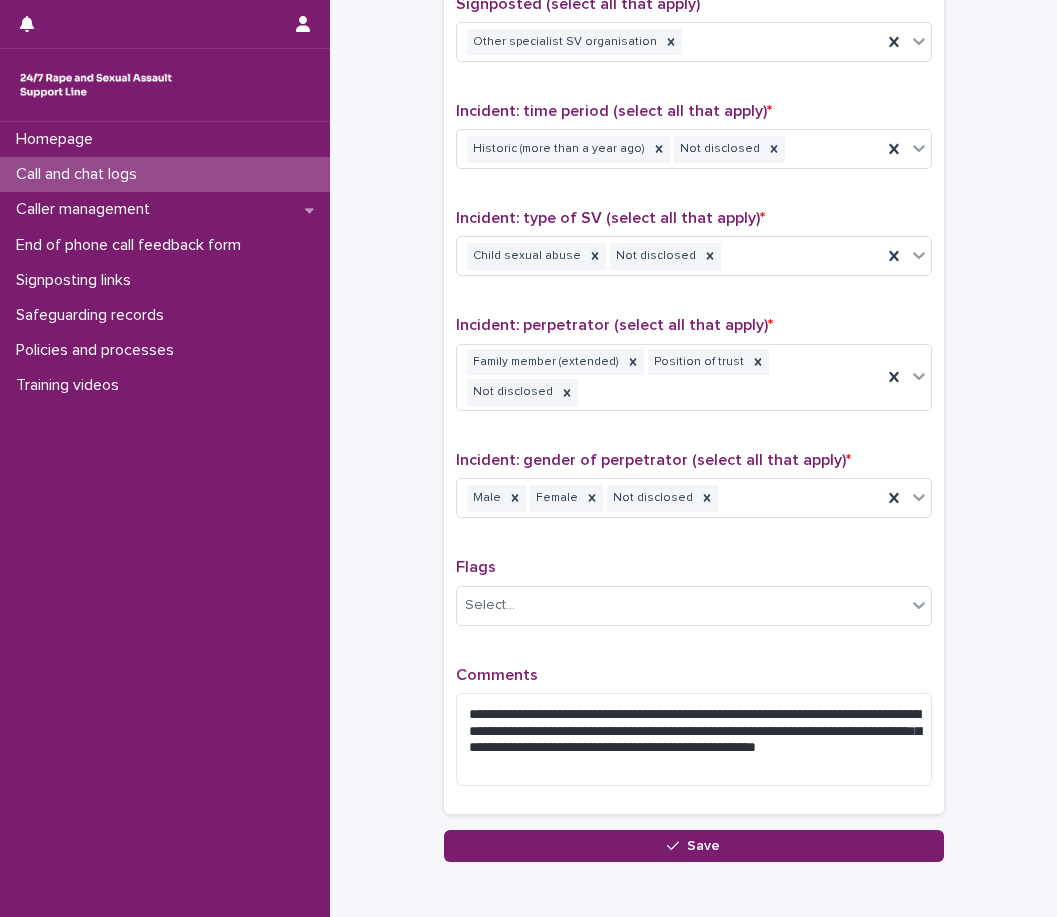 click on "Call or chat? * Web chat Loading... Saving… Type of user * Victim/survivor New/repeat user * New user Loading... Saving… Loading... Saving… Country (if provided) * Unknown Region (if provided) * Unknown Loading... Saving… Loading... Saving… Gender of victim/survivor (if provided) * Unknown Age of victim/survivor (if provided) * Unknown Loading... Saving… Type of support received (select all that apply) Emotional support Exploration of options Information provision Signposting Signposted (select all that apply) Other specialist SV organisation Incident: time period (select all that apply) * Historic (more than a year ago) Not disclosed Incident: type of SV (select all that apply) * Child sexual abuse Not disclosed Incident: perpetrator (select all that apply) * Family member (extended) Position of trust *" at bounding box center [693, -188] 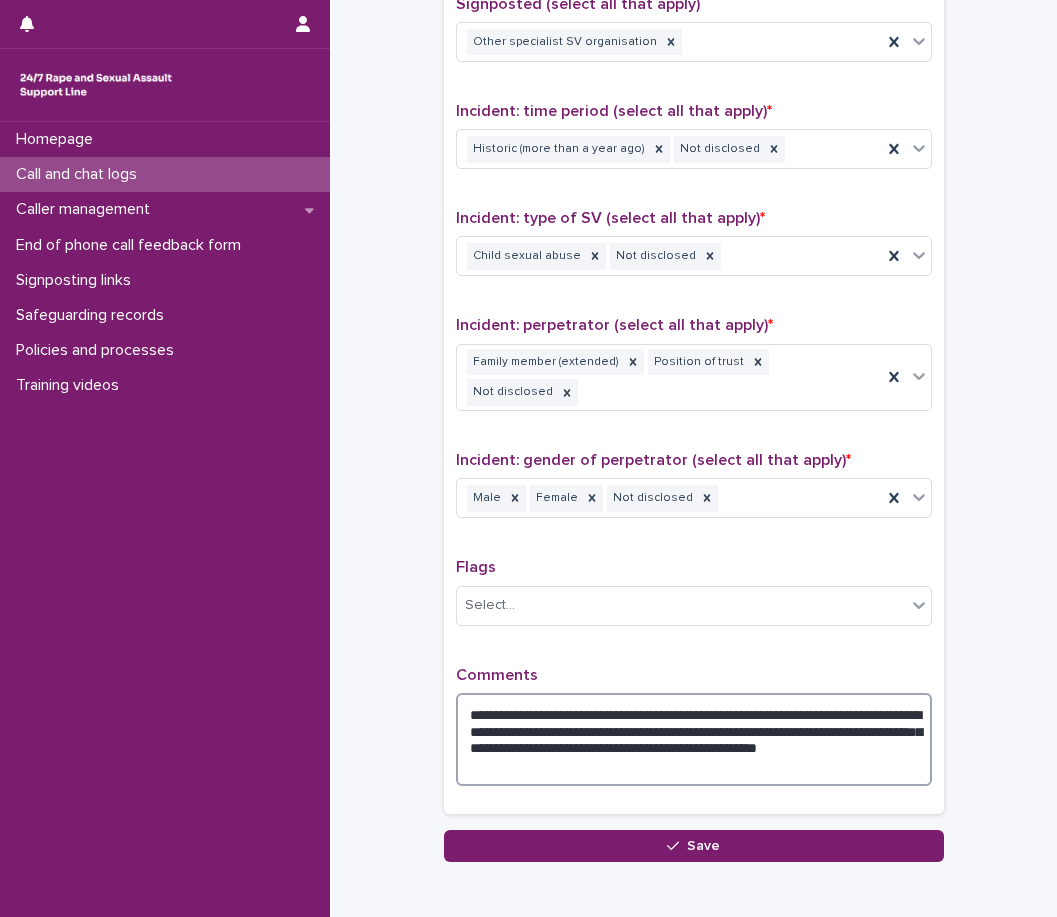 click on "**********" at bounding box center (694, 739) 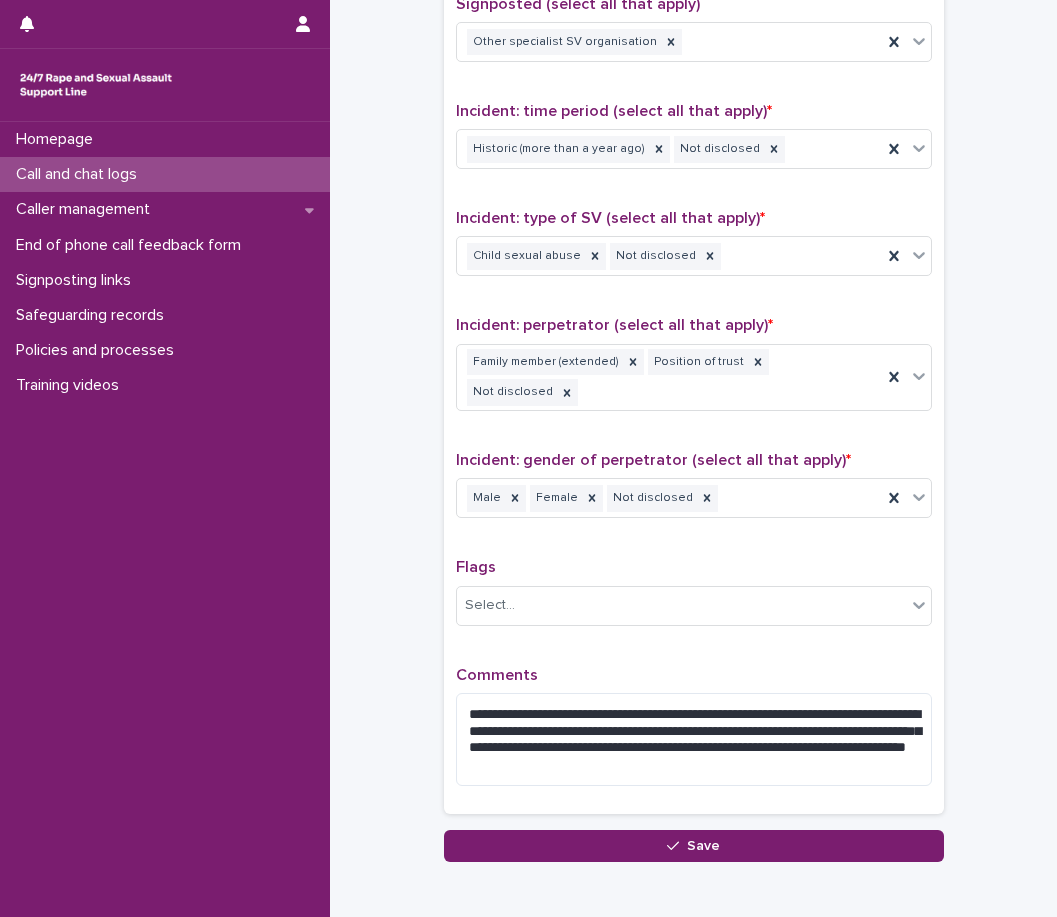 click on "Comments" at bounding box center [694, 675] 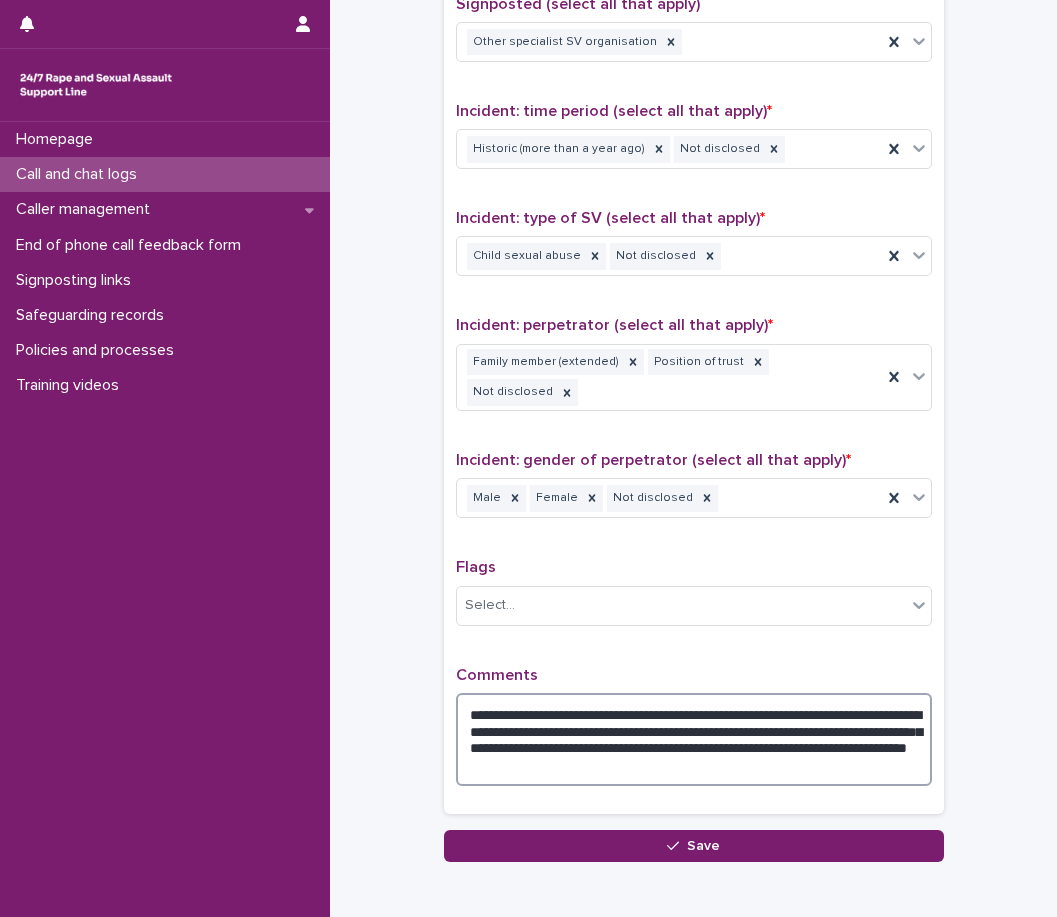 click on "**********" at bounding box center (694, 739) 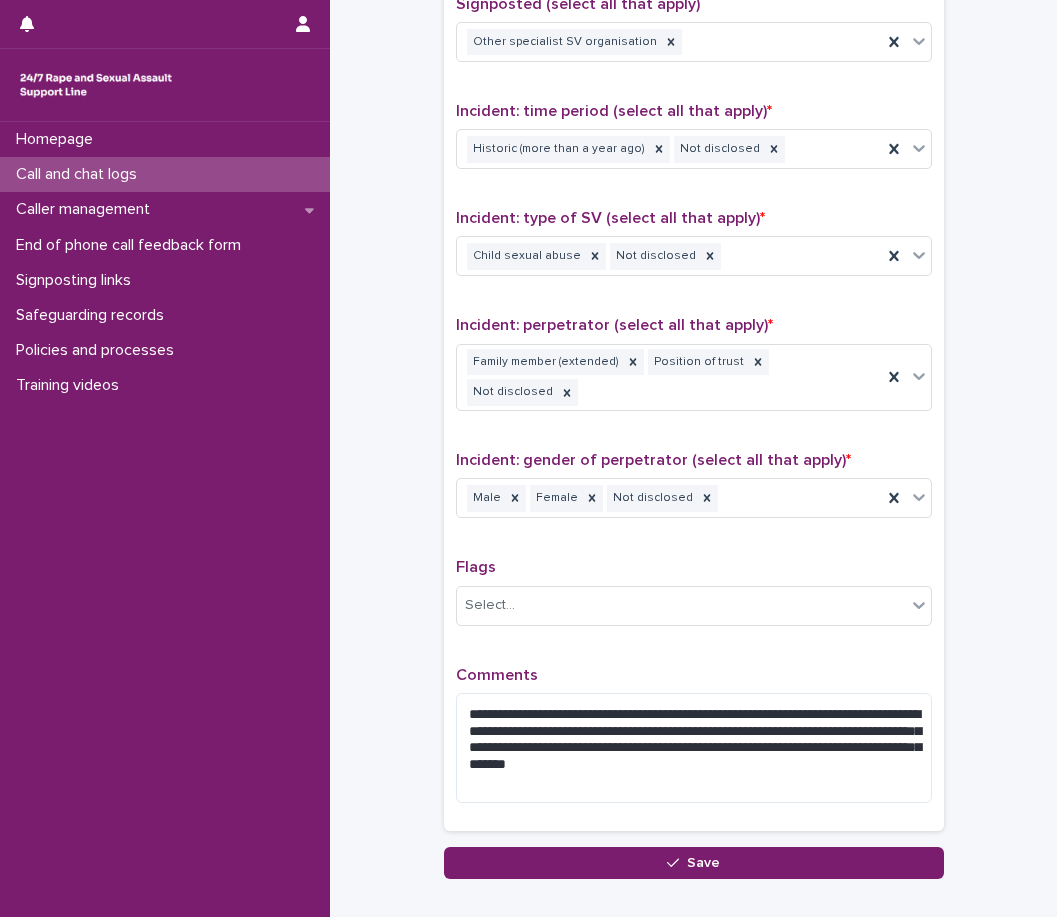 click on "Comments" at bounding box center [694, 675] 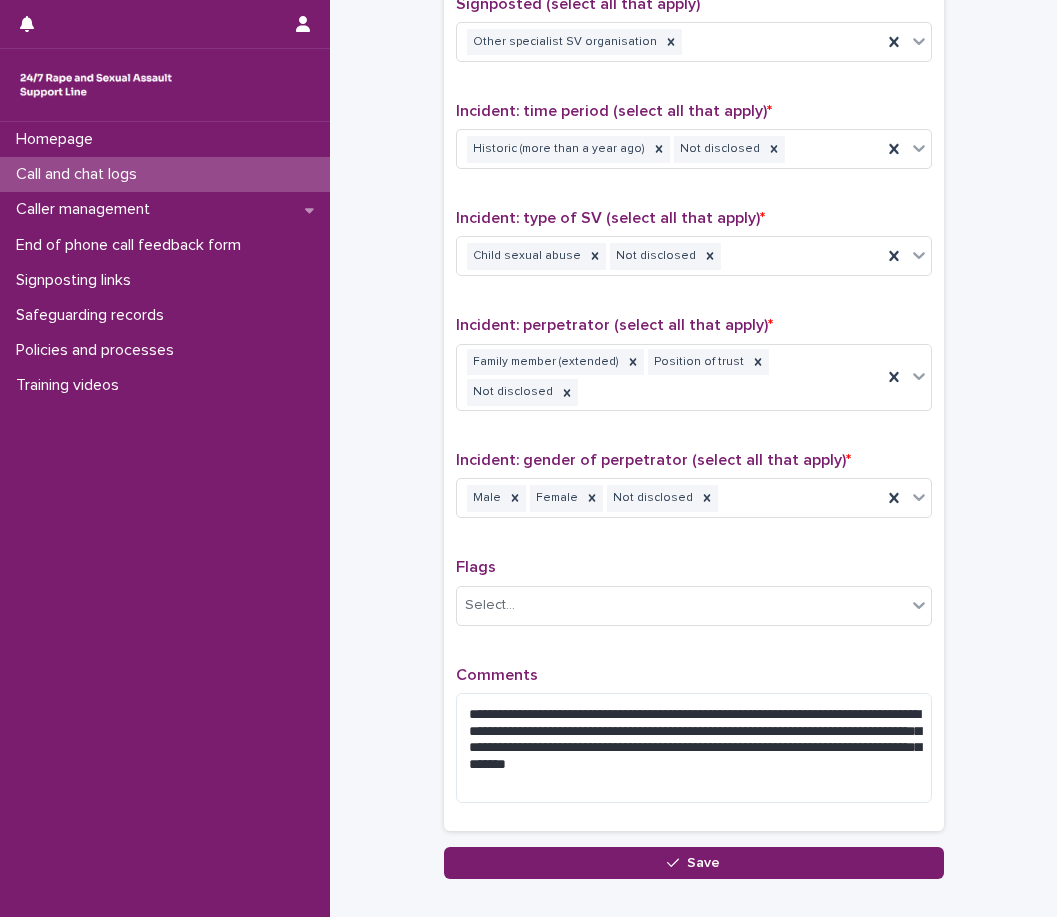 click on "Comments" at bounding box center (694, 675) 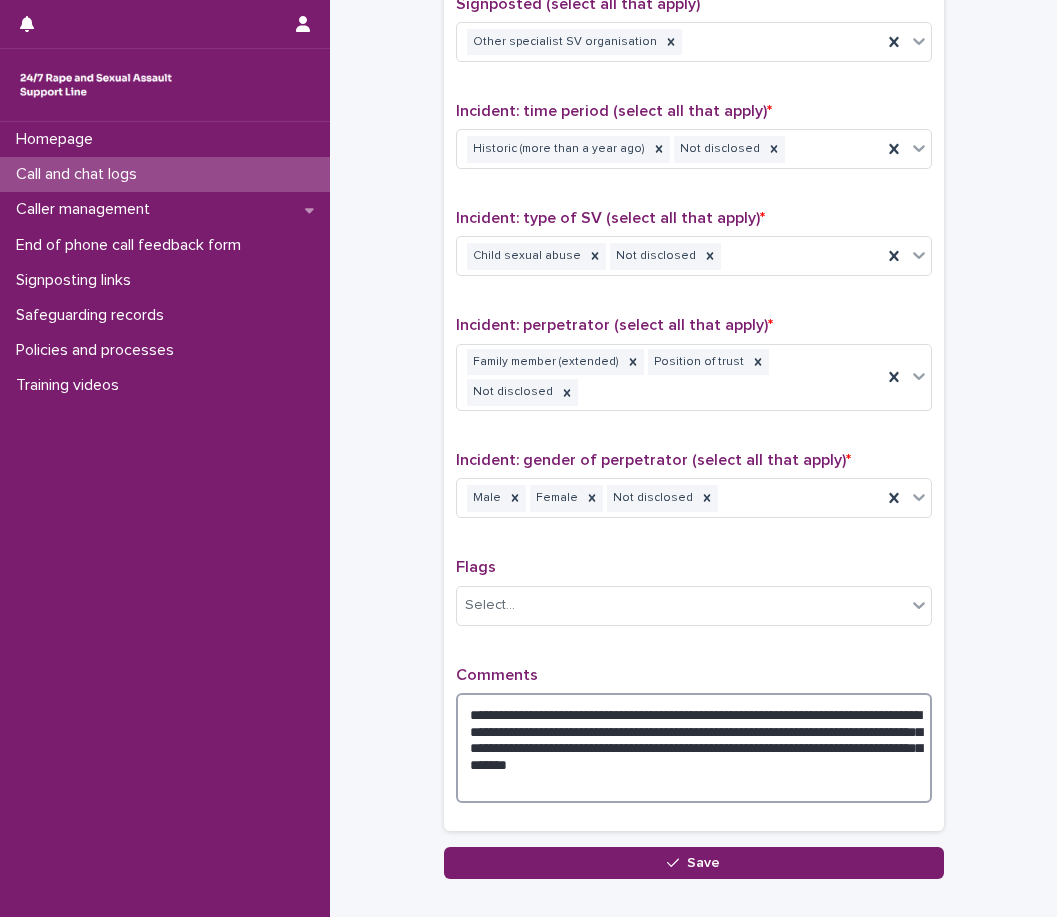 click on "**********" at bounding box center [694, 748] 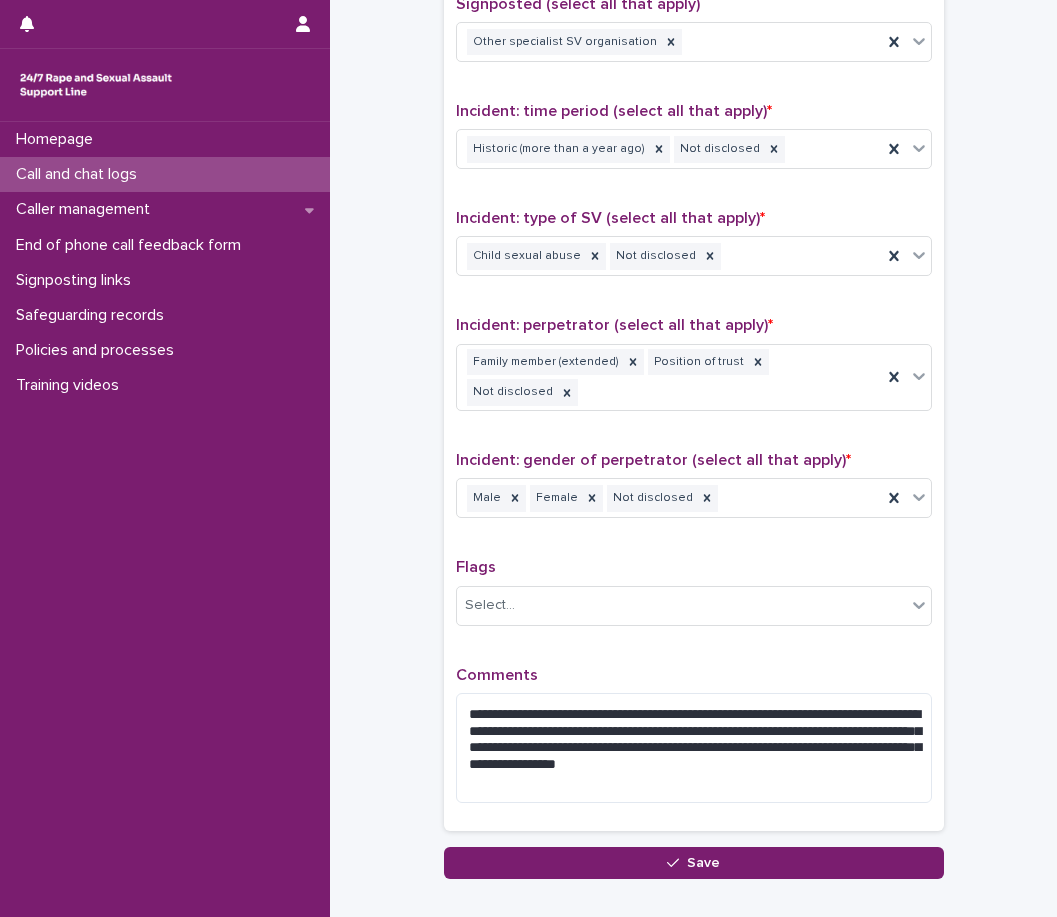 click on "**********" at bounding box center [694, 339] 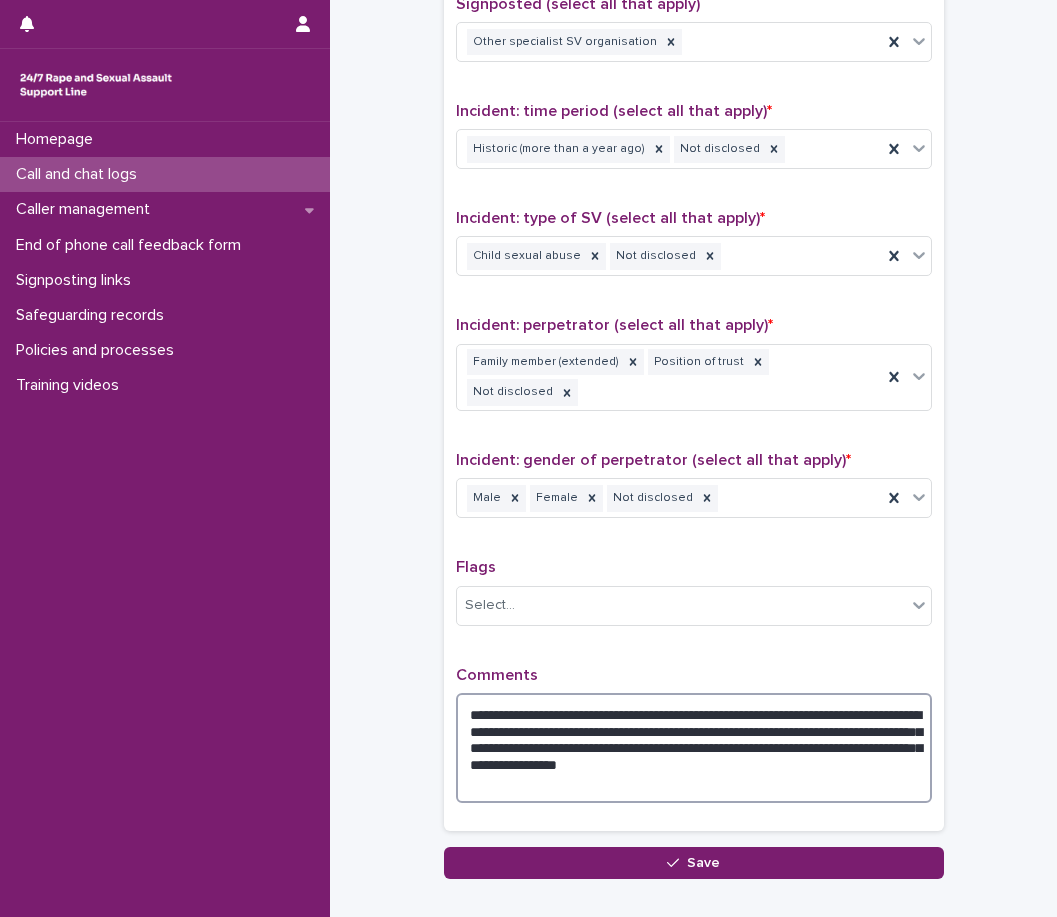 drag, startPoint x: 863, startPoint y: 684, endPoint x: 812, endPoint y: 675, distance: 51.78803 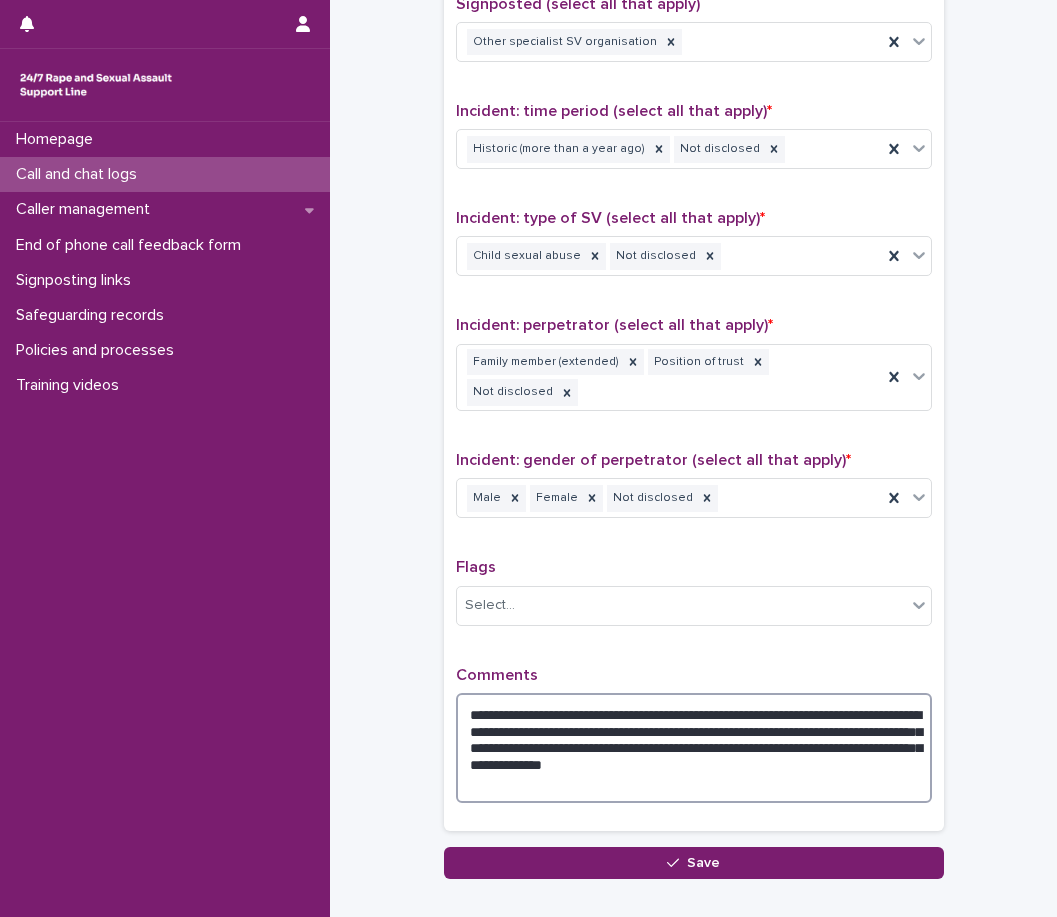 type on "**********" 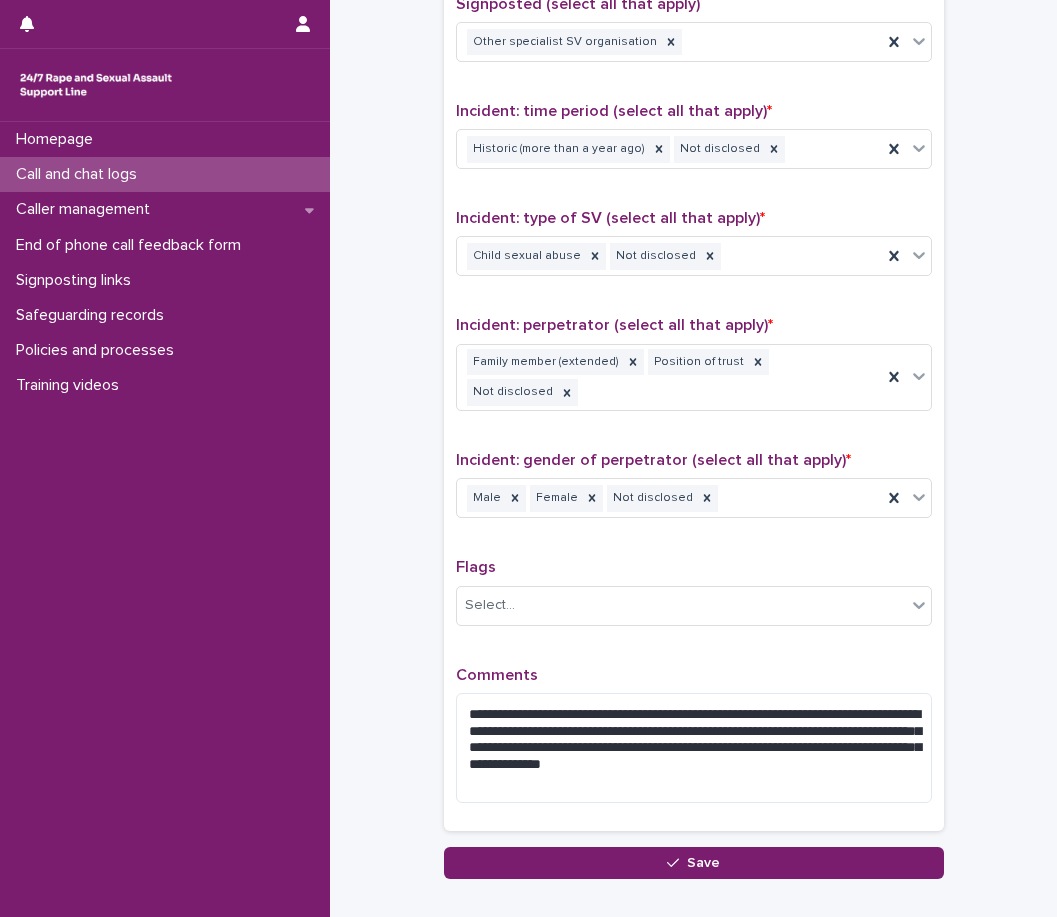 click on "Comments" at bounding box center (694, 675) 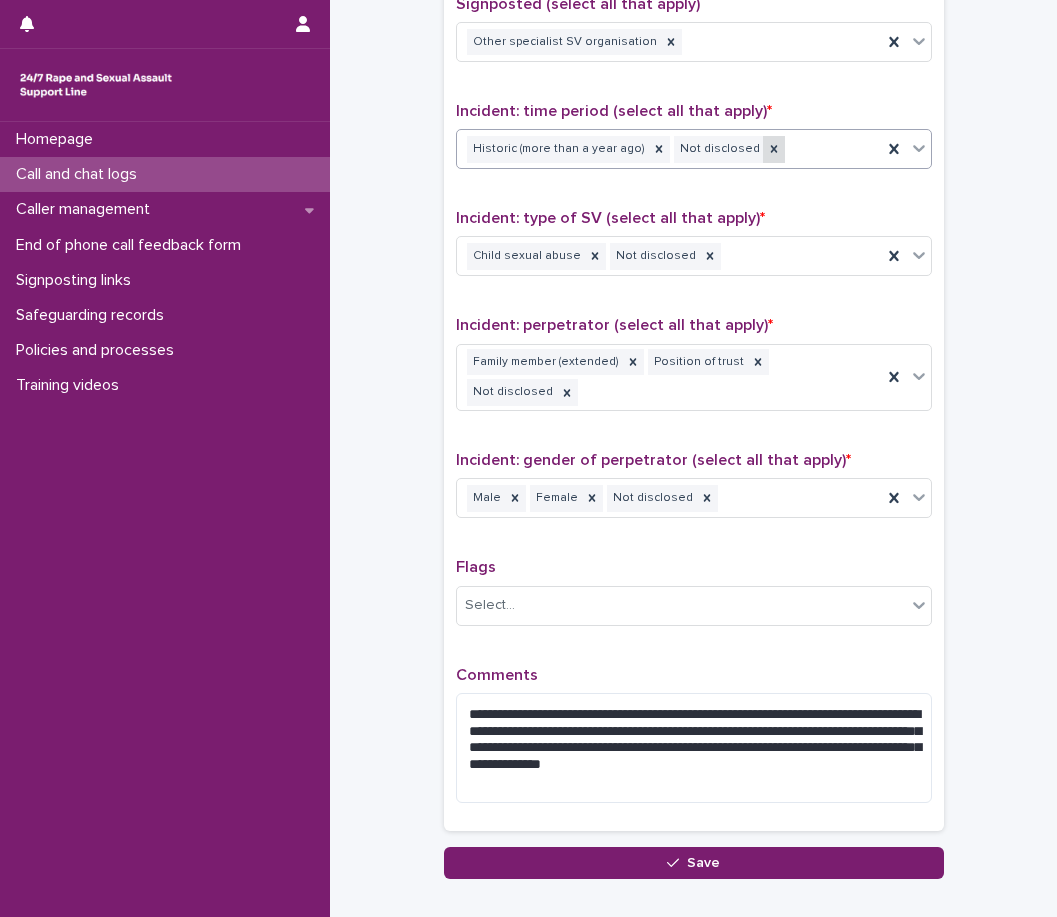click 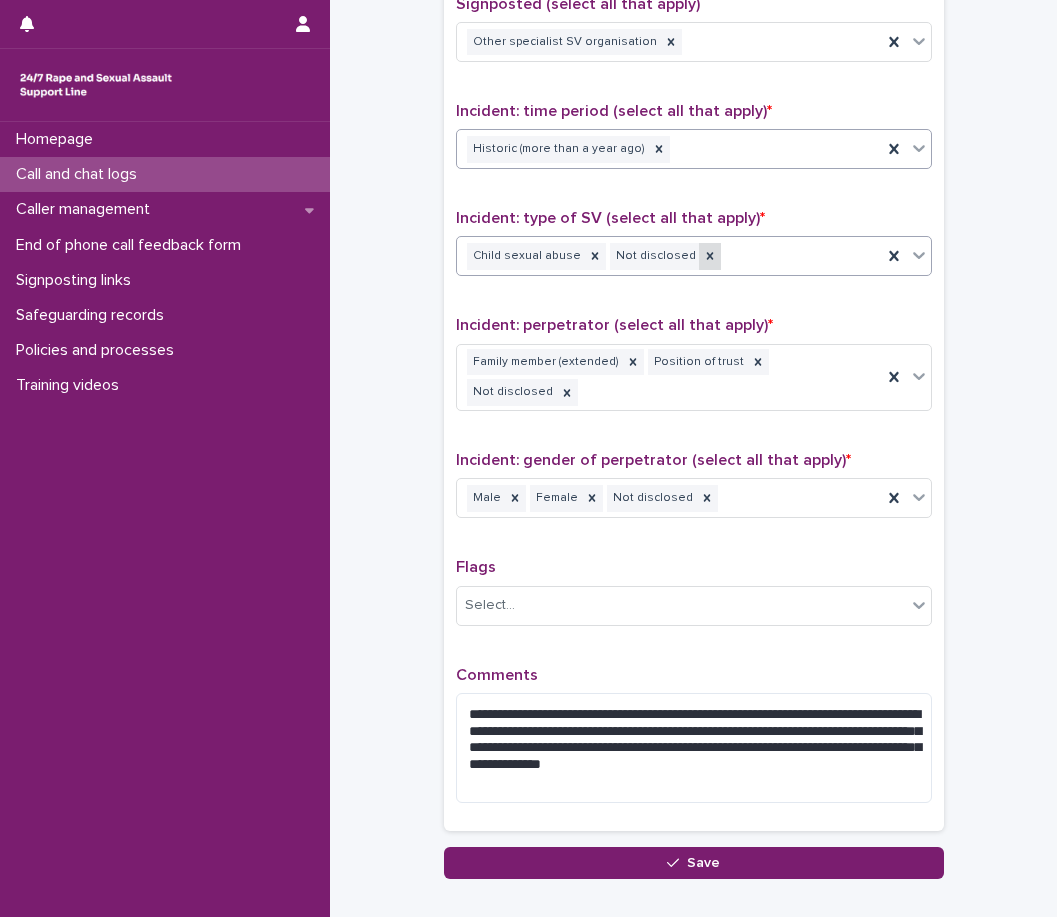 click at bounding box center (710, 256) 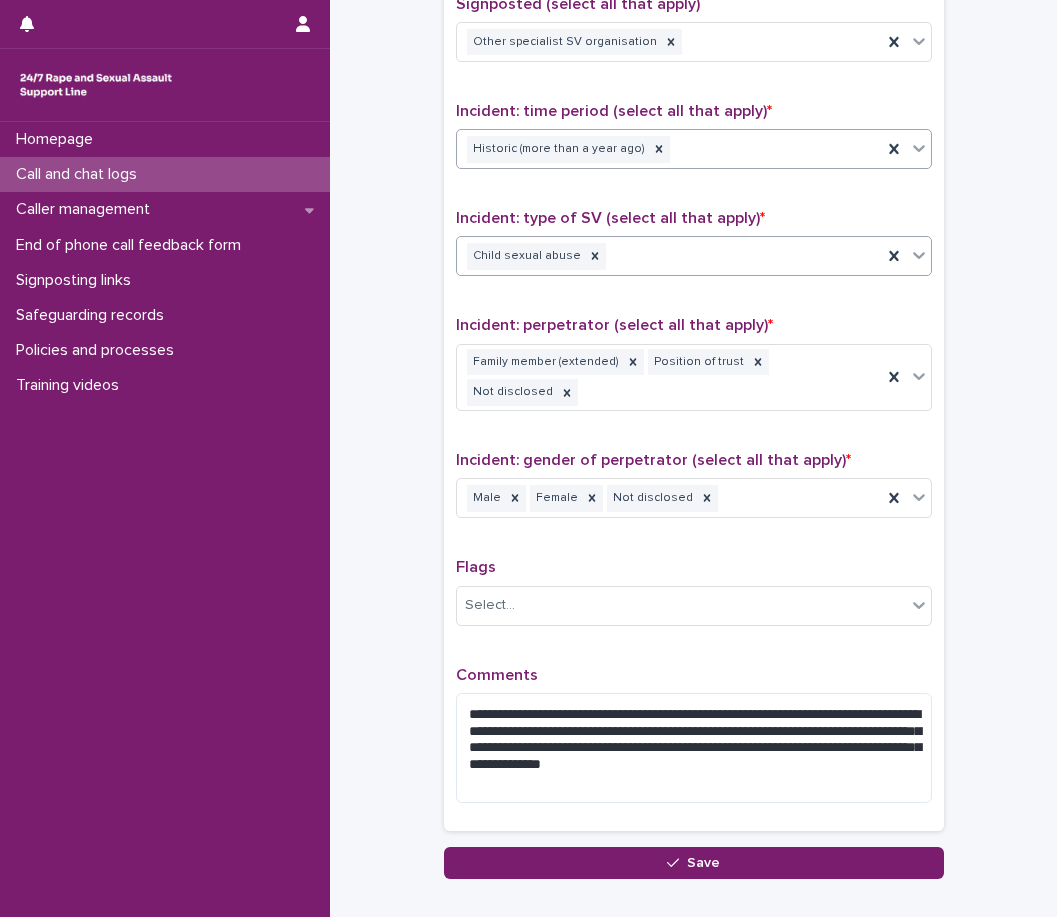 click on "Incident: type of SV (select all that apply) *" at bounding box center (610, 218) 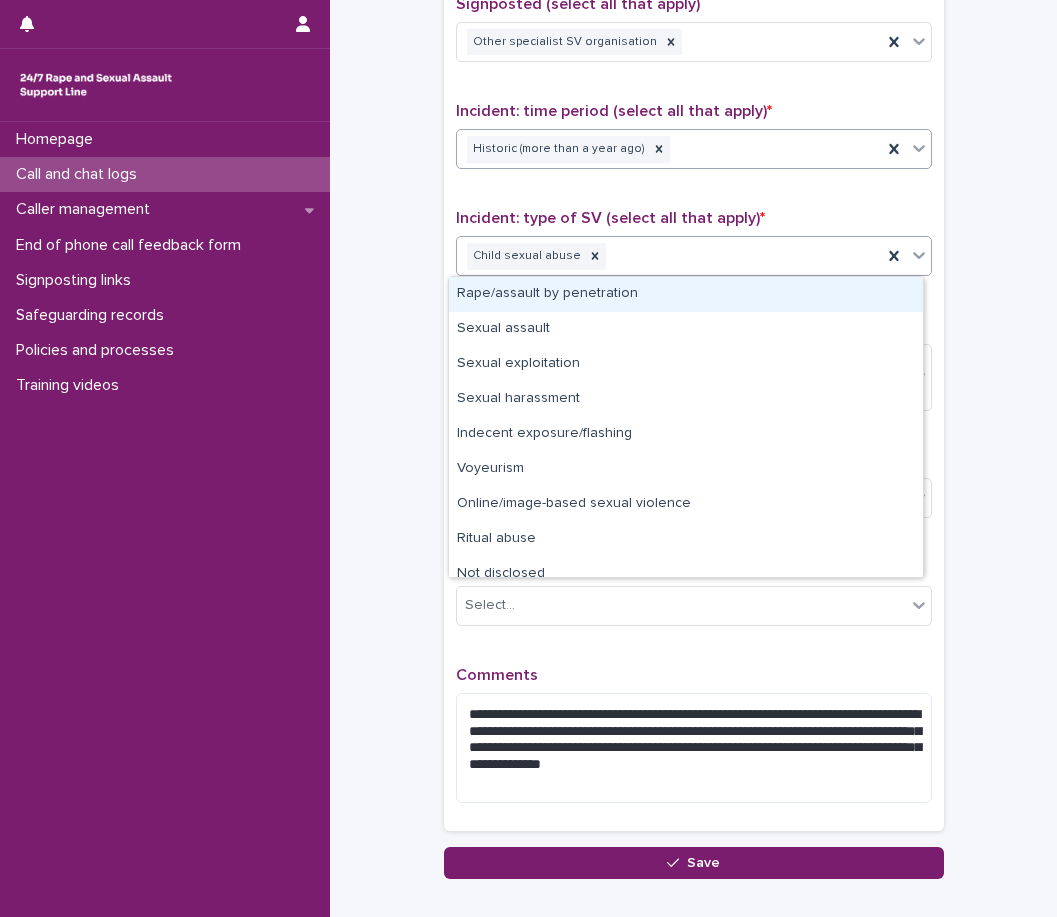 click on "Child sexual abuse" at bounding box center [669, 256] 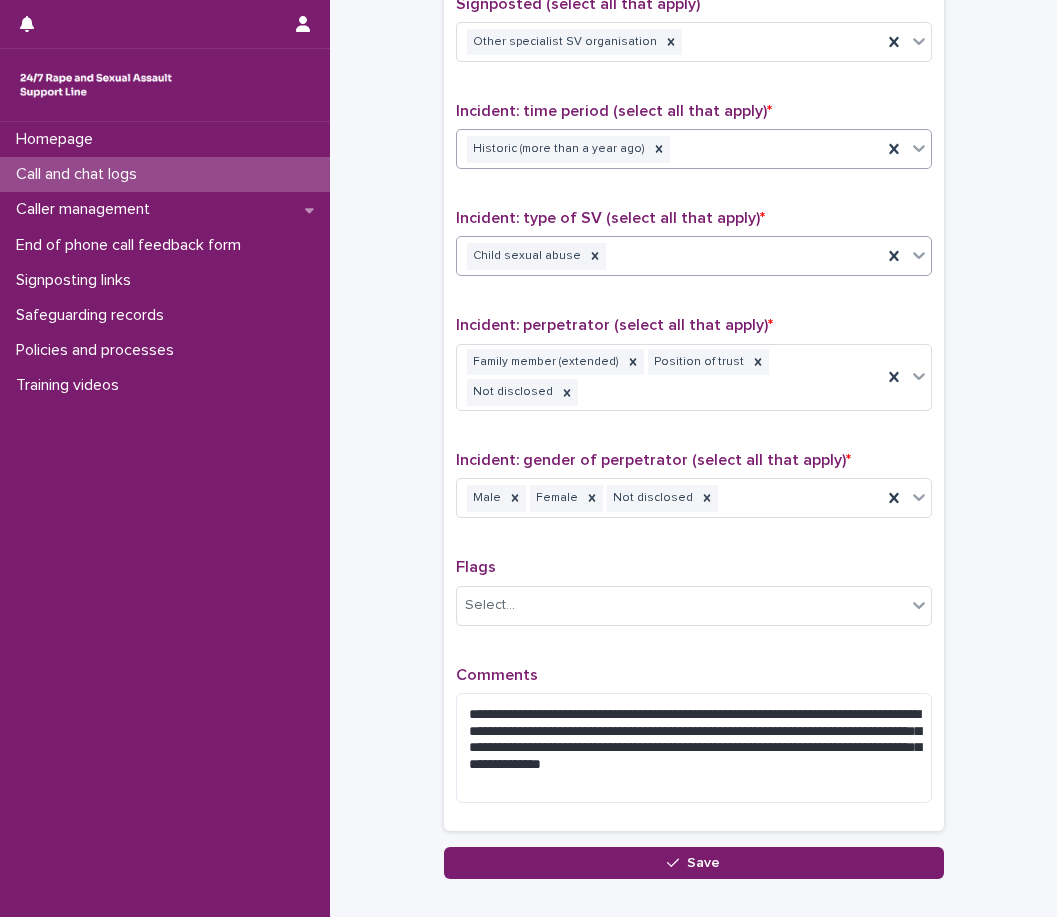 click on "Child sexual abuse" at bounding box center (669, 256) 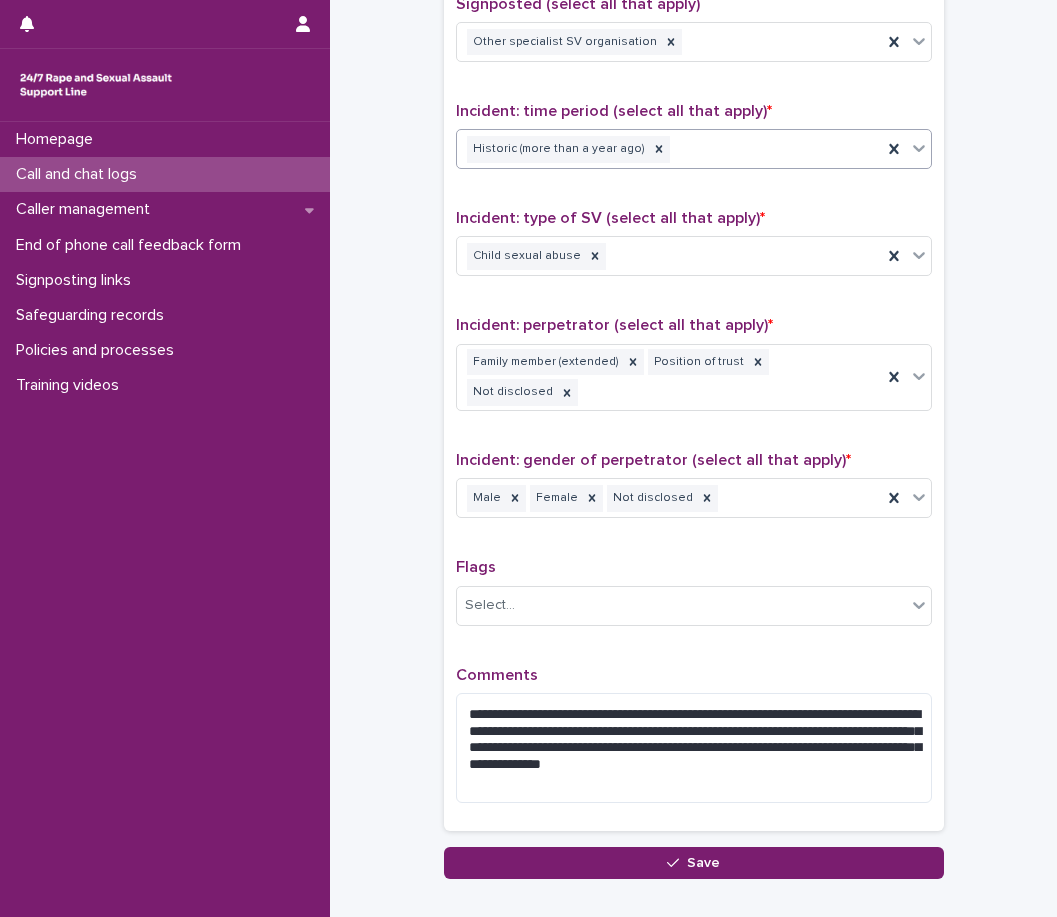 click on "Incident: type of SV (select all that apply) *" at bounding box center [610, 218] 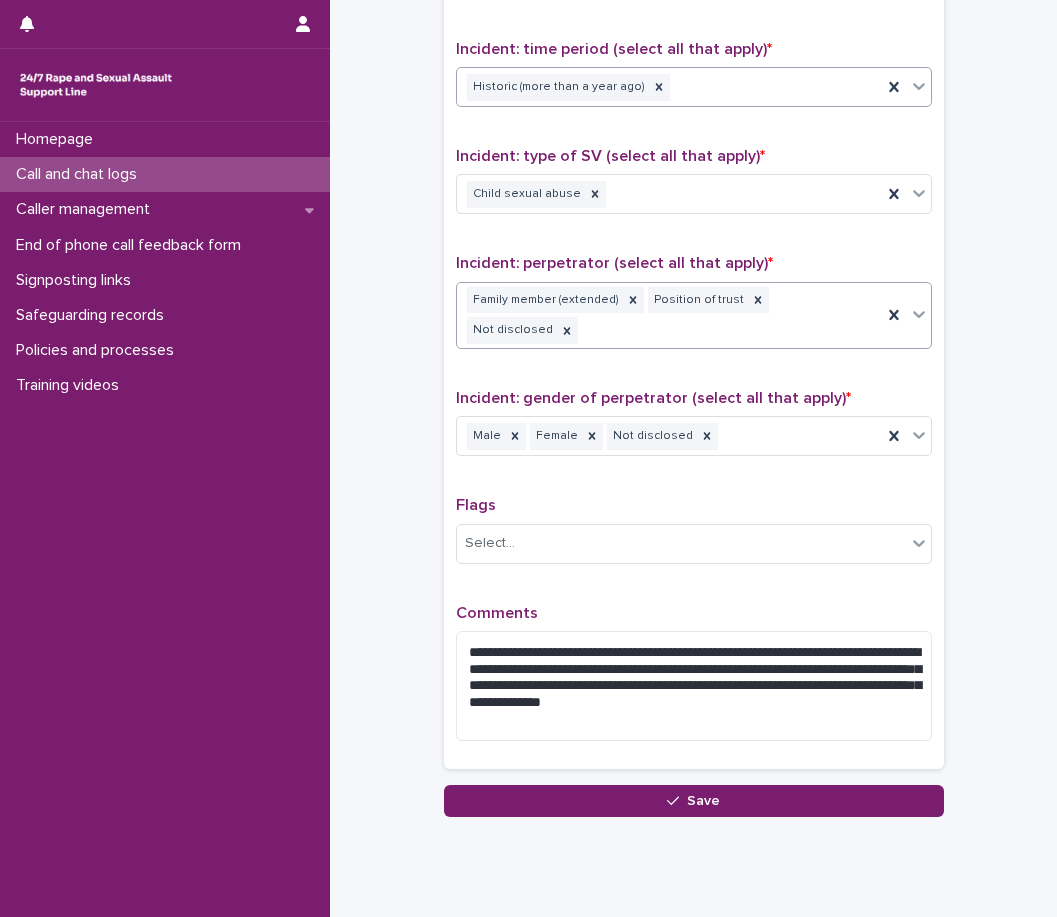 scroll, scrollTop: 1391, scrollLeft: 0, axis: vertical 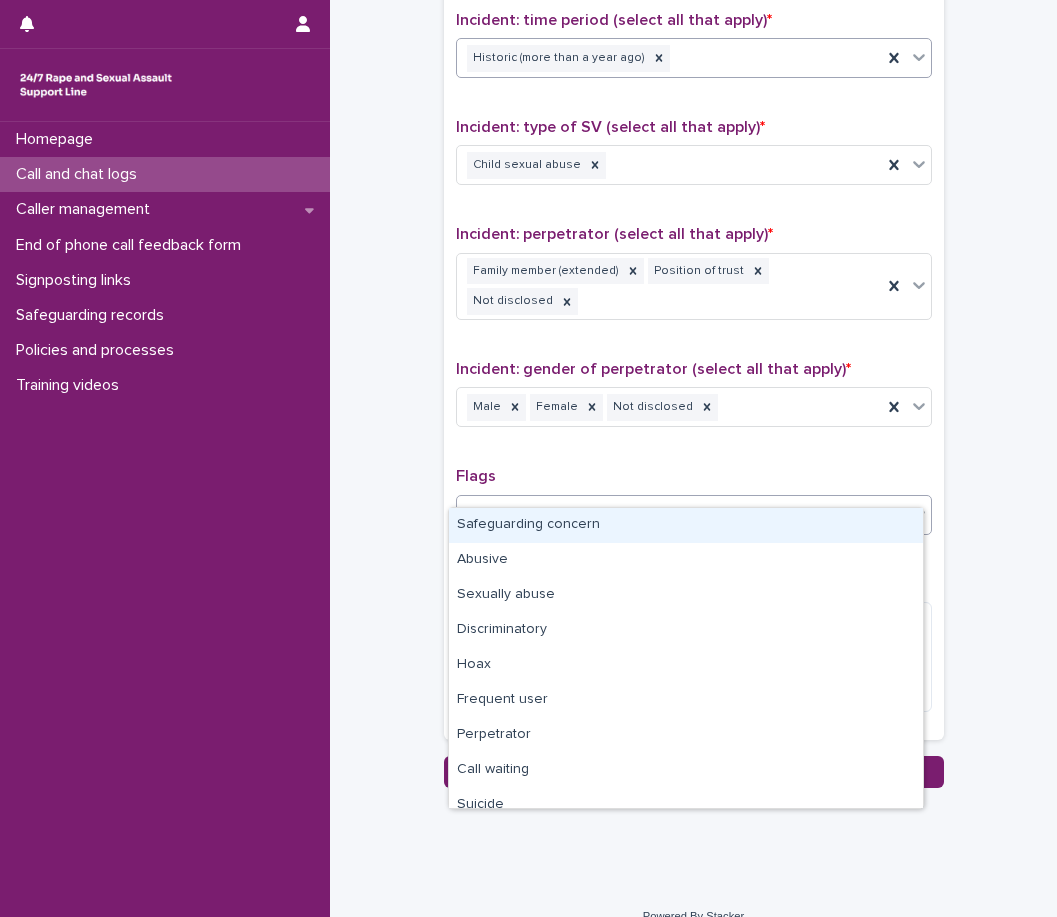 click on "Select..." at bounding box center [681, 514] 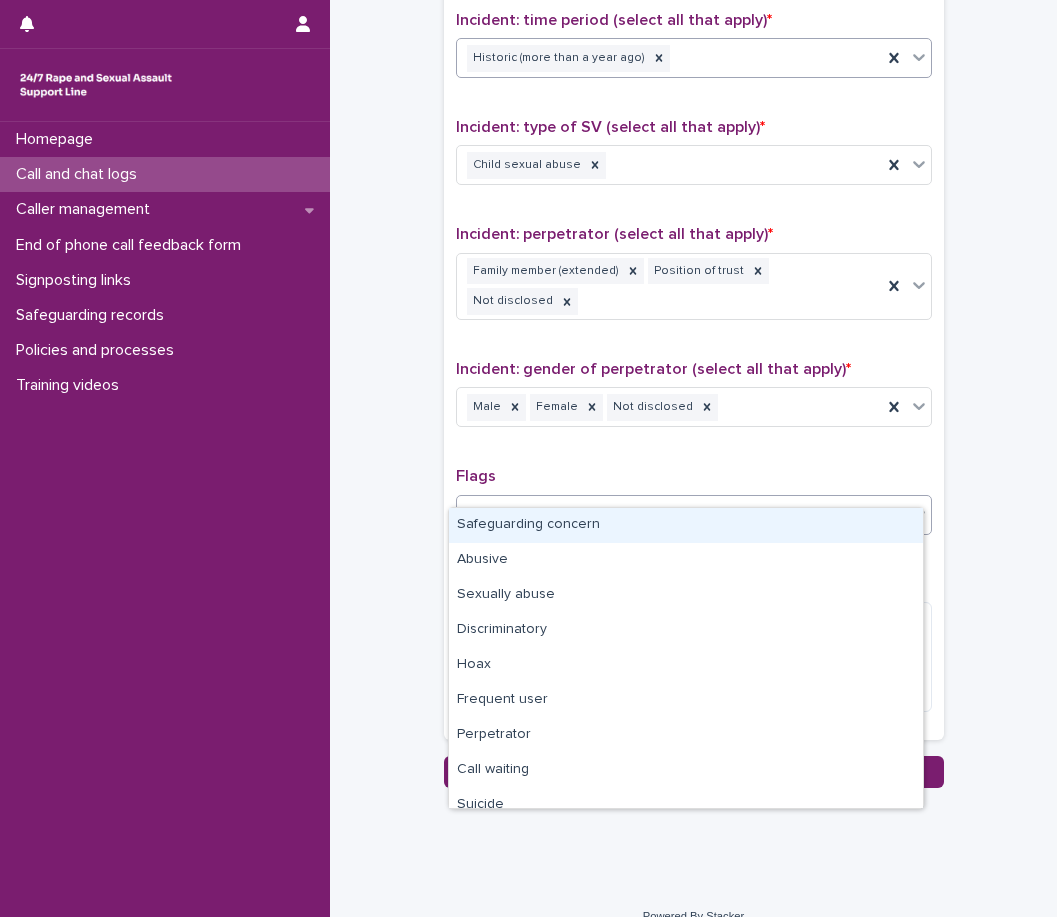 click on "Select..." at bounding box center [681, 514] 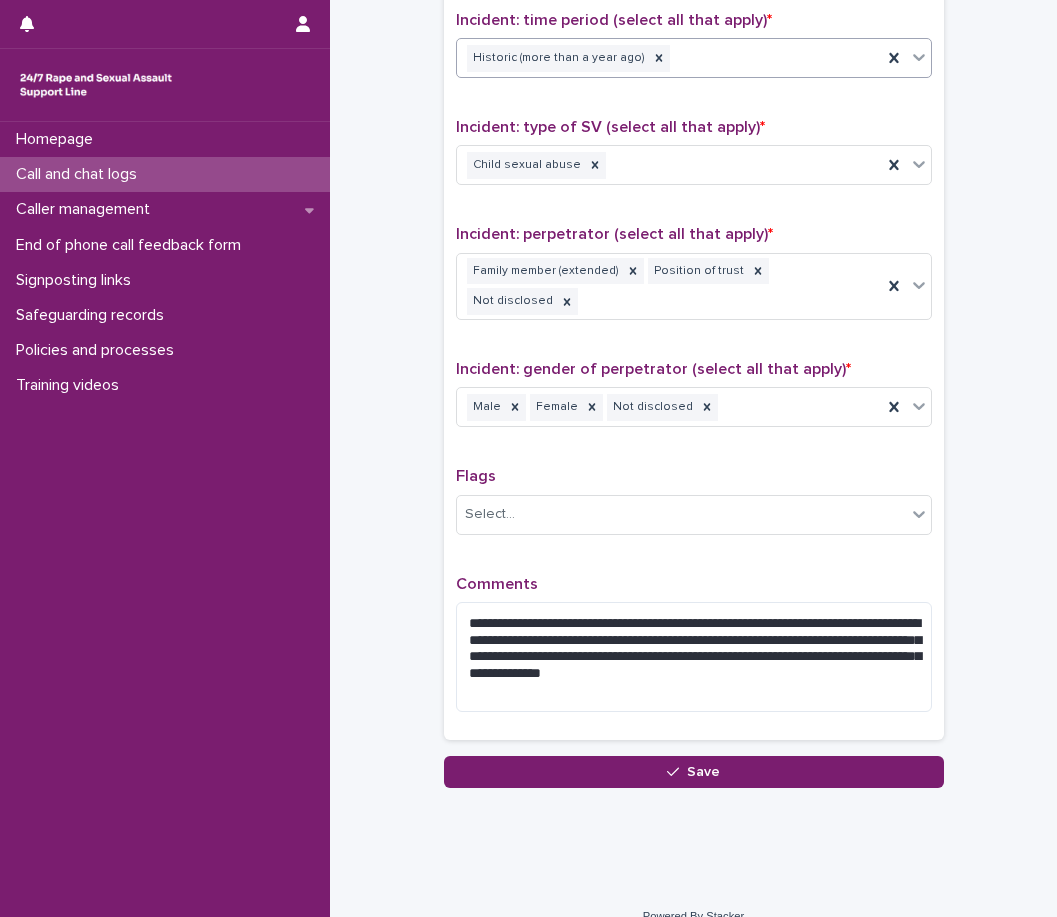 click on "**********" at bounding box center (693, -296) 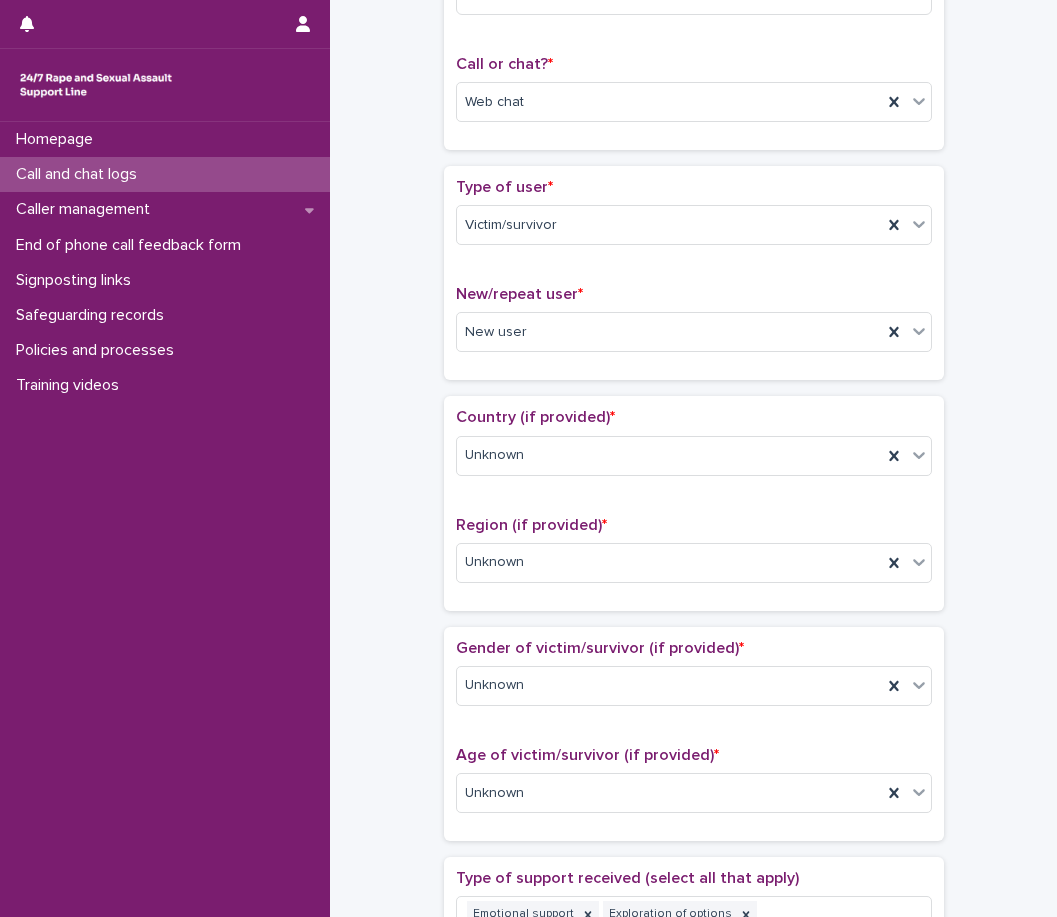 scroll, scrollTop: 0, scrollLeft: 0, axis: both 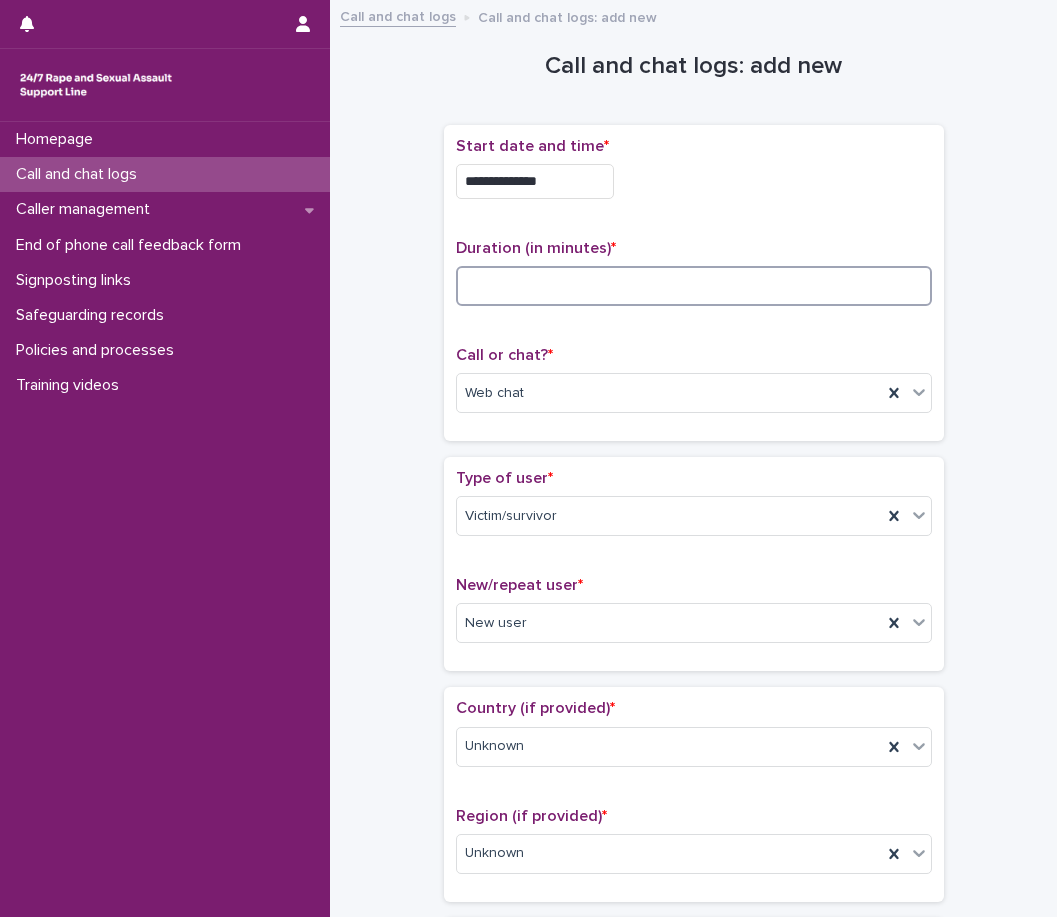 click at bounding box center (694, 286) 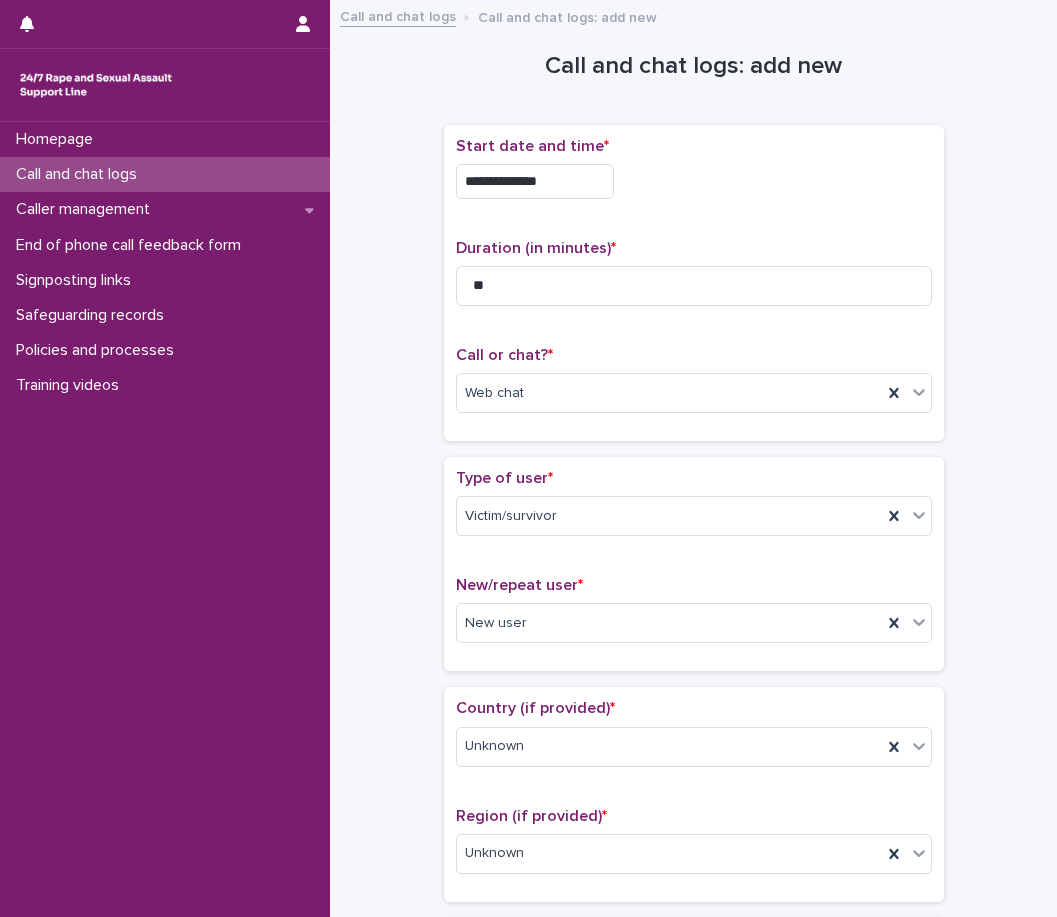 click on "Duration (in minutes) *" at bounding box center [694, 248] 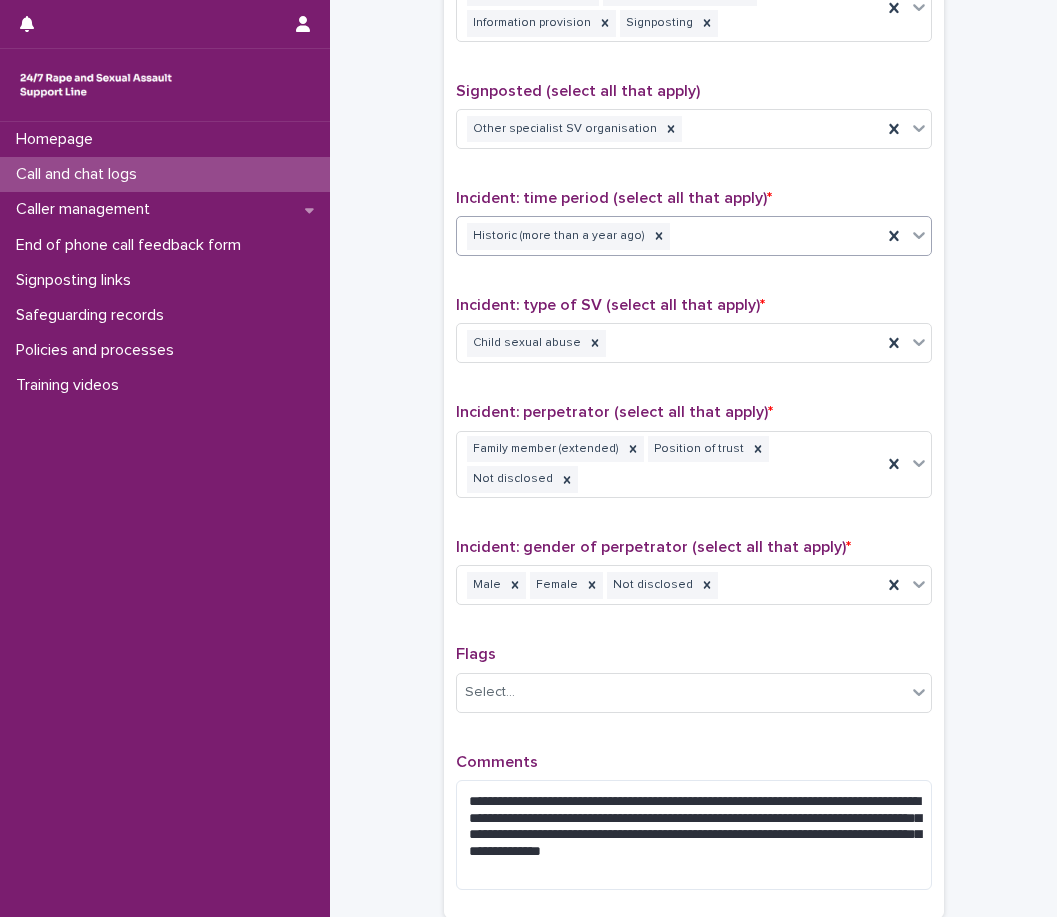scroll, scrollTop: 1391, scrollLeft: 0, axis: vertical 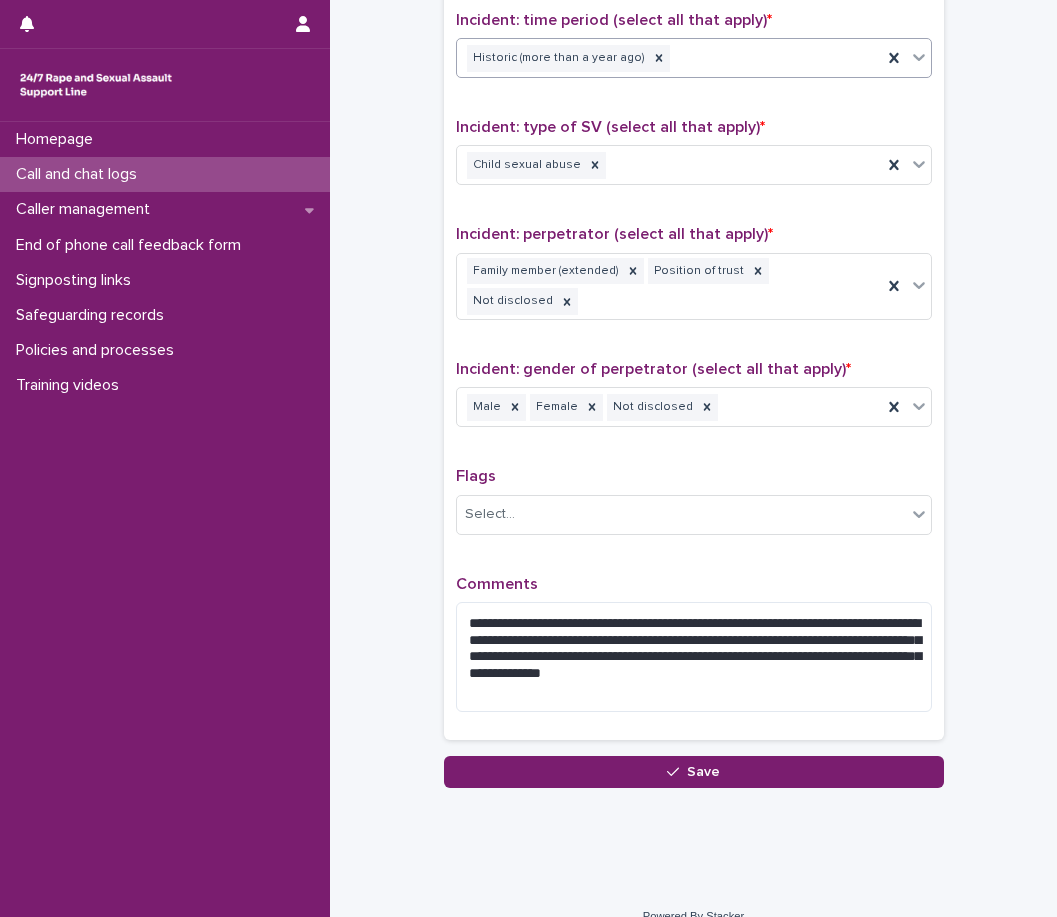 click on "Homepage Call and chat logs Caller management End of phone call feedback form Signposting links Safeguarding records Policies and processes Training videos" at bounding box center (165, 519) 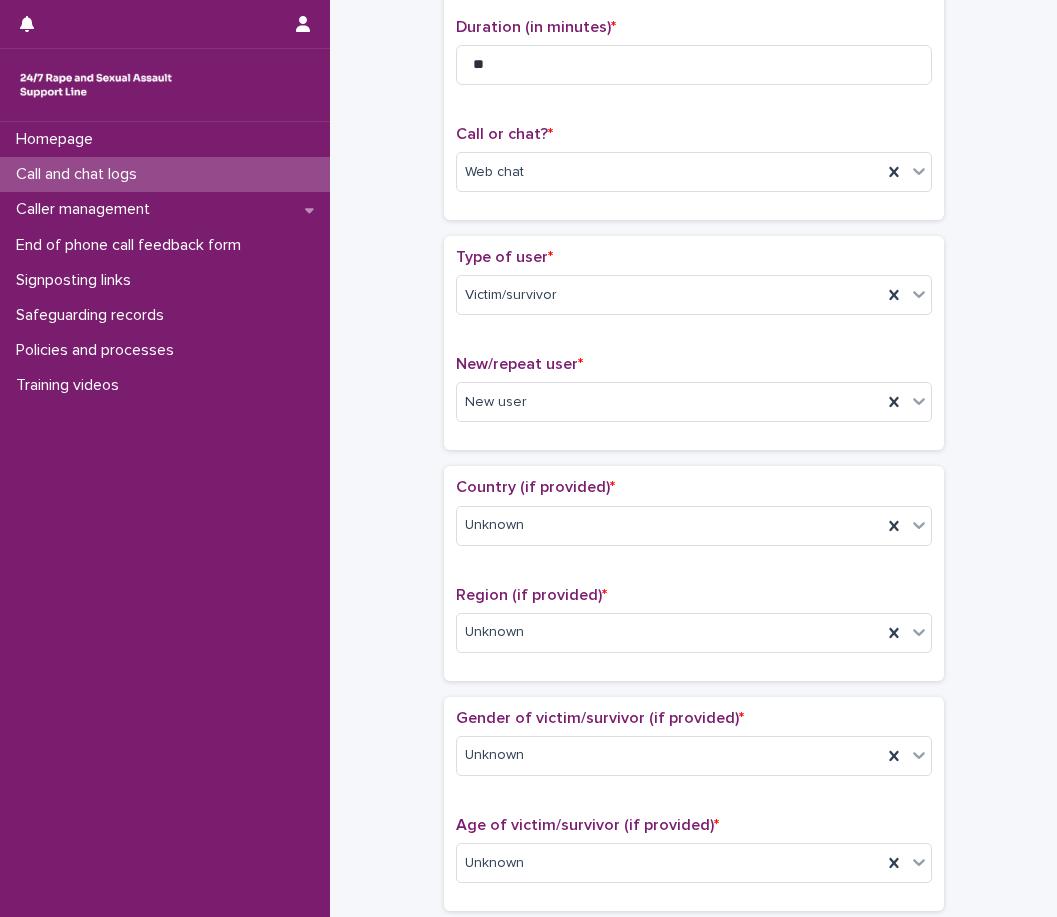 scroll, scrollTop: 0, scrollLeft: 0, axis: both 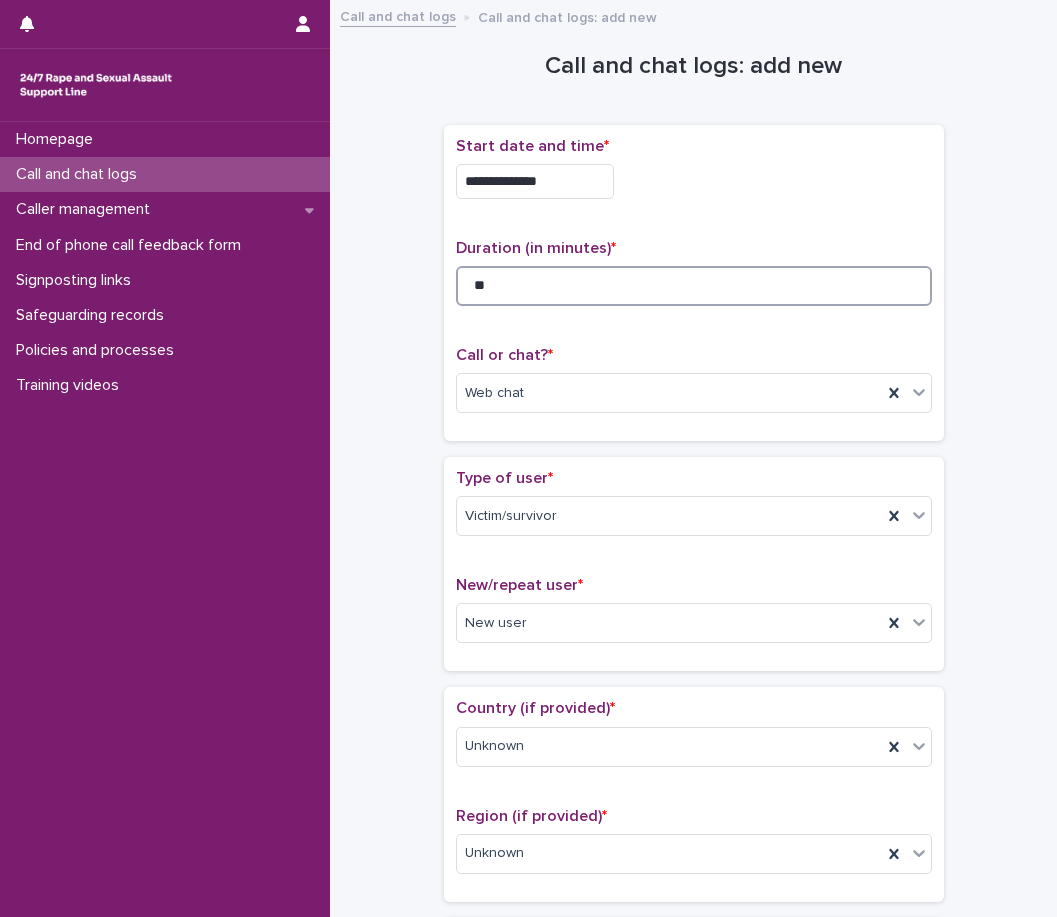 click on "**" at bounding box center [694, 286] 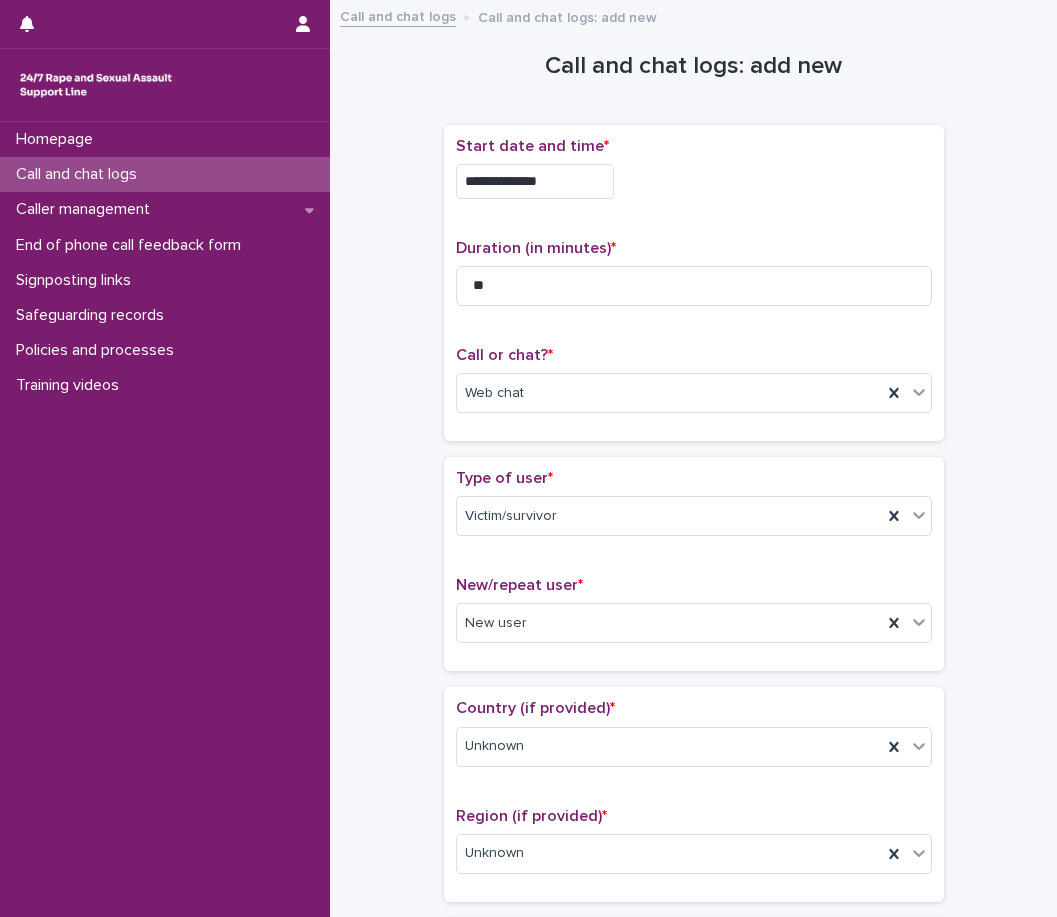 click on "Call or chat? *" at bounding box center (694, 355) 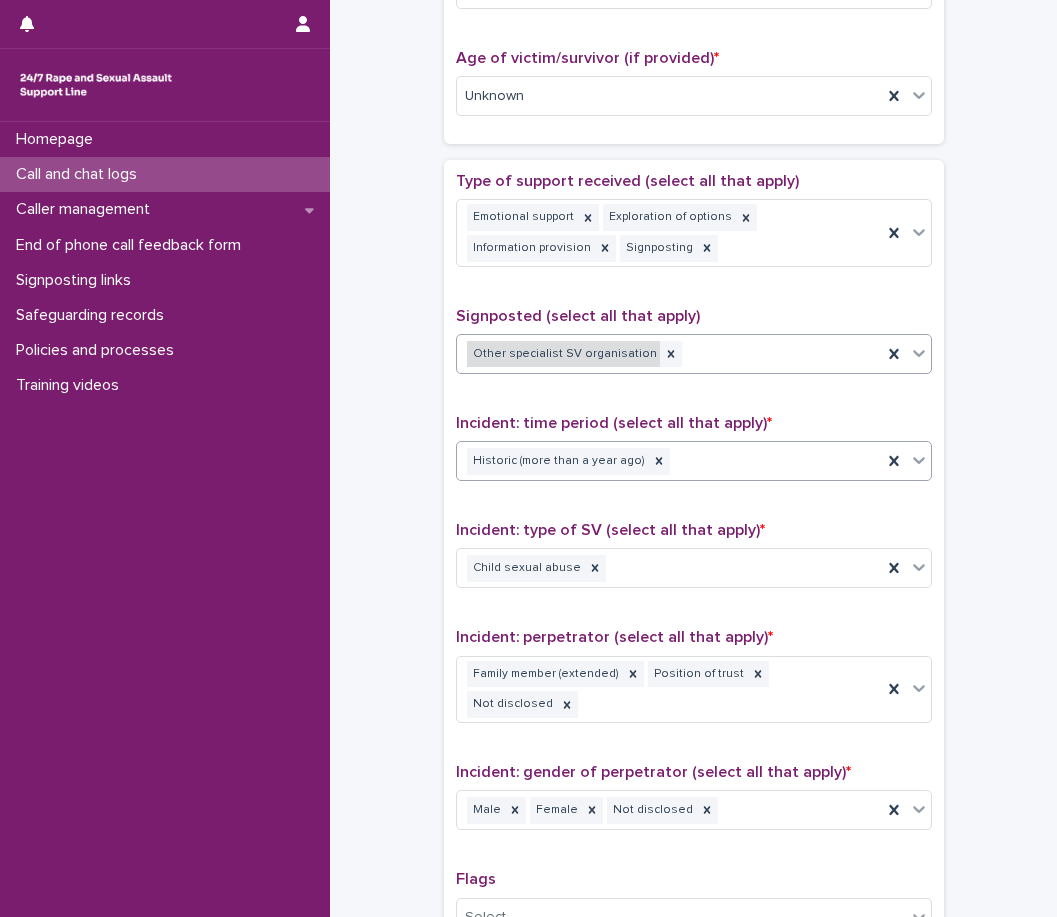 scroll, scrollTop: 1391, scrollLeft: 0, axis: vertical 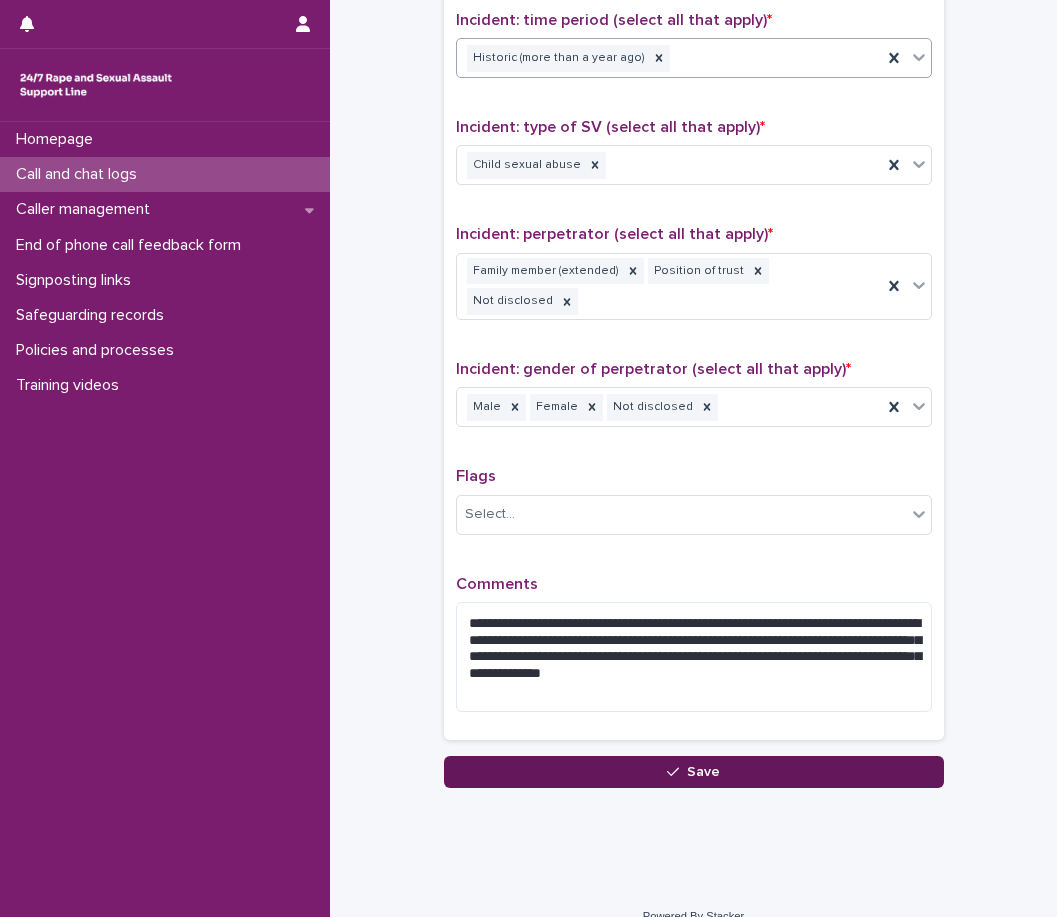 click on "Save" at bounding box center [694, 772] 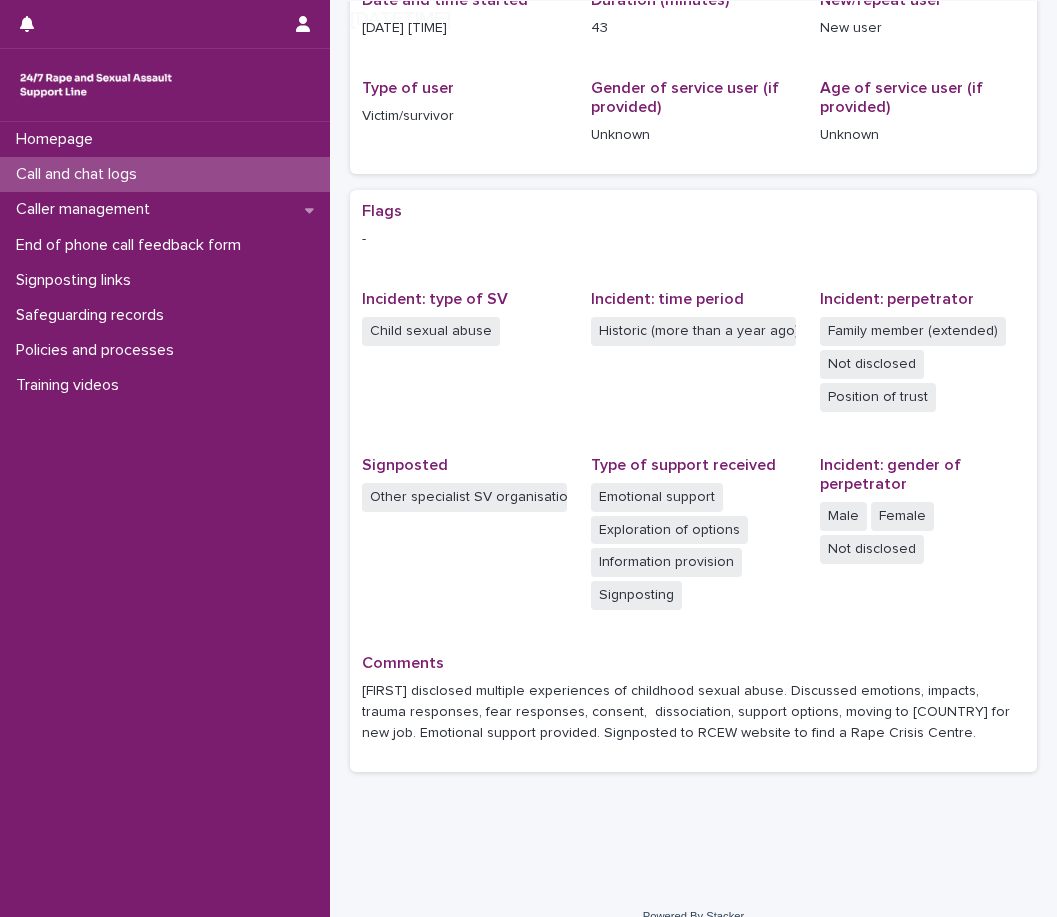 scroll, scrollTop: 291, scrollLeft: 0, axis: vertical 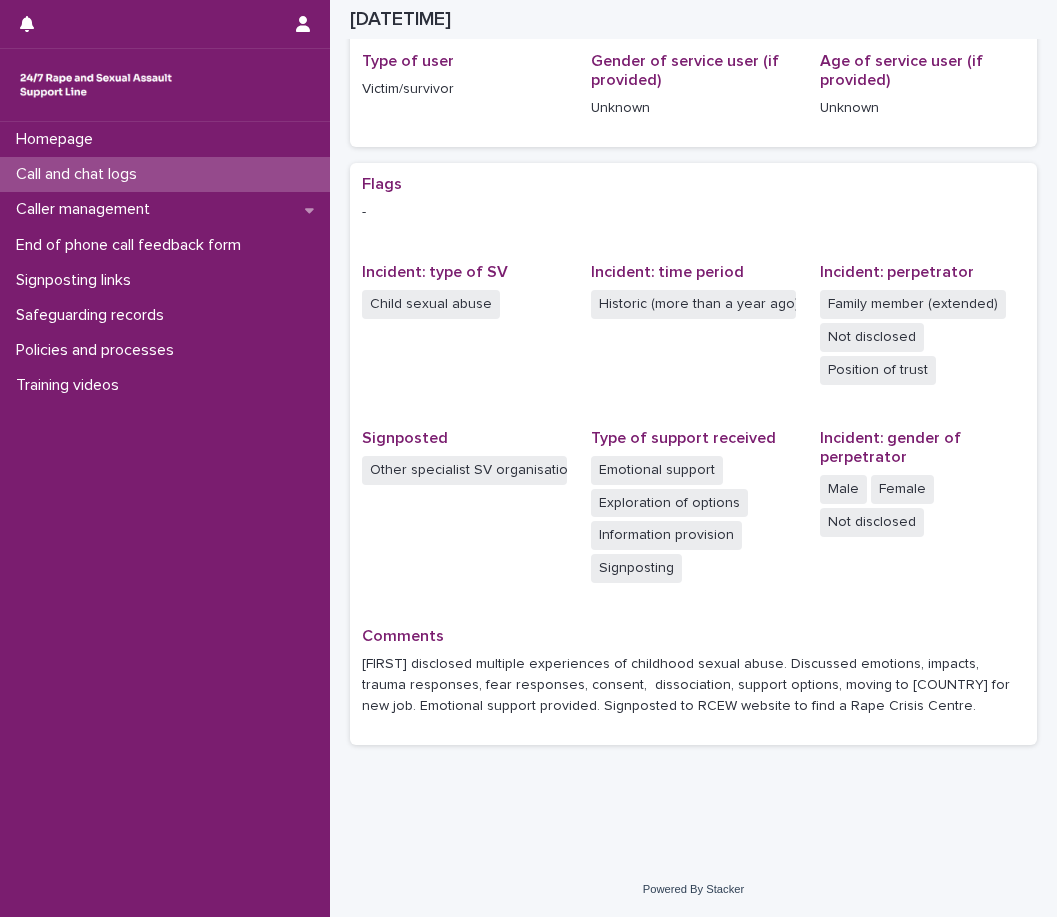 click on "Call and chat logs" at bounding box center [165, 174] 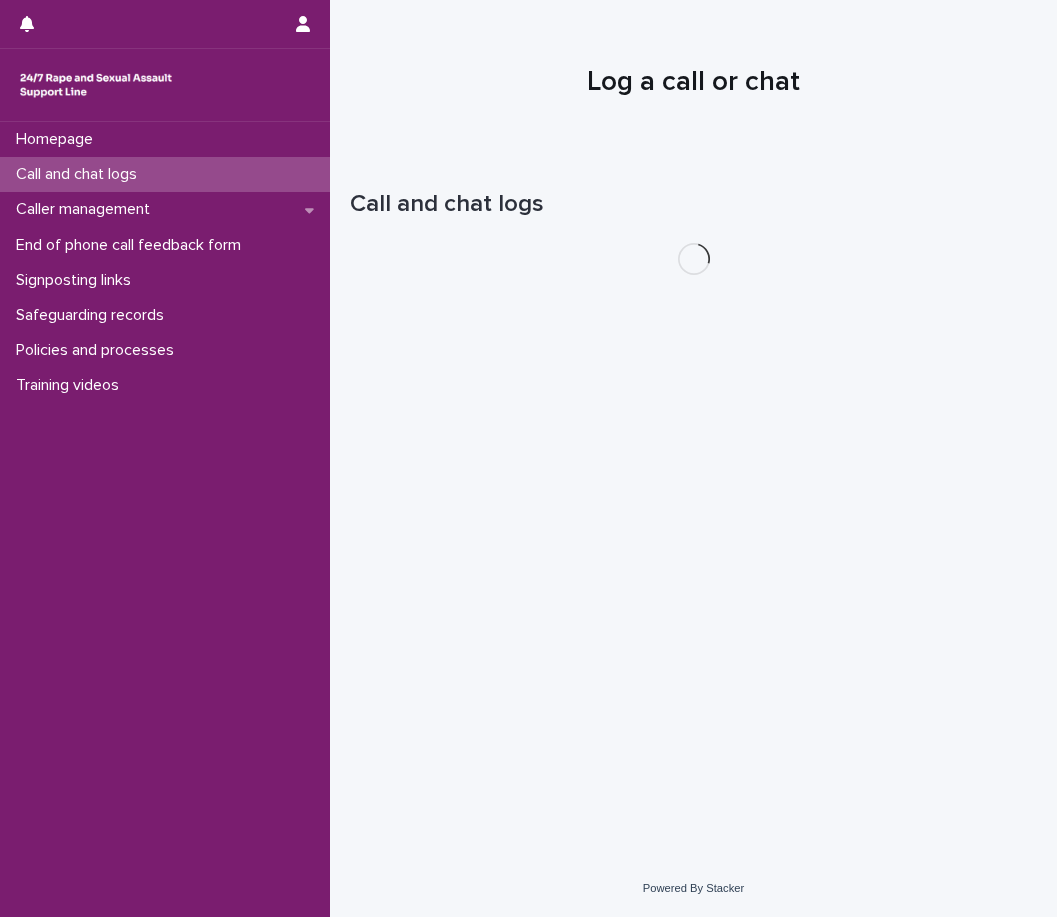 scroll, scrollTop: 0, scrollLeft: 0, axis: both 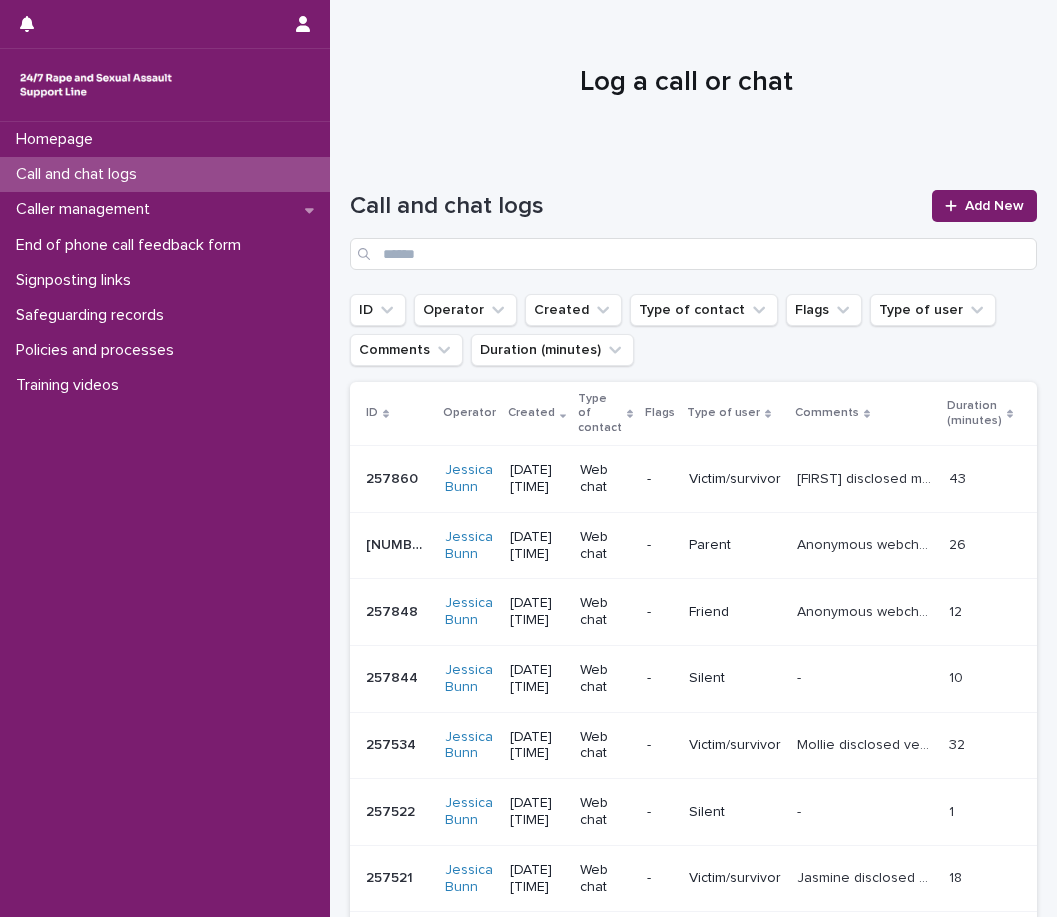 click on "Call and chat logs Add New" at bounding box center [693, 222] 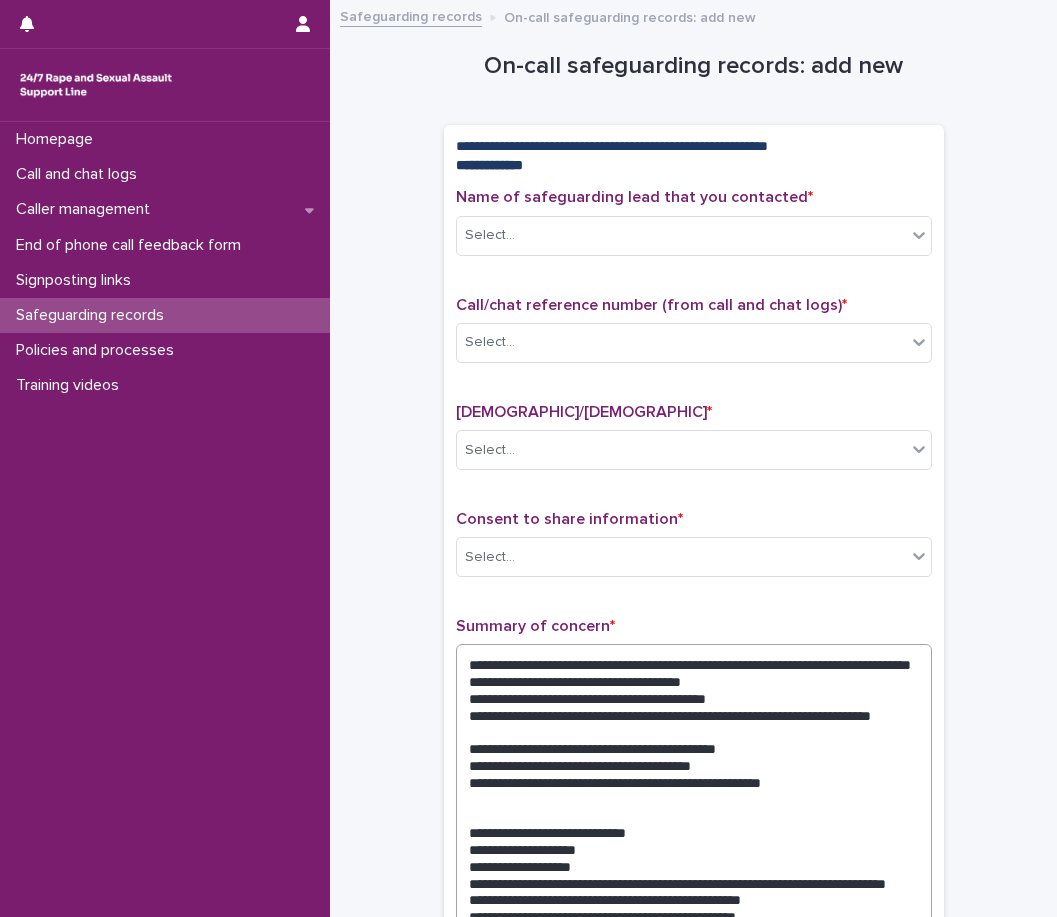 scroll, scrollTop: 0, scrollLeft: 0, axis: both 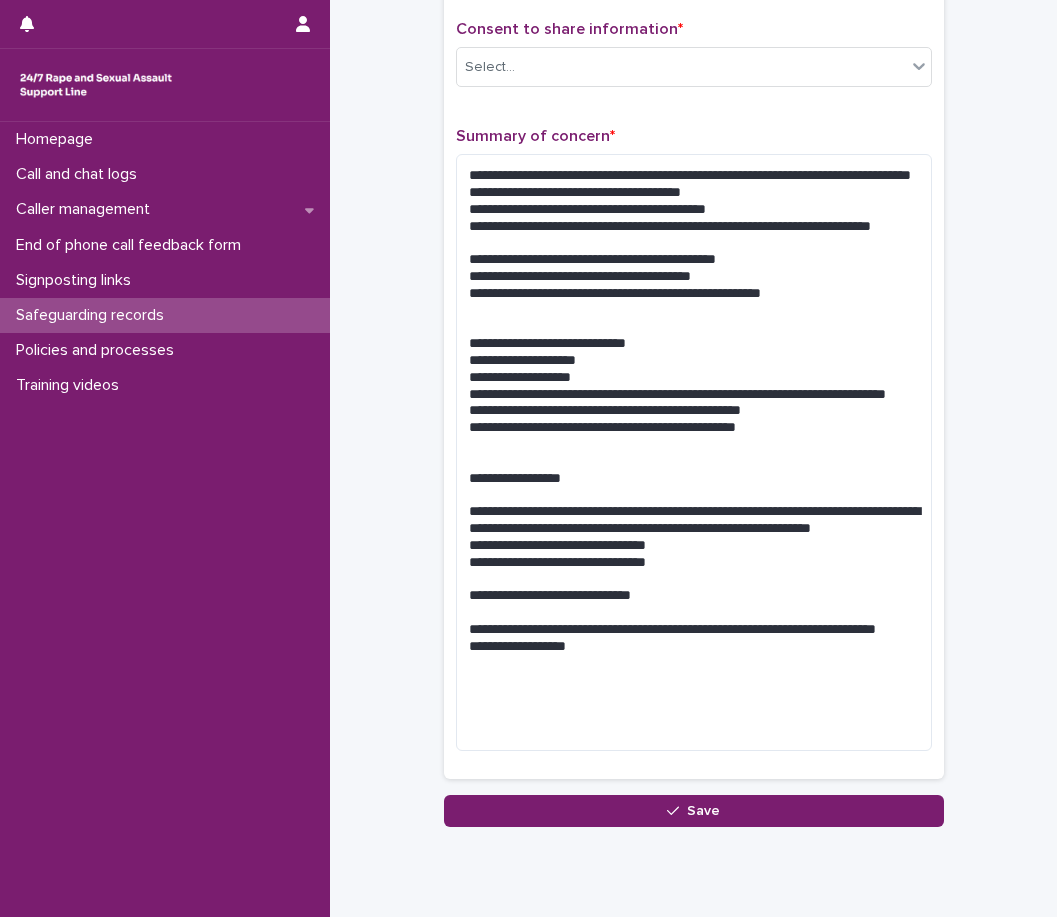 click on "**********" at bounding box center (693, 174) 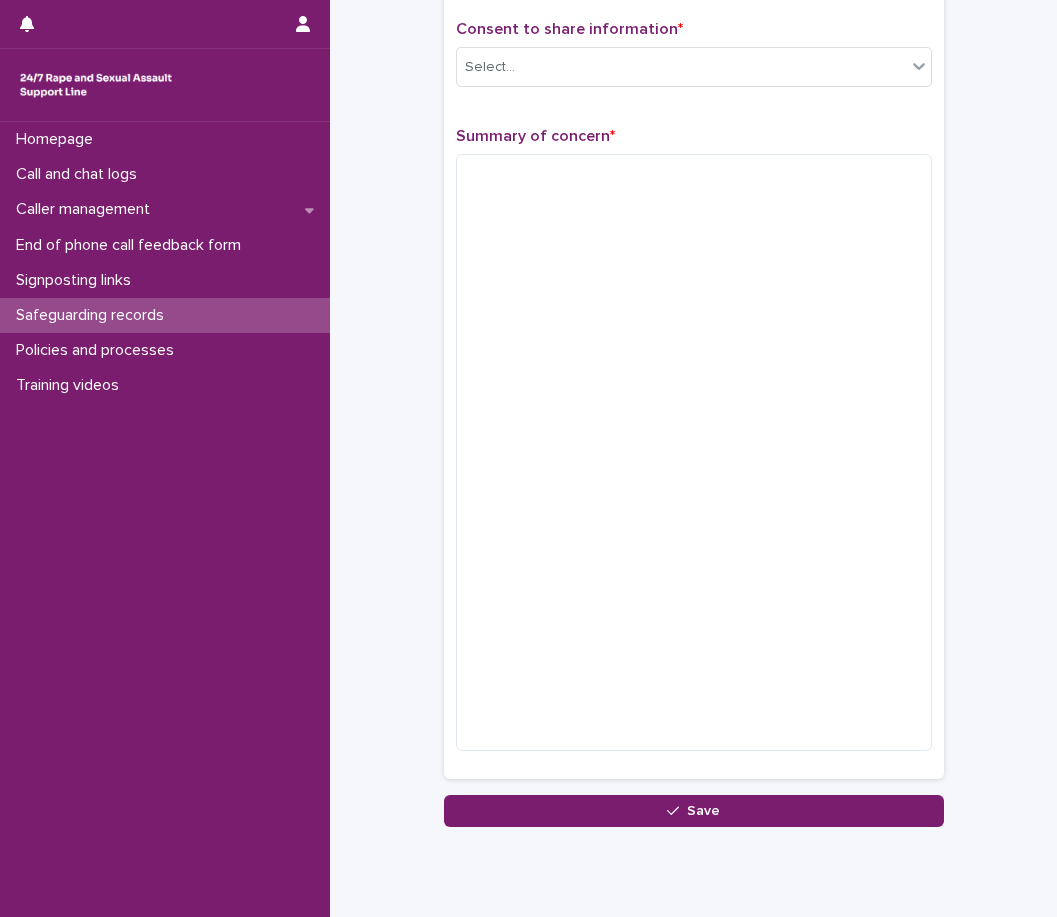 scroll, scrollTop: 3, scrollLeft: 0, axis: vertical 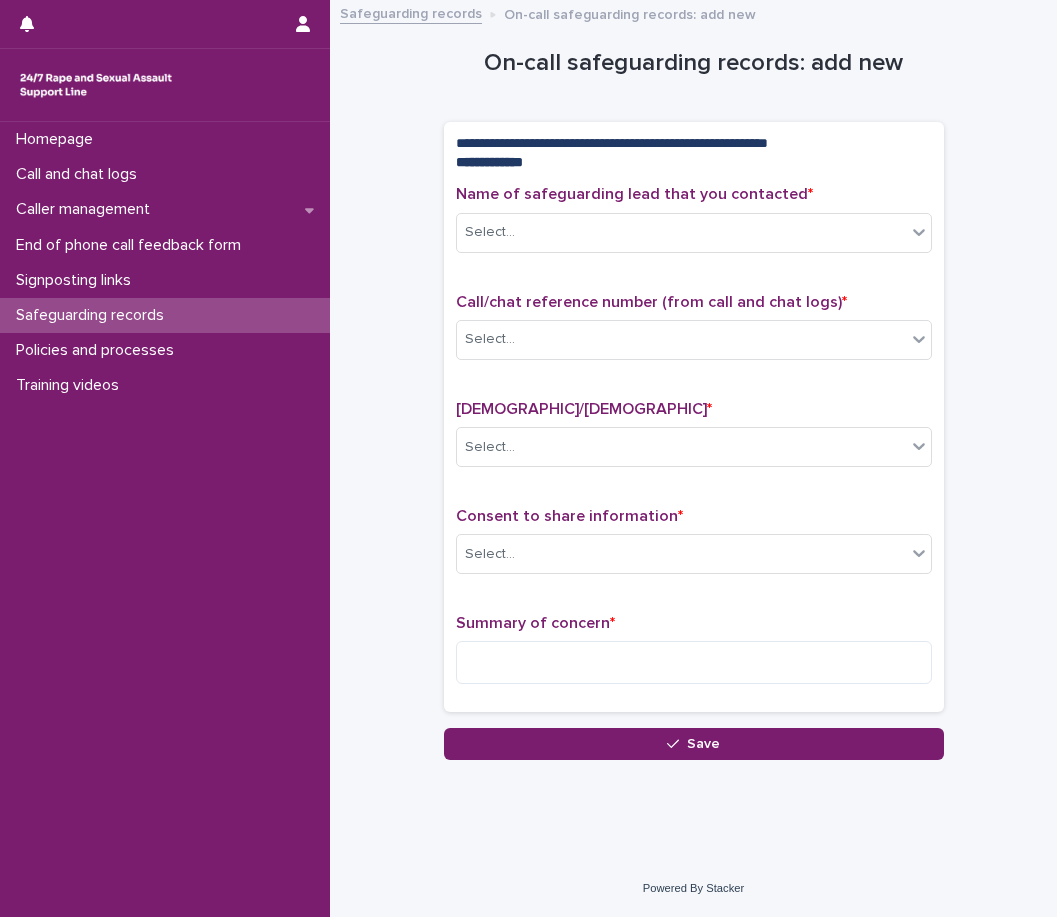 type 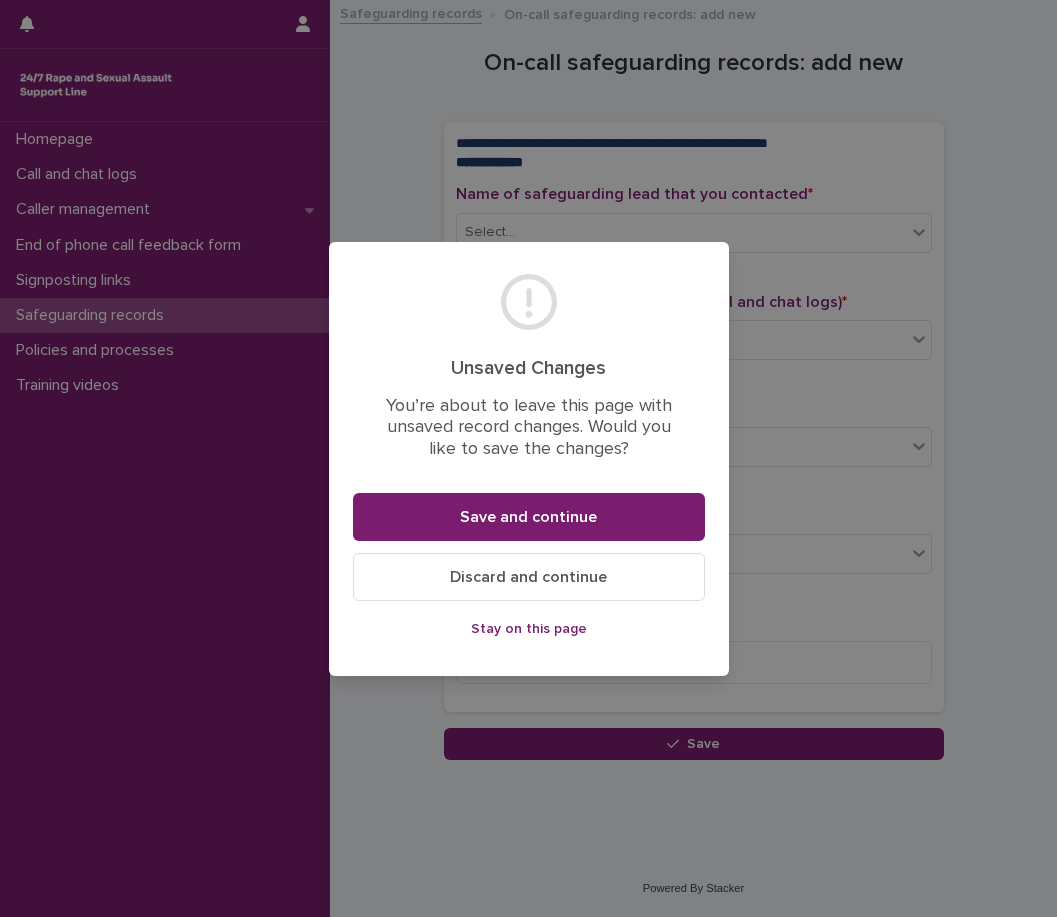 click on "Discard and continue" at bounding box center [528, 577] 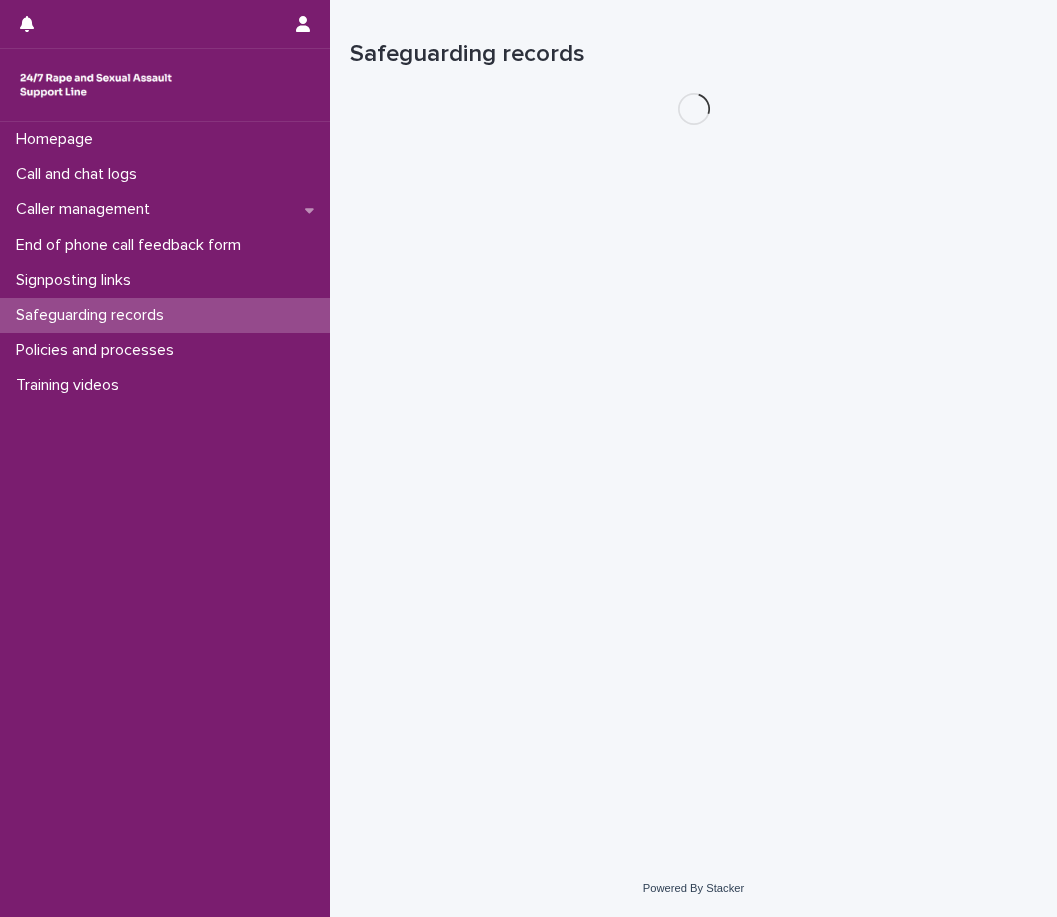 scroll, scrollTop: 0, scrollLeft: 0, axis: both 